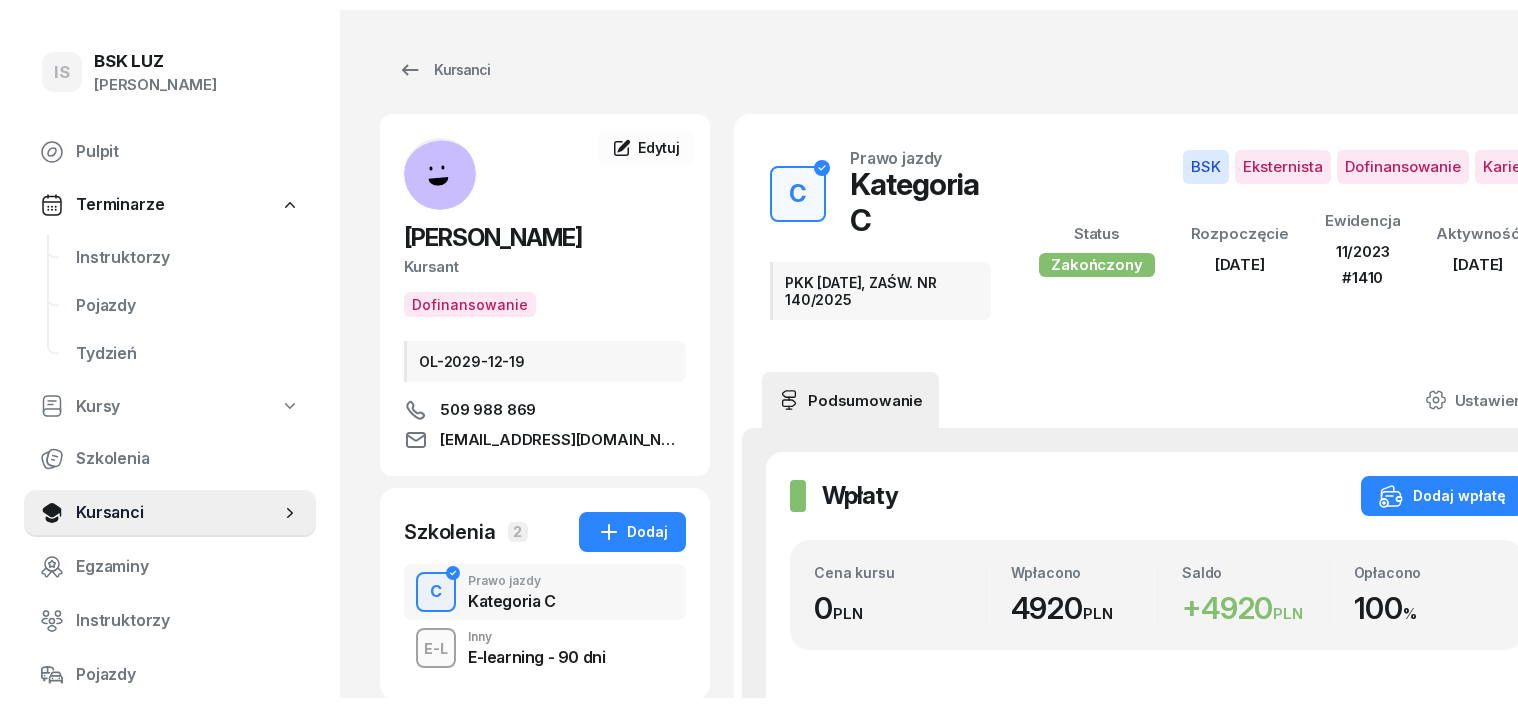 scroll, scrollTop: 0, scrollLeft: 0, axis: both 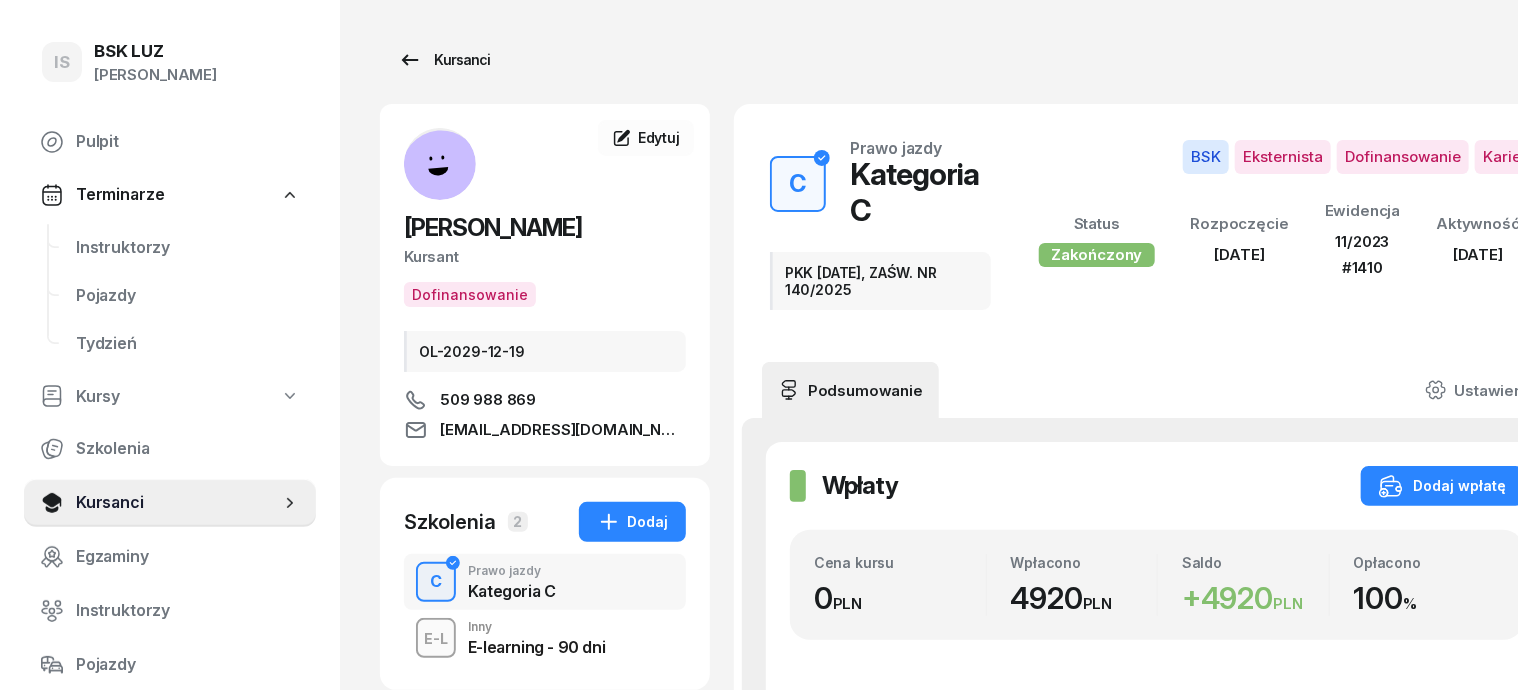 click on "Kursanci" at bounding box center [444, 60] 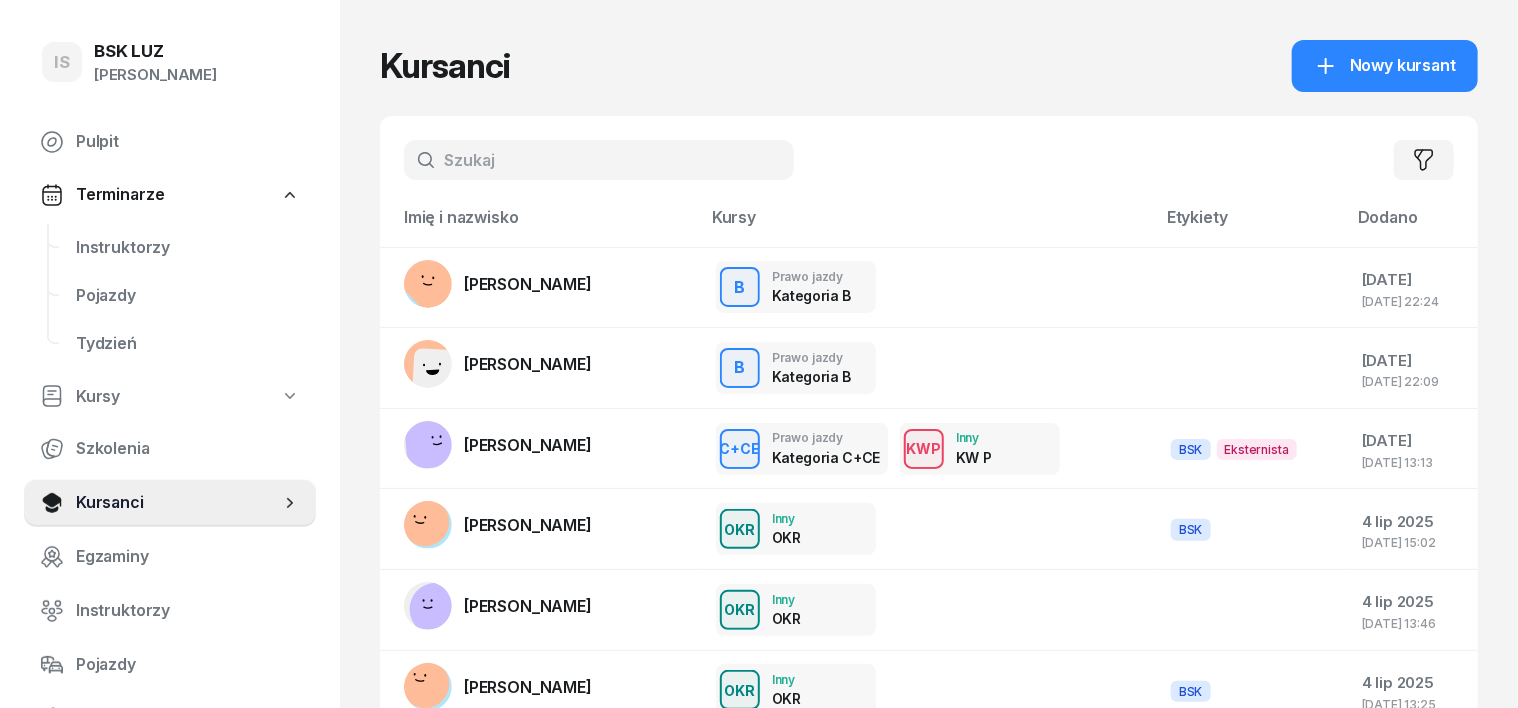 click on "Filtruj" 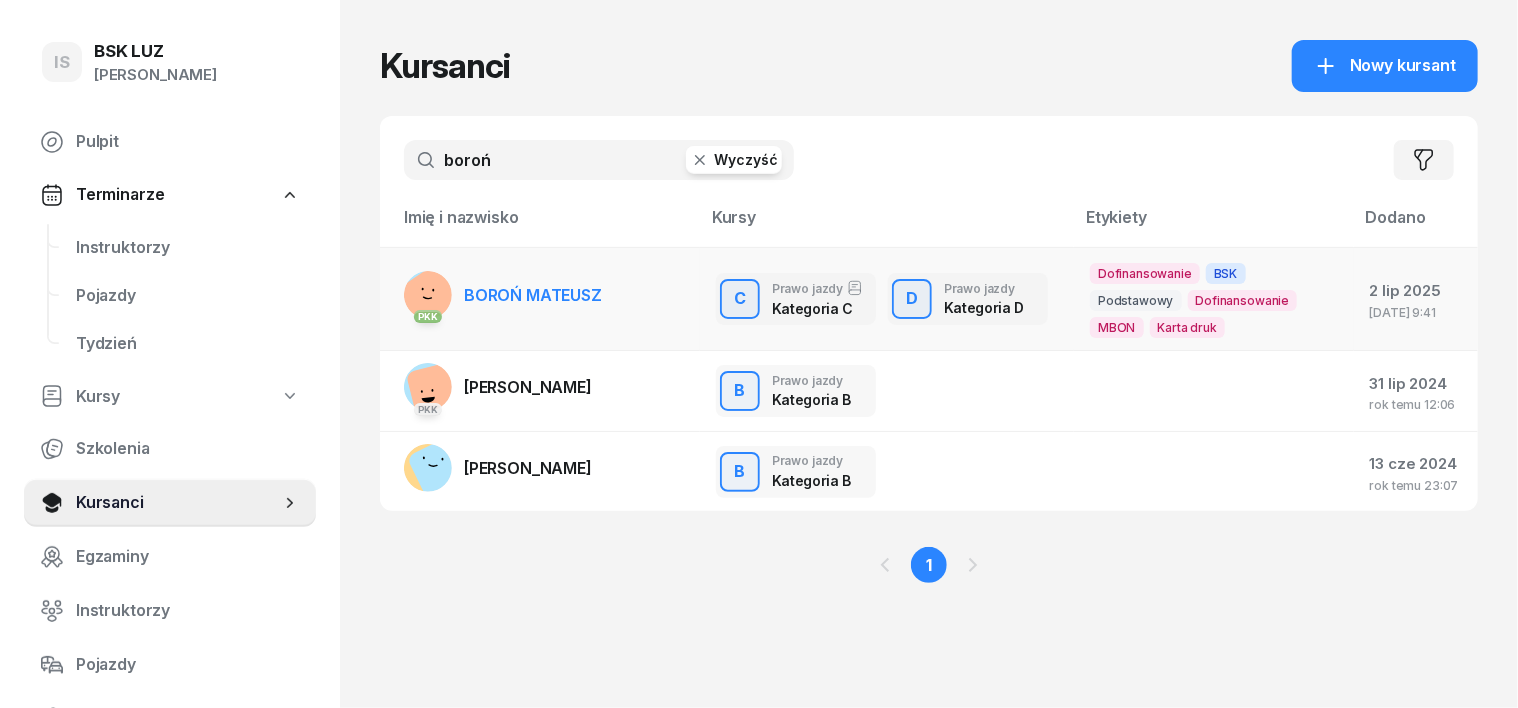 type on "boroń" 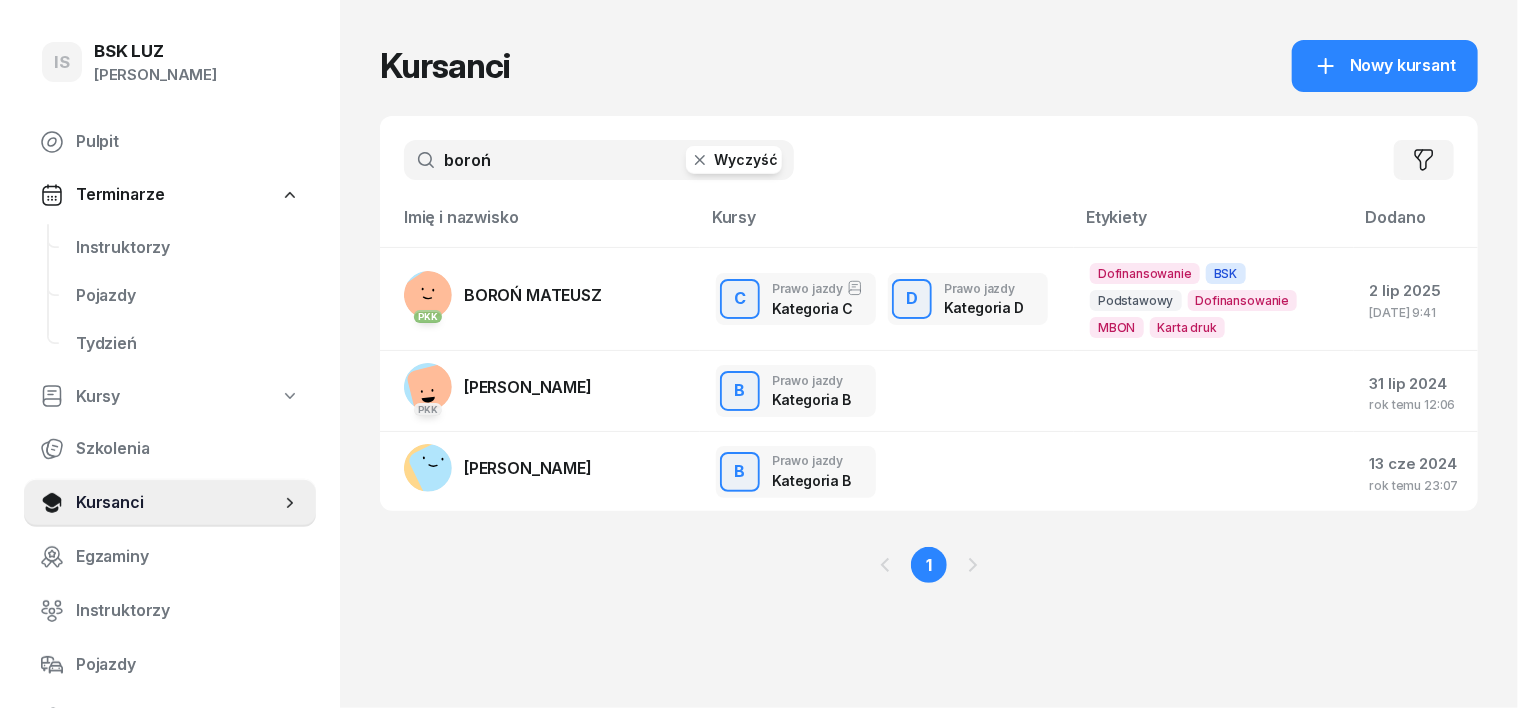 click 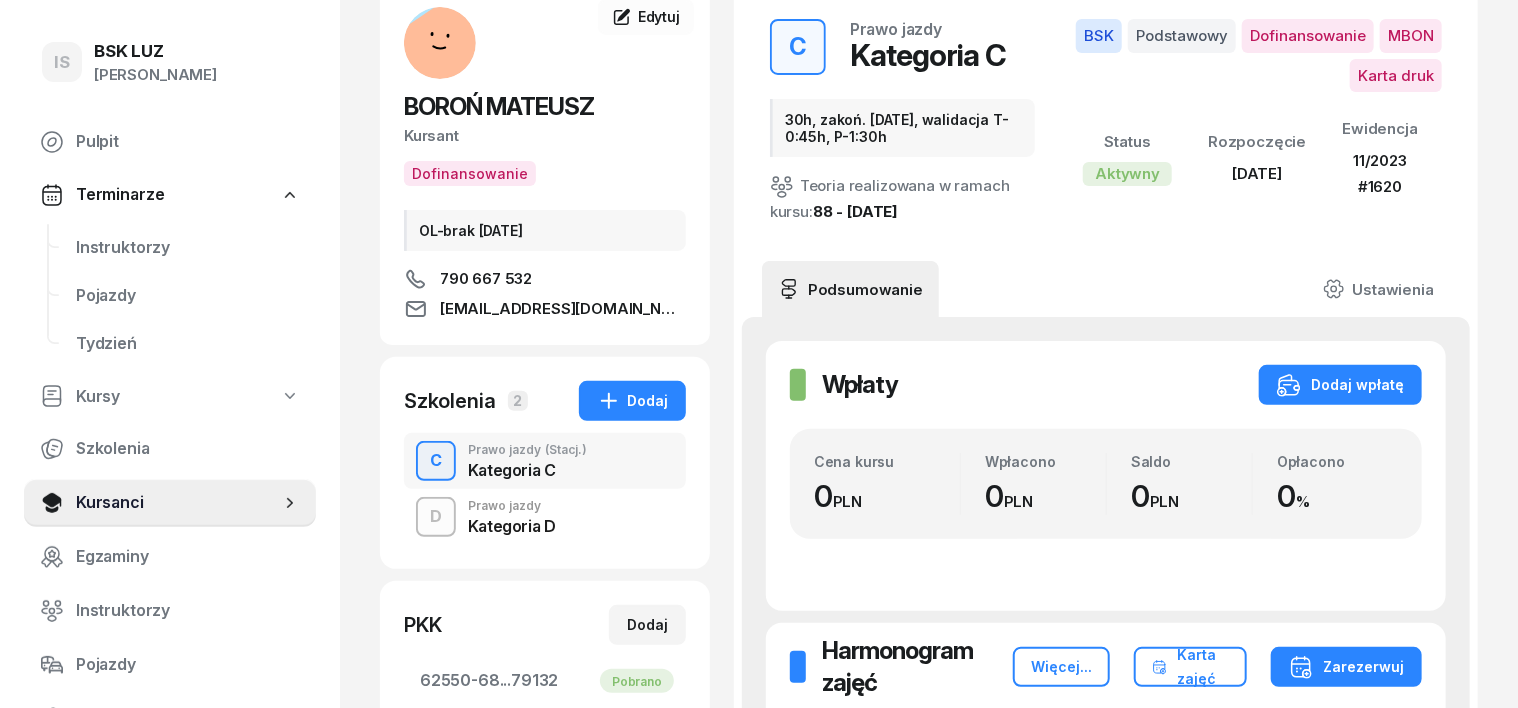 scroll, scrollTop: 124, scrollLeft: 0, axis: vertical 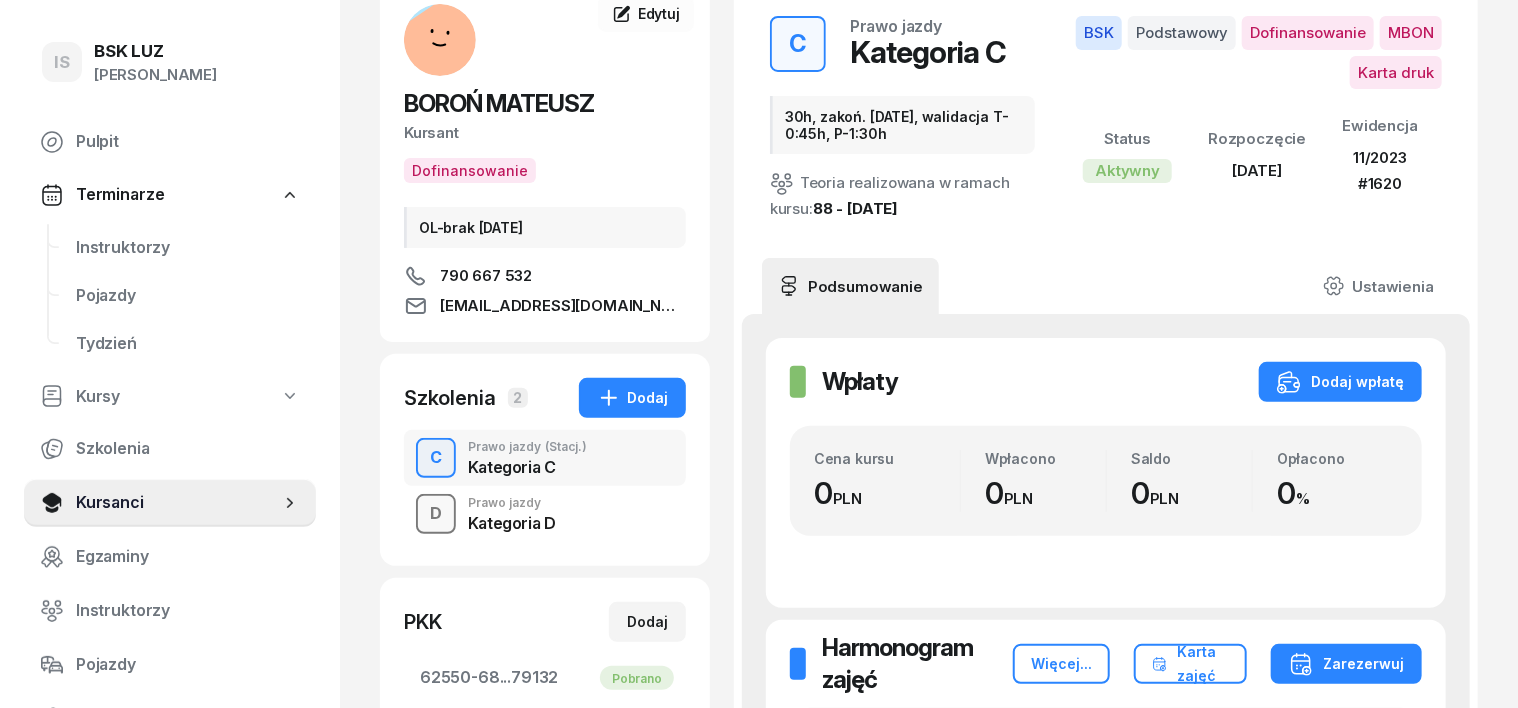 click on "D" at bounding box center [436, 514] 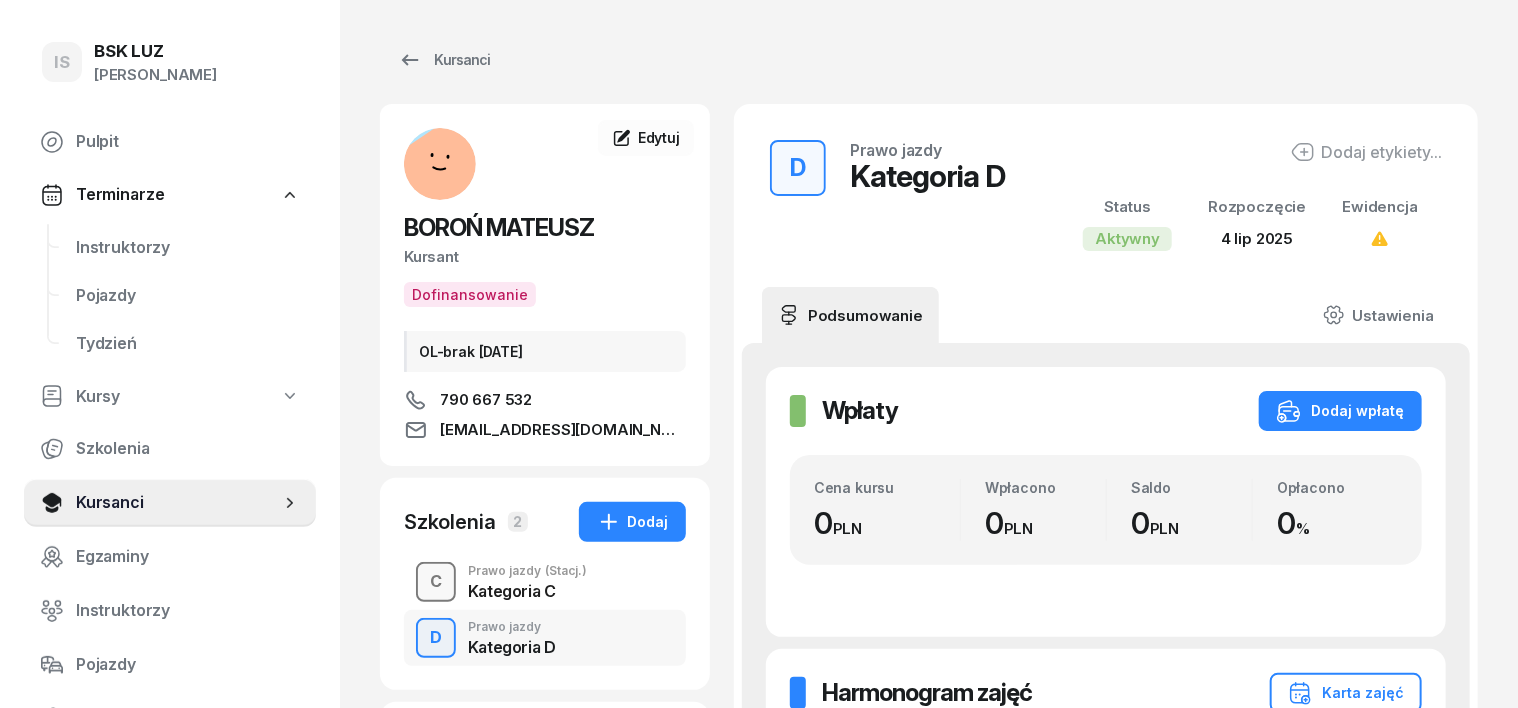 click on "C" at bounding box center (436, 582) 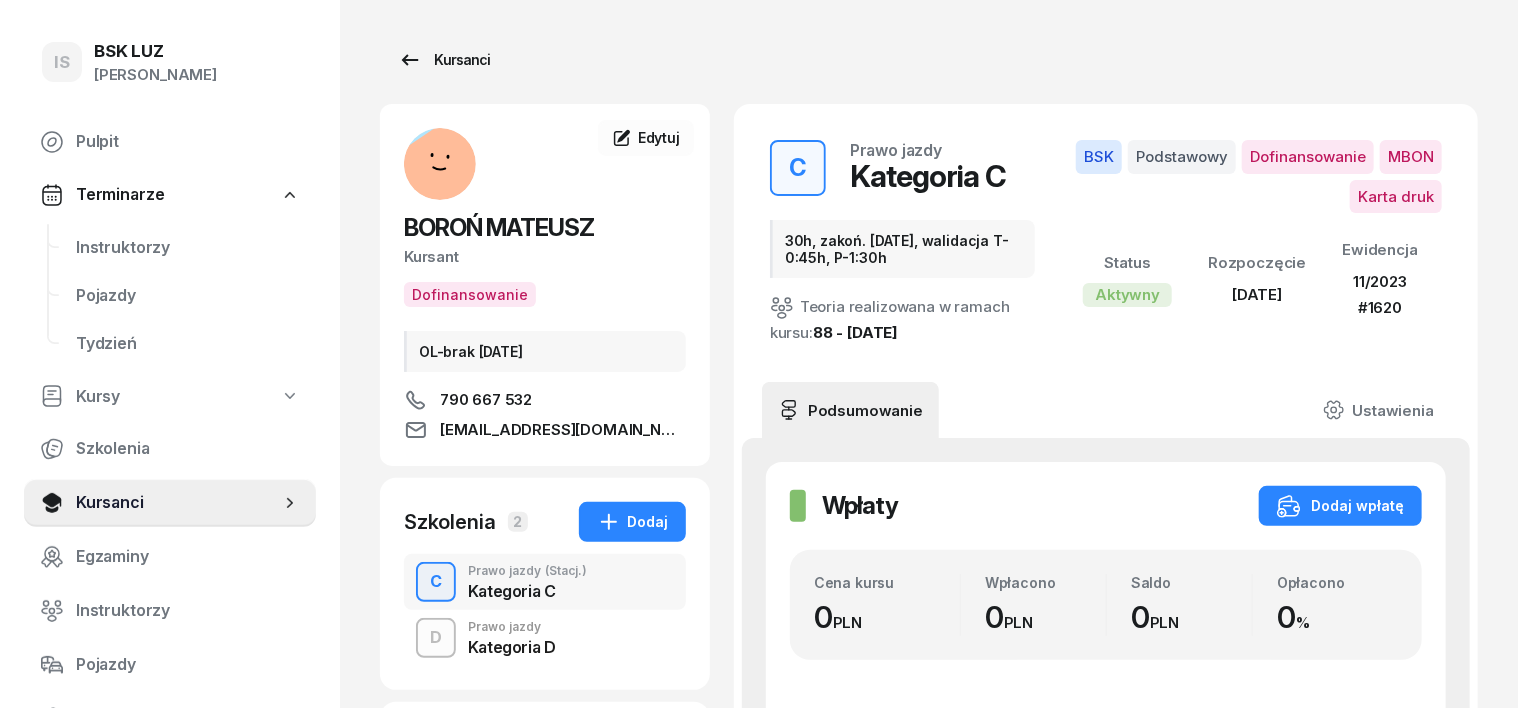 click on "Kursanci" at bounding box center [444, 60] 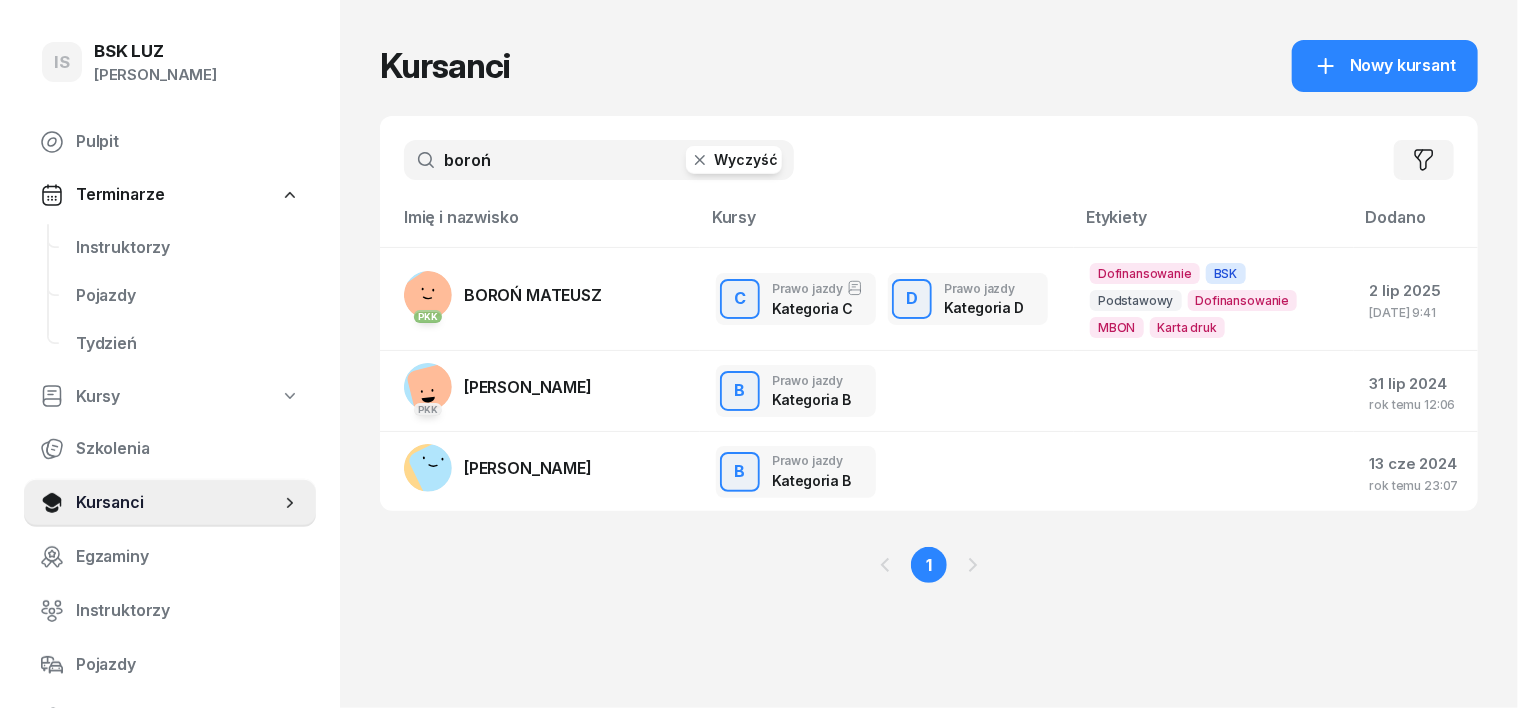drag, startPoint x: 659, startPoint y: 160, endPoint x: 680, endPoint y: 164, distance: 21.377558 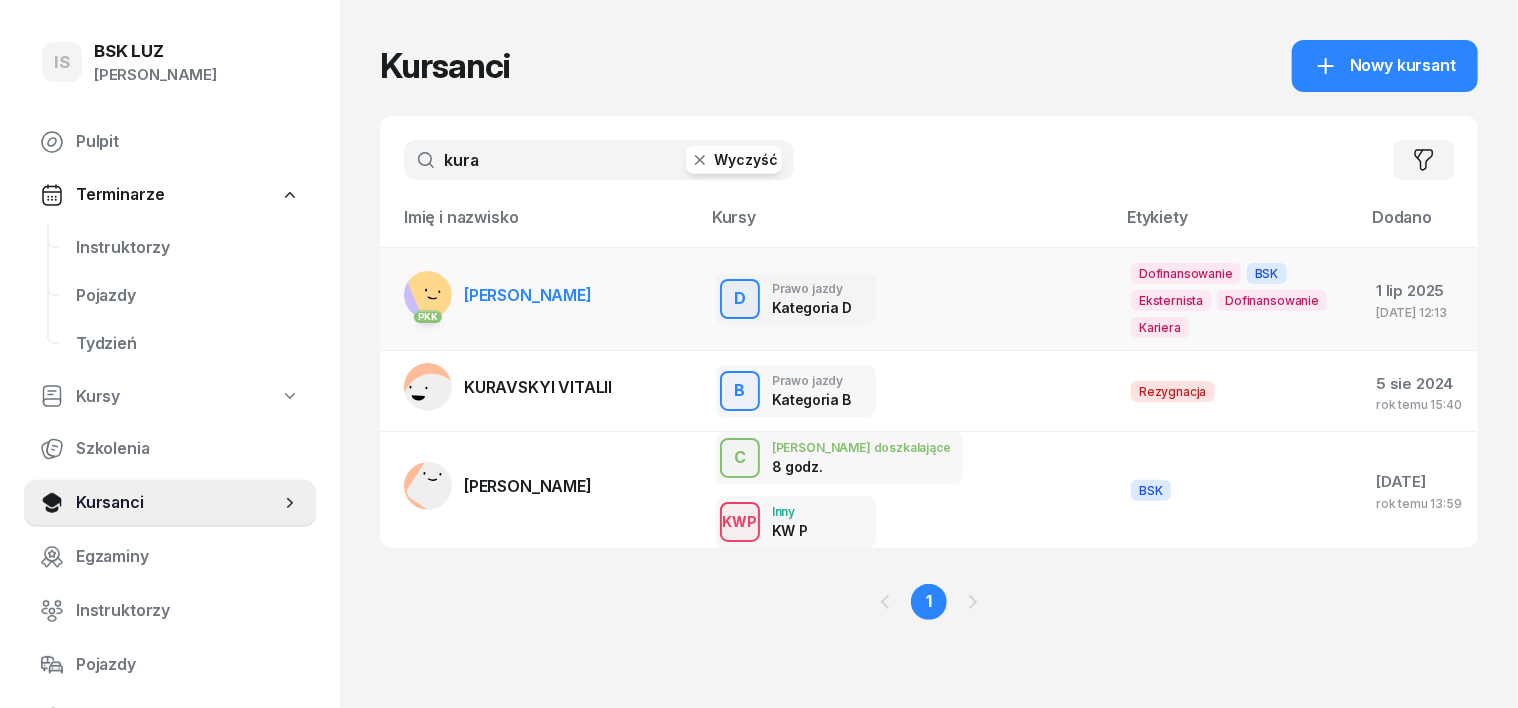 type on "kura" 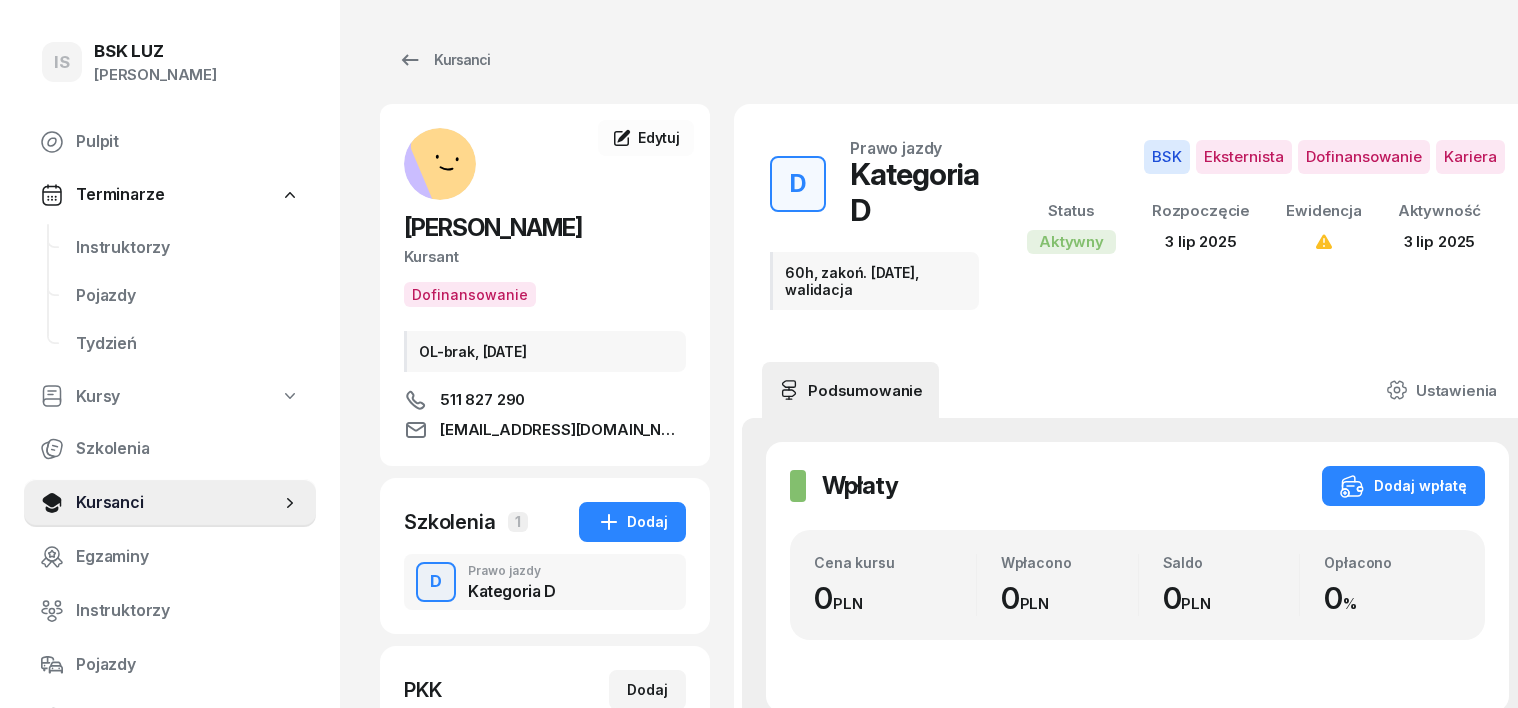 scroll, scrollTop: 0, scrollLeft: 0, axis: both 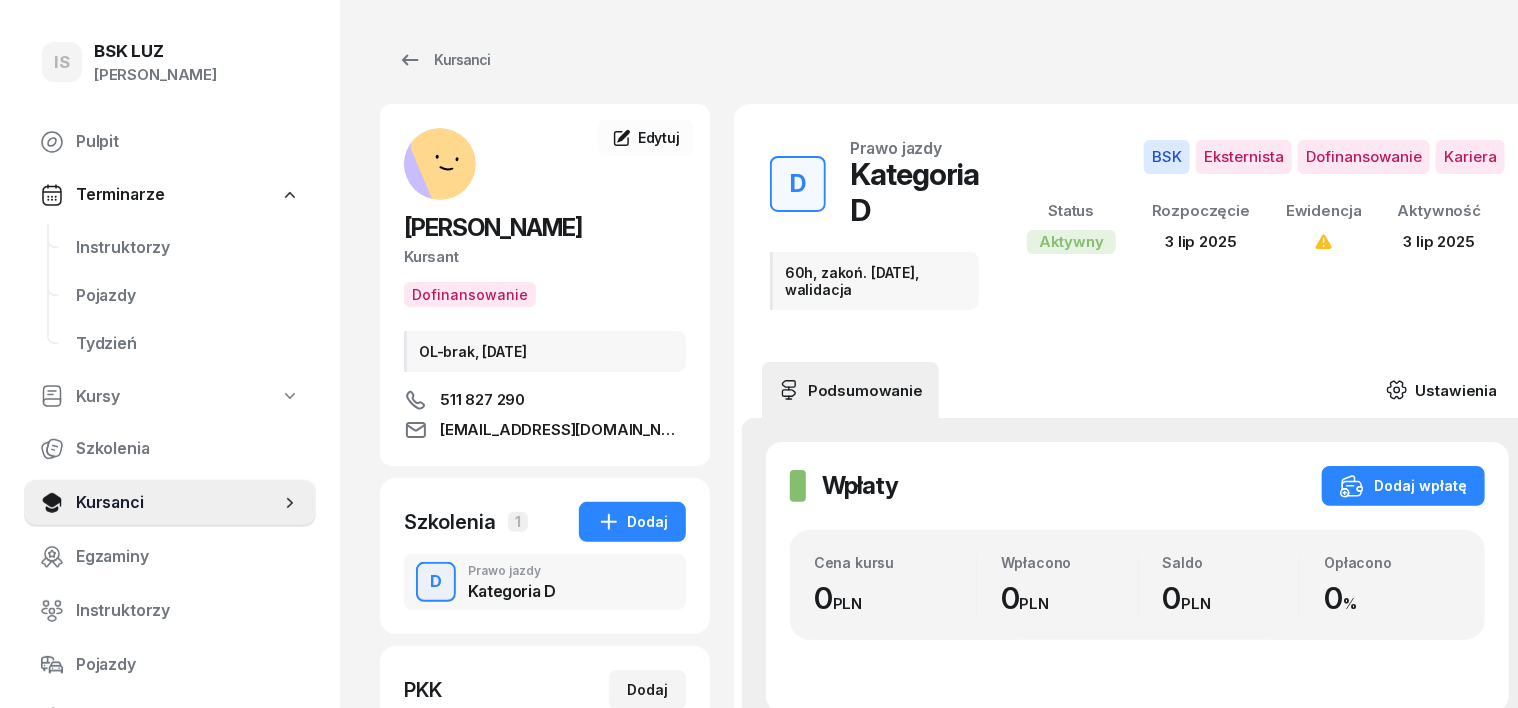drag, startPoint x: 1372, startPoint y: 352, endPoint x: 1388, endPoint y: 353, distance: 16.03122 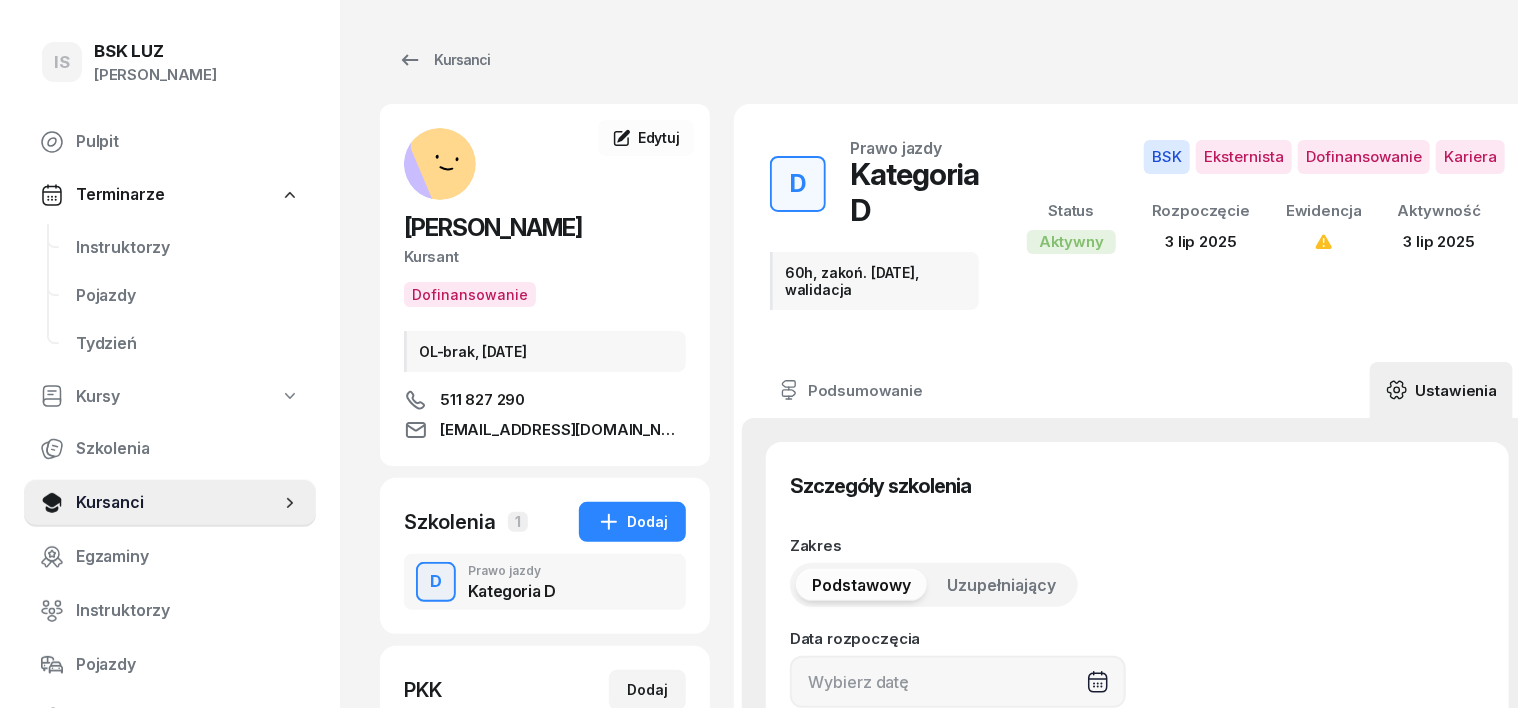 type on "03/07/2025" 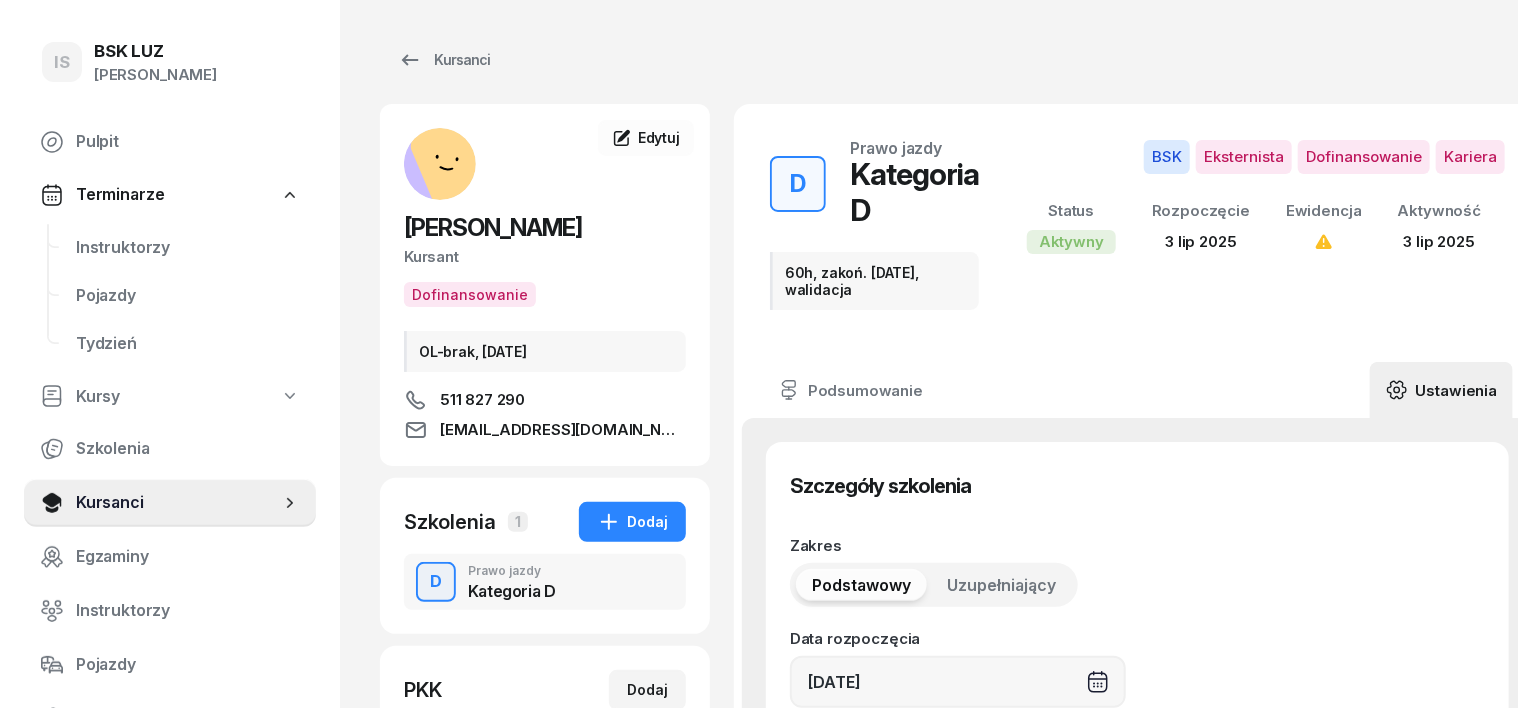 type on "90083" 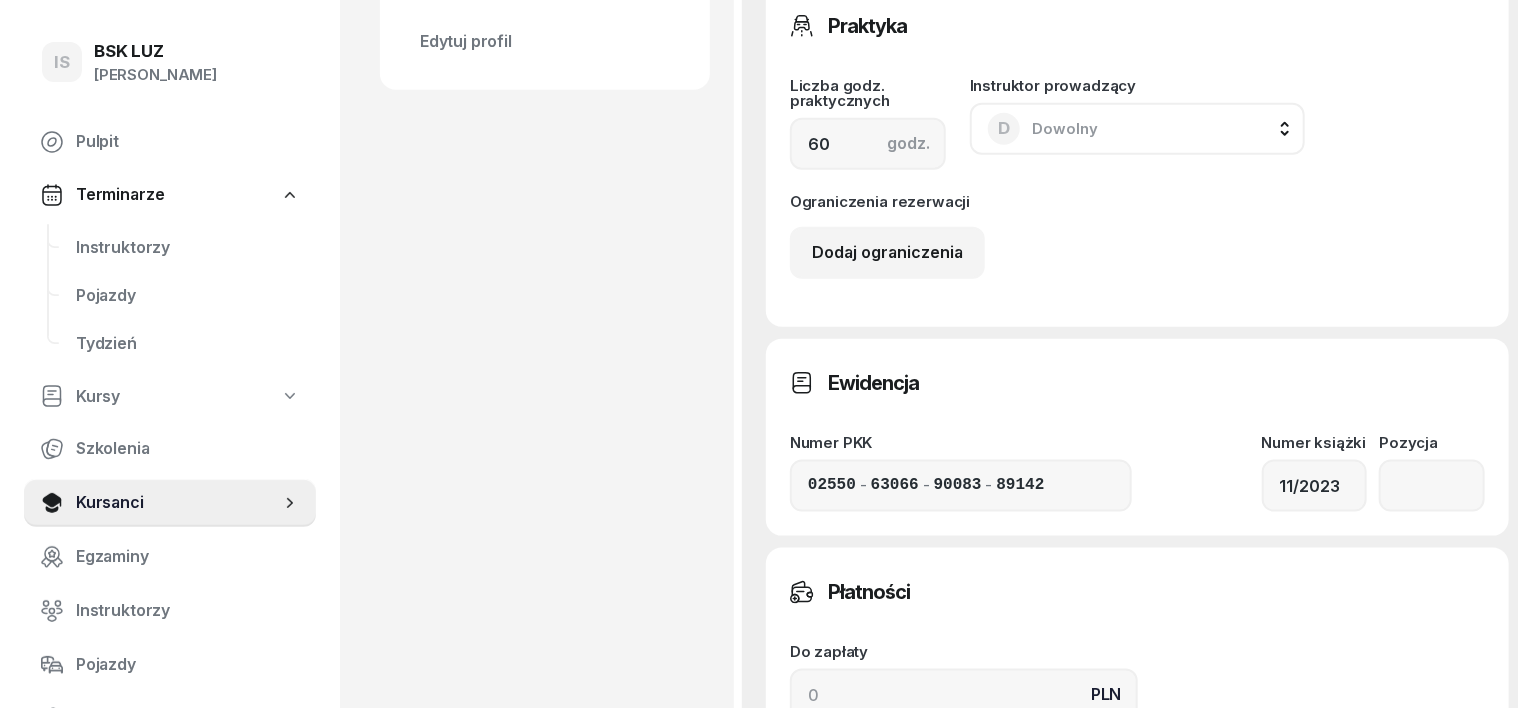 scroll, scrollTop: 1250, scrollLeft: 0, axis: vertical 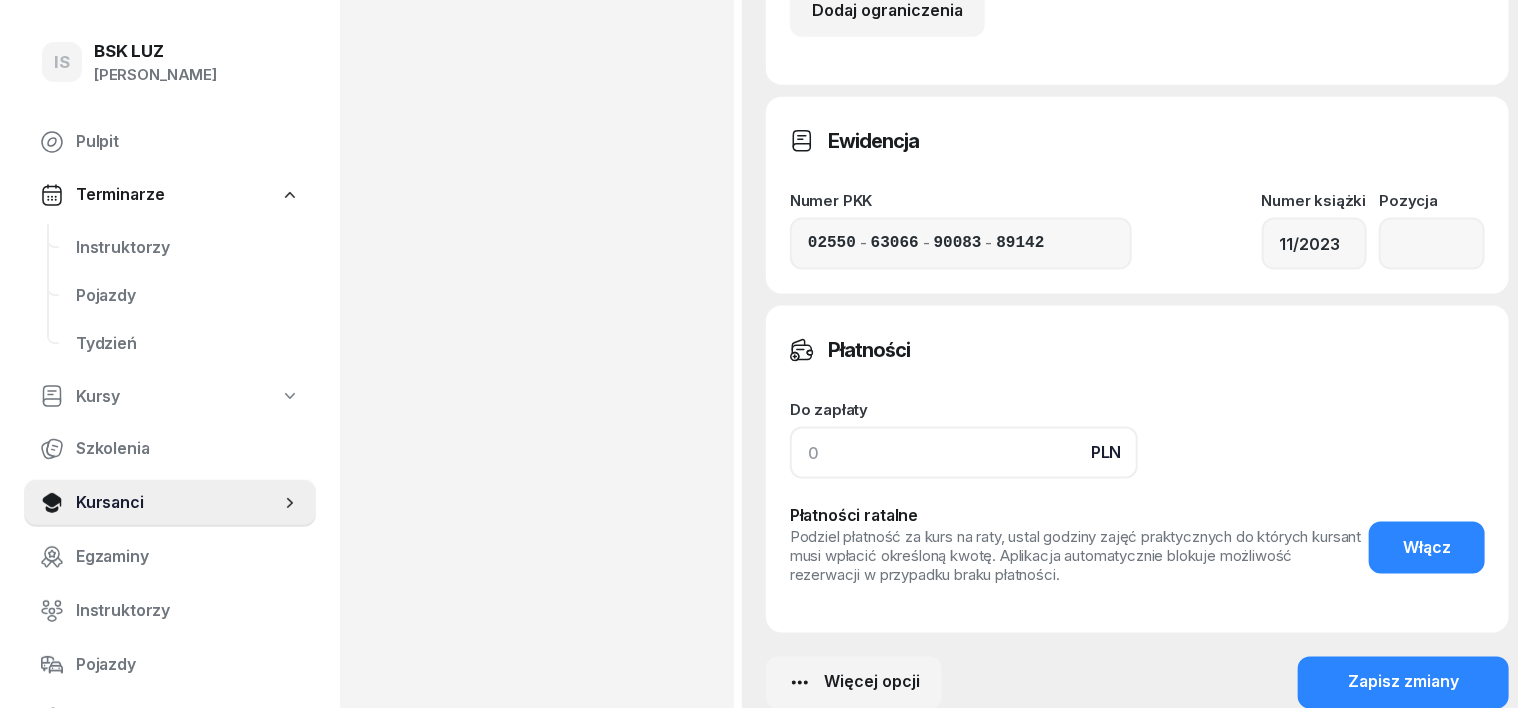 click 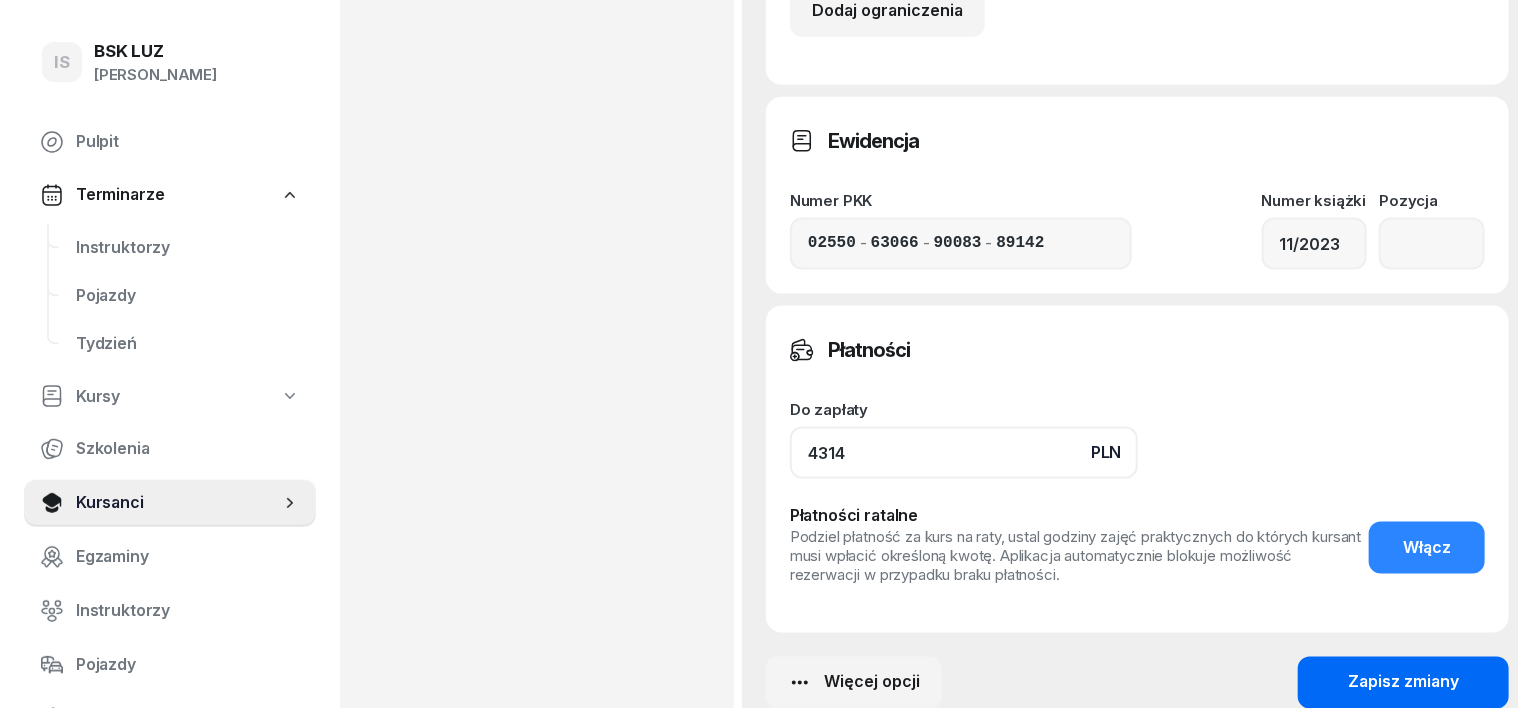 type on "4314" 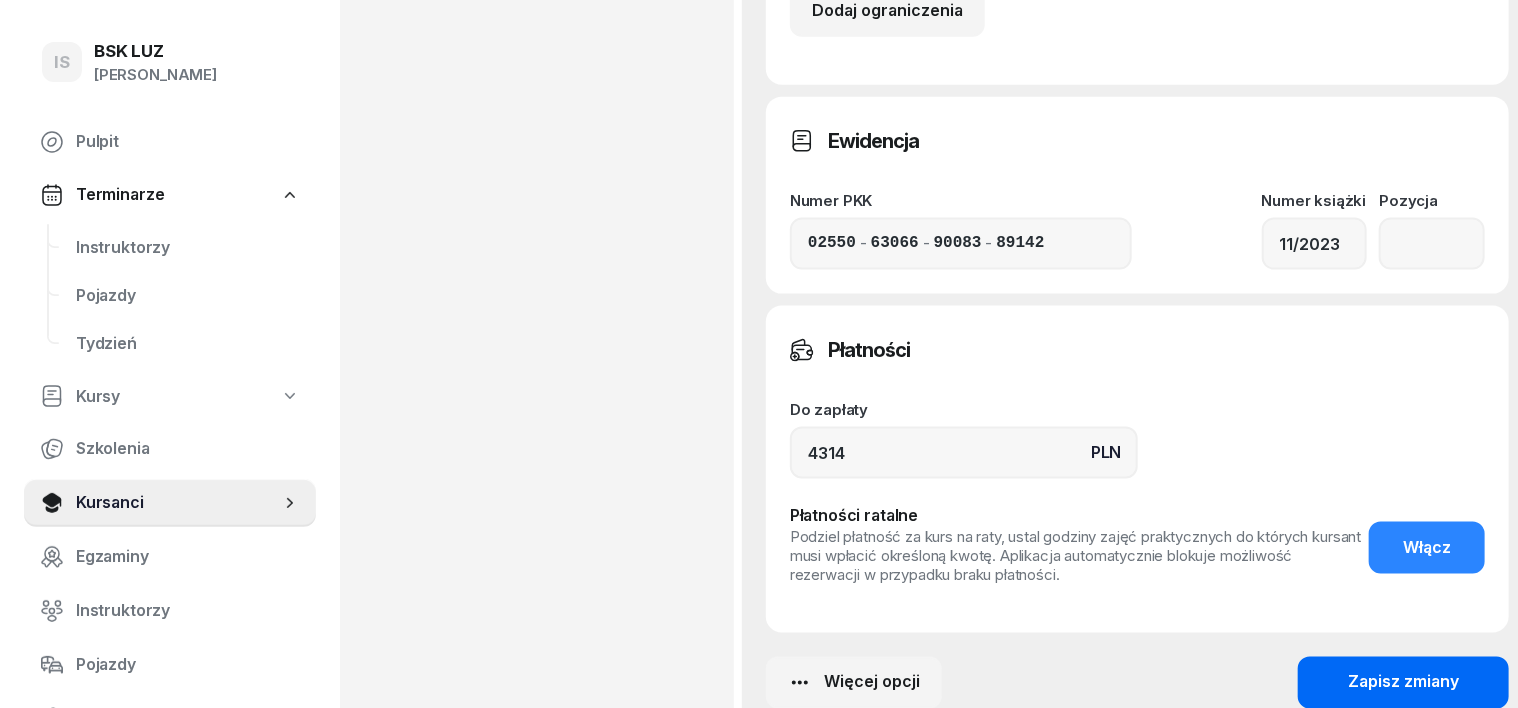 click on "Zapisz zmiany" 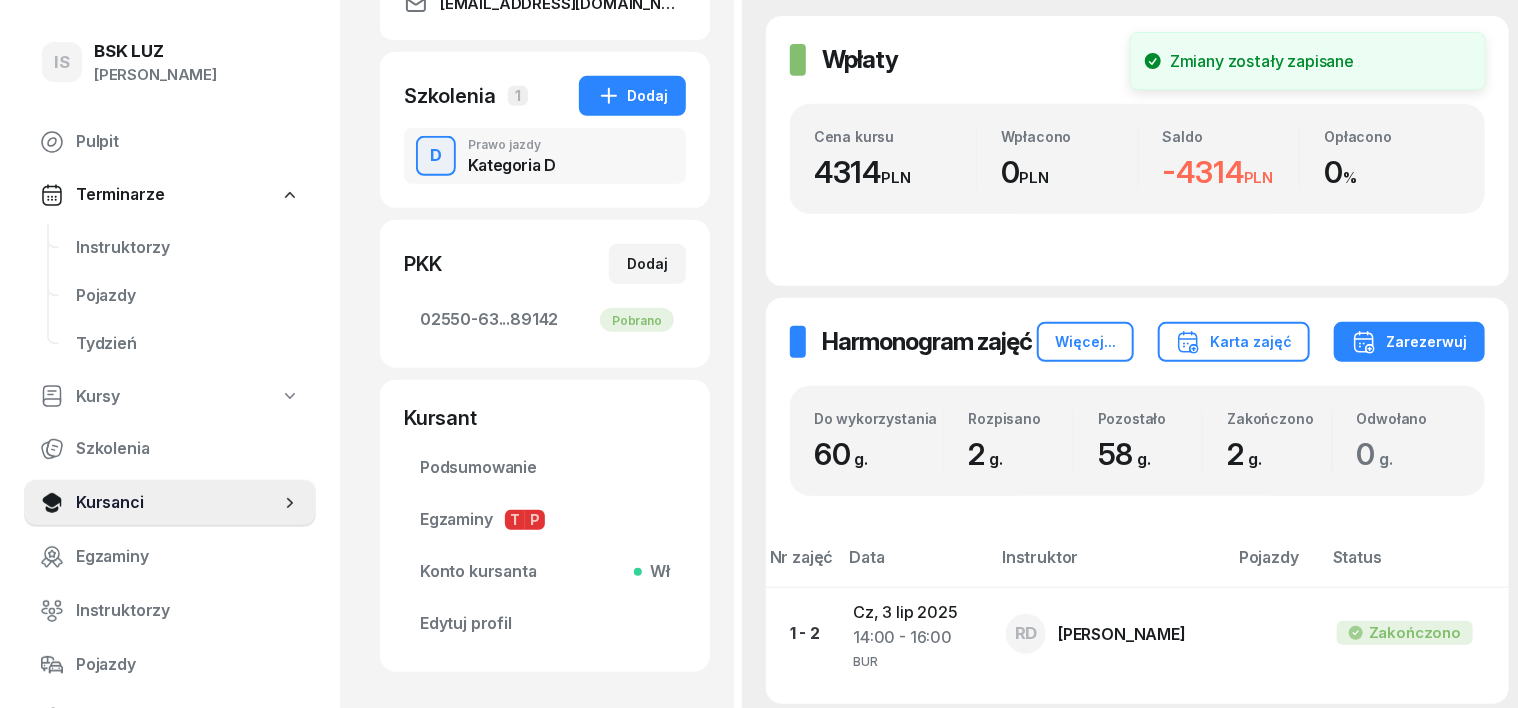 scroll, scrollTop: 0, scrollLeft: 0, axis: both 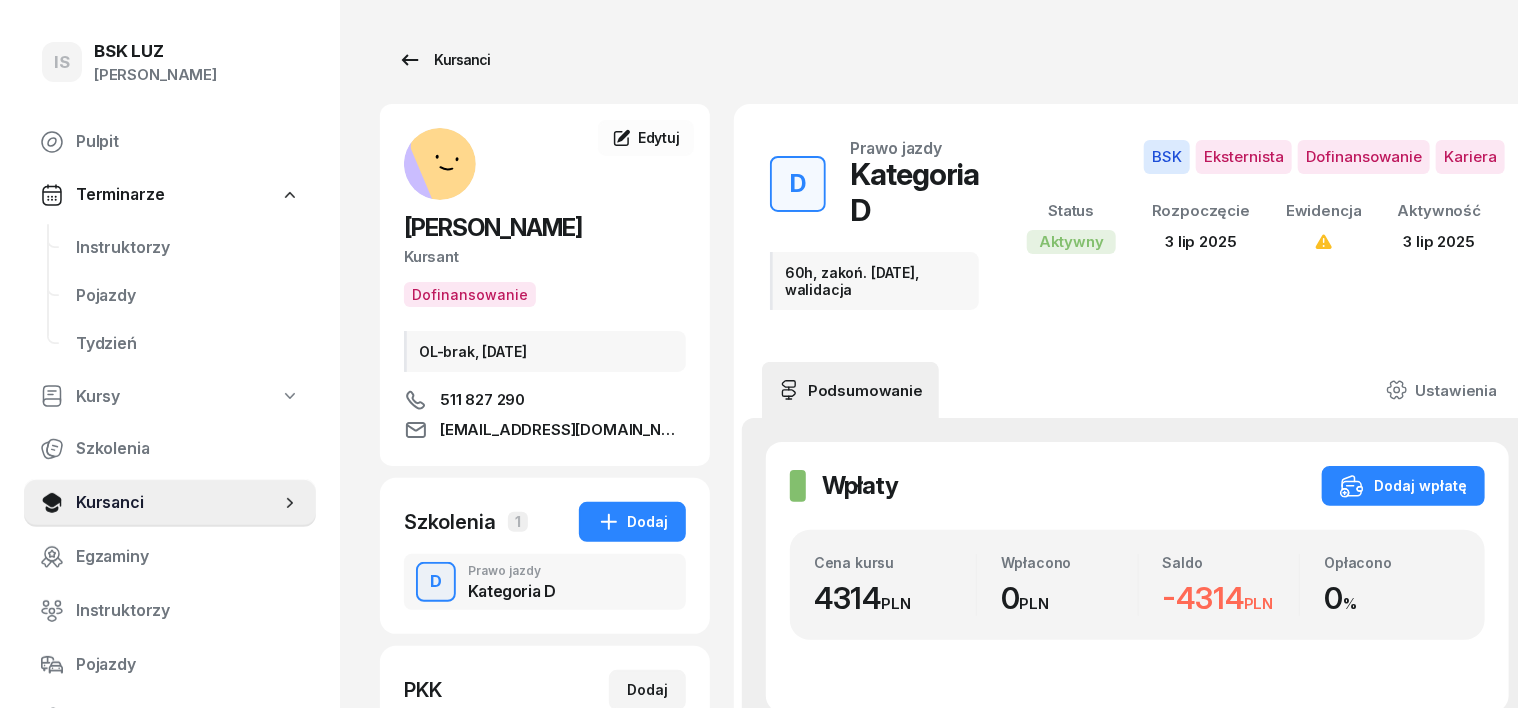 click on "Kursanci" at bounding box center (444, 60) 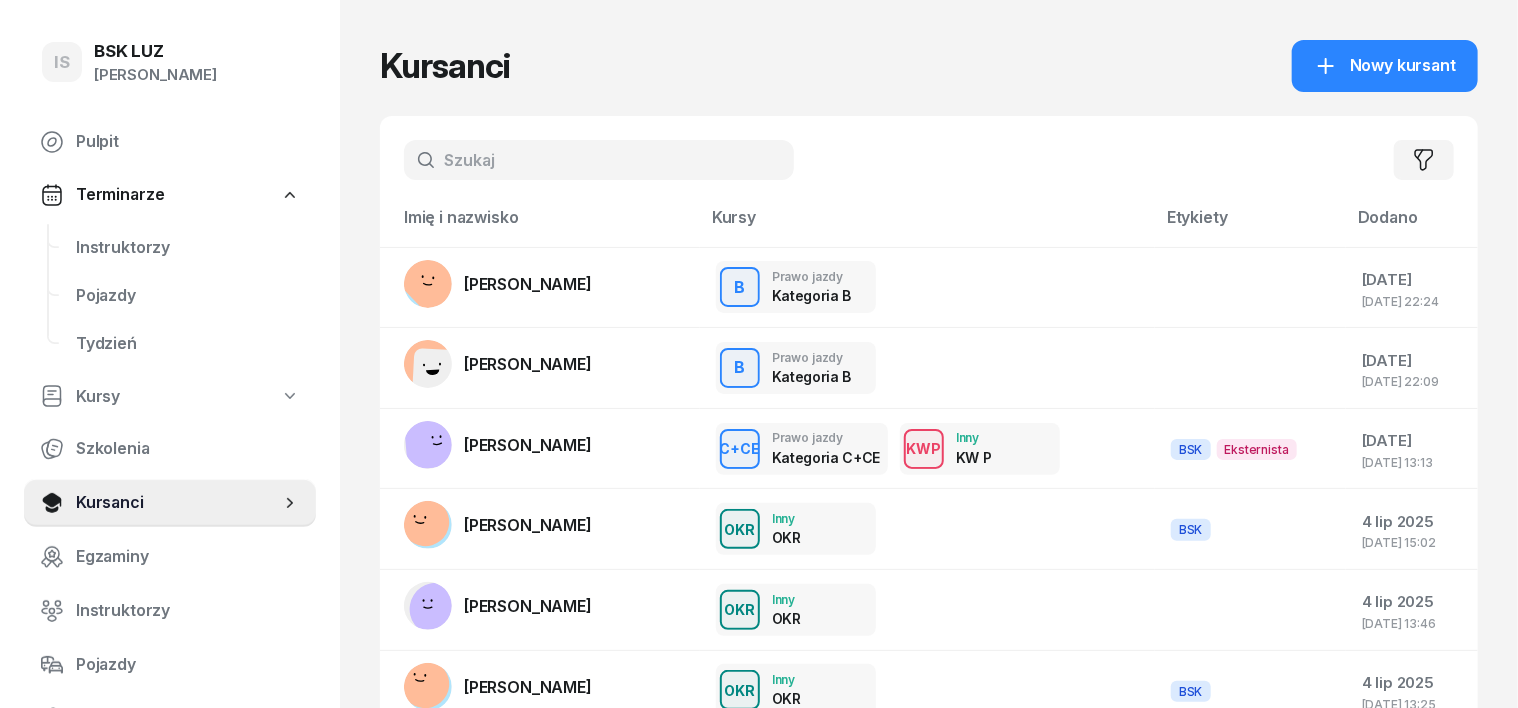 click at bounding box center [599, 160] 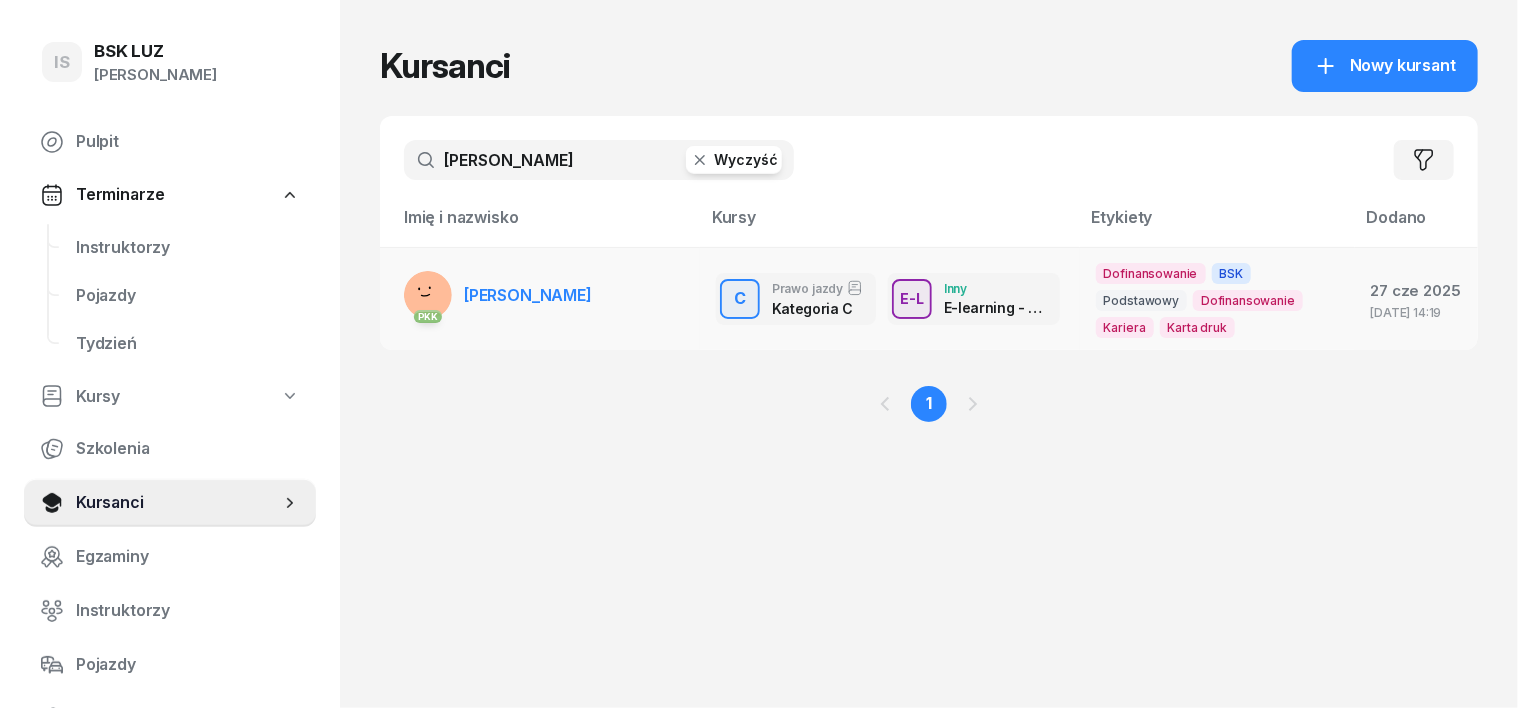 type on "kutrzeba" 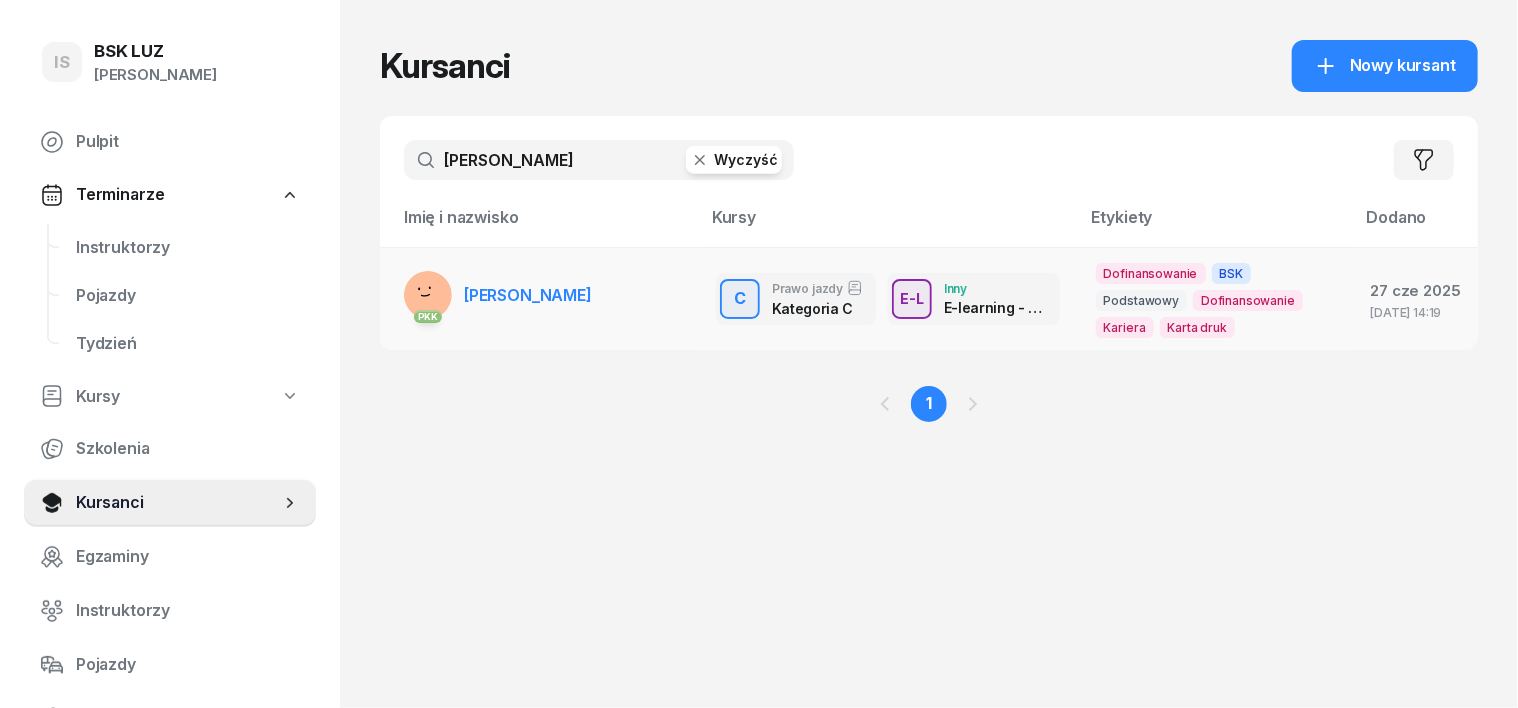 click on "PKK KUTRZEBA ARKADIUSZ" 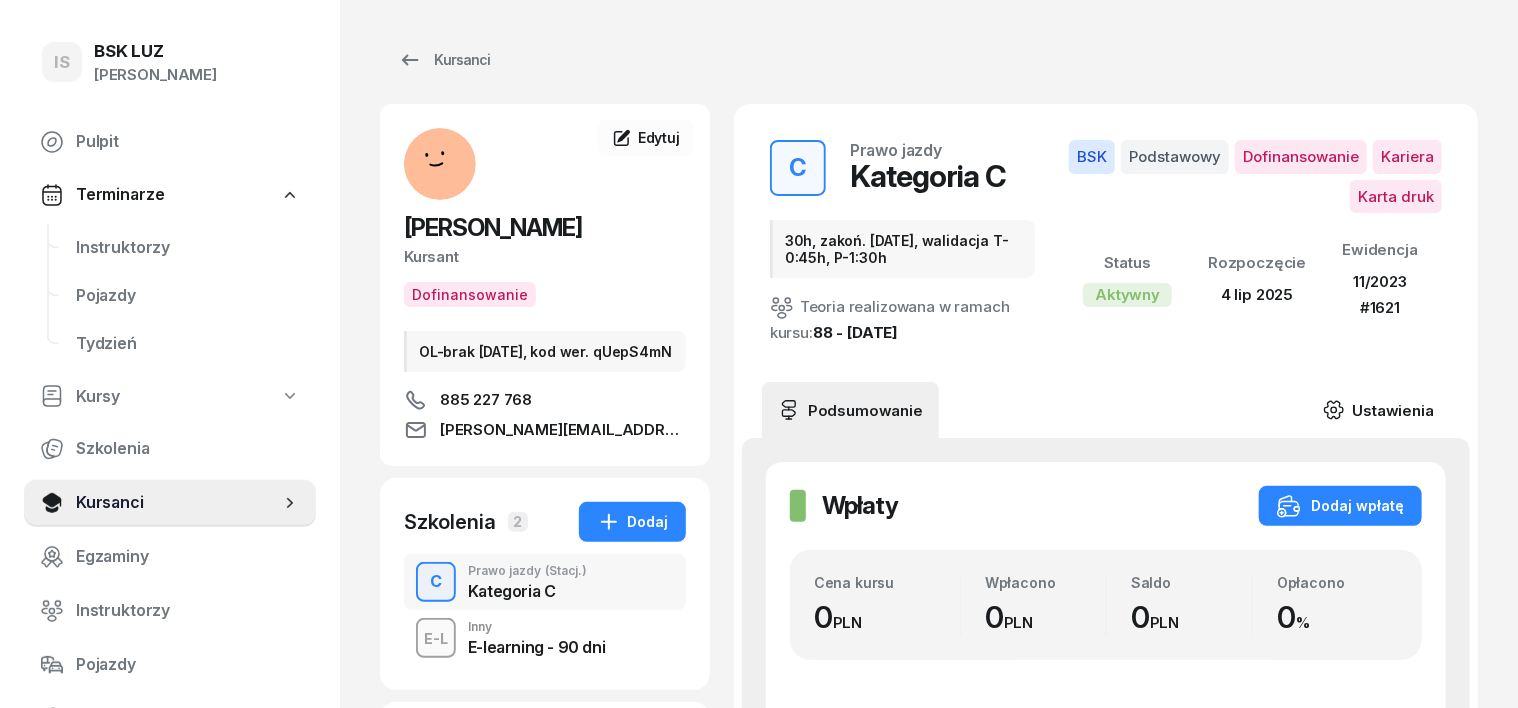 click 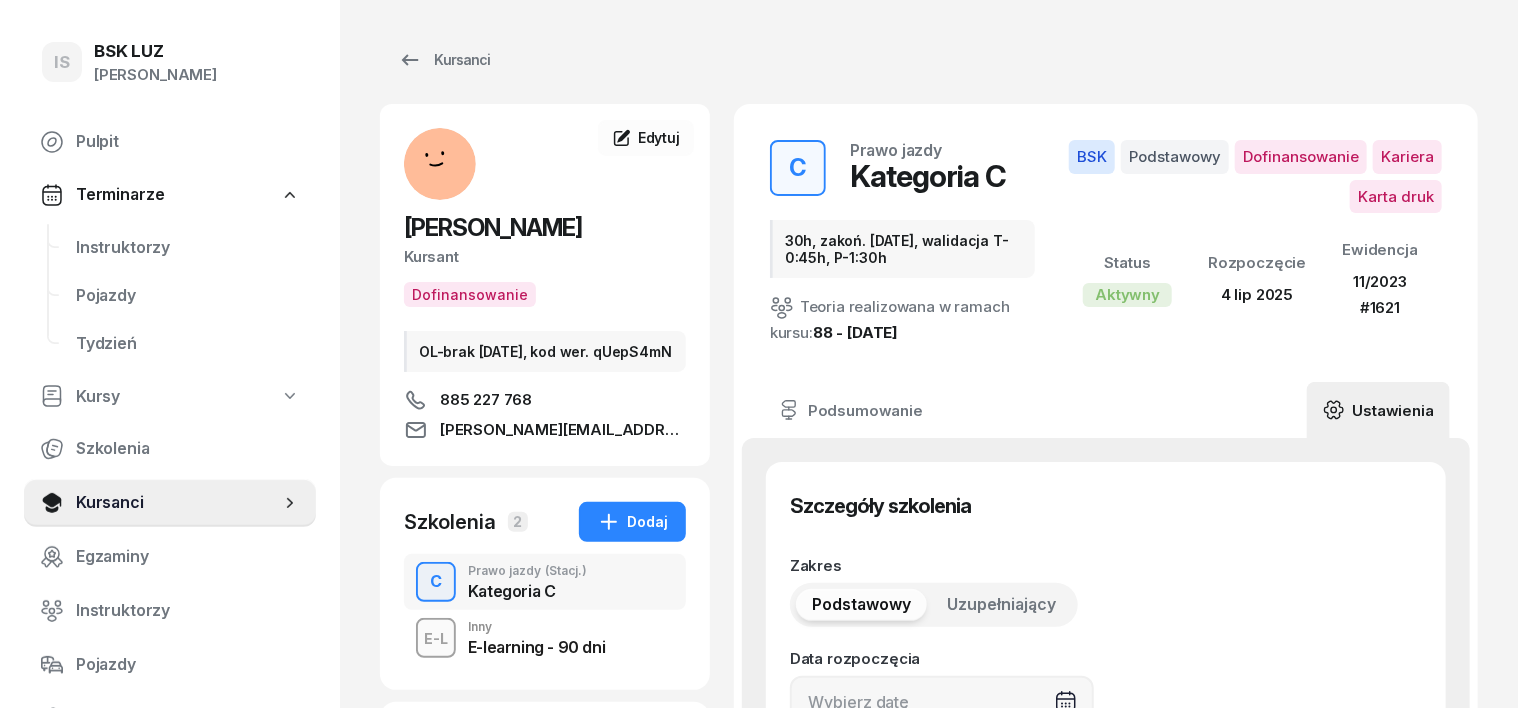 type on "04/07/2025" 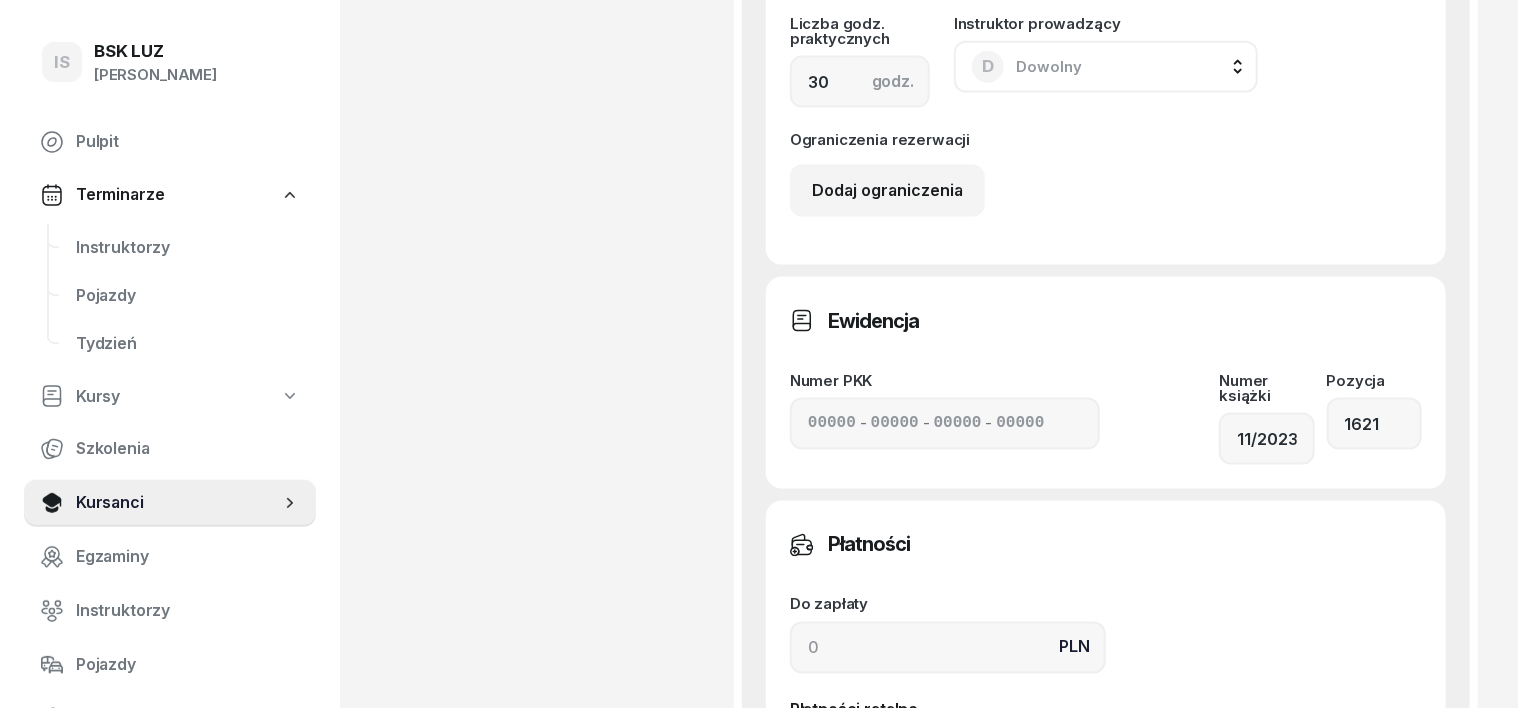 scroll, scrollTop: 1375, scrollLeft: 0, axis: vertical 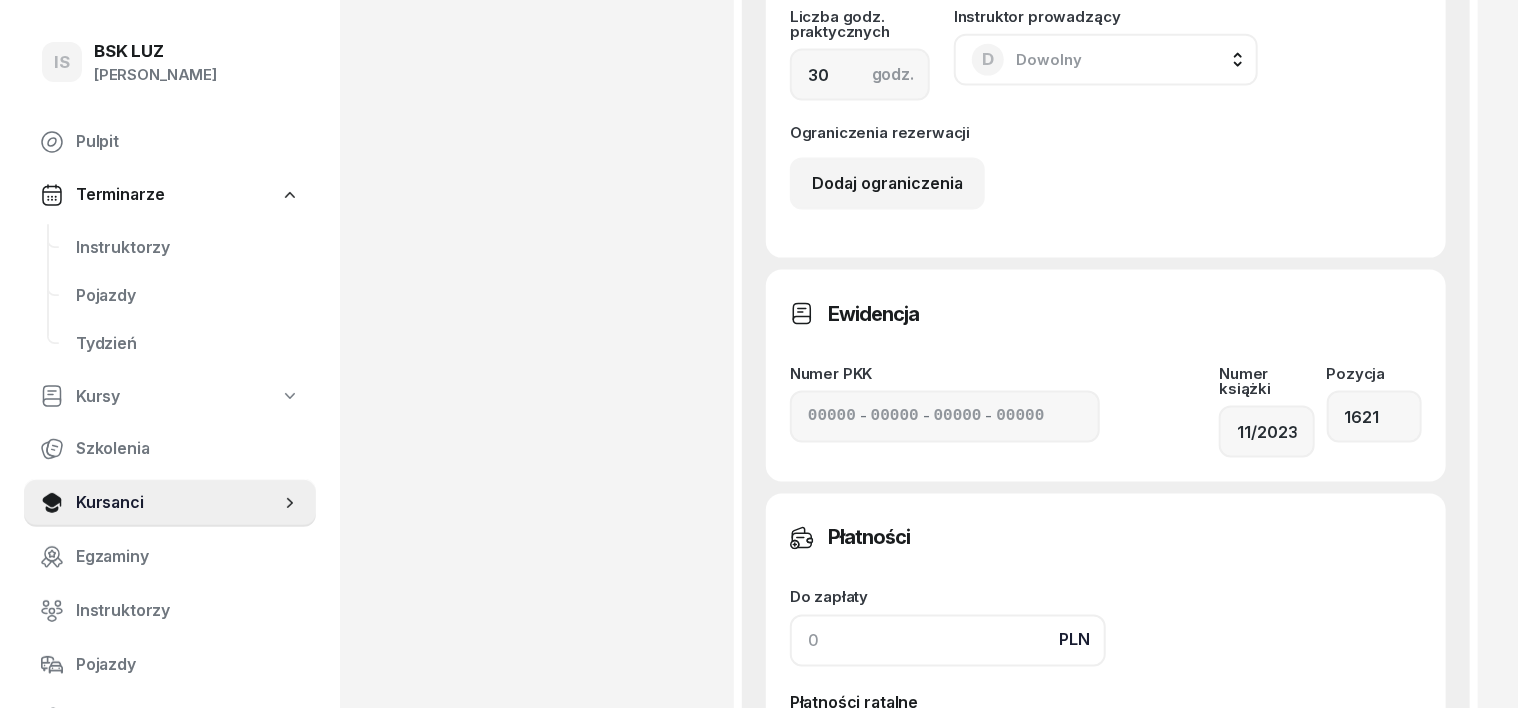 click 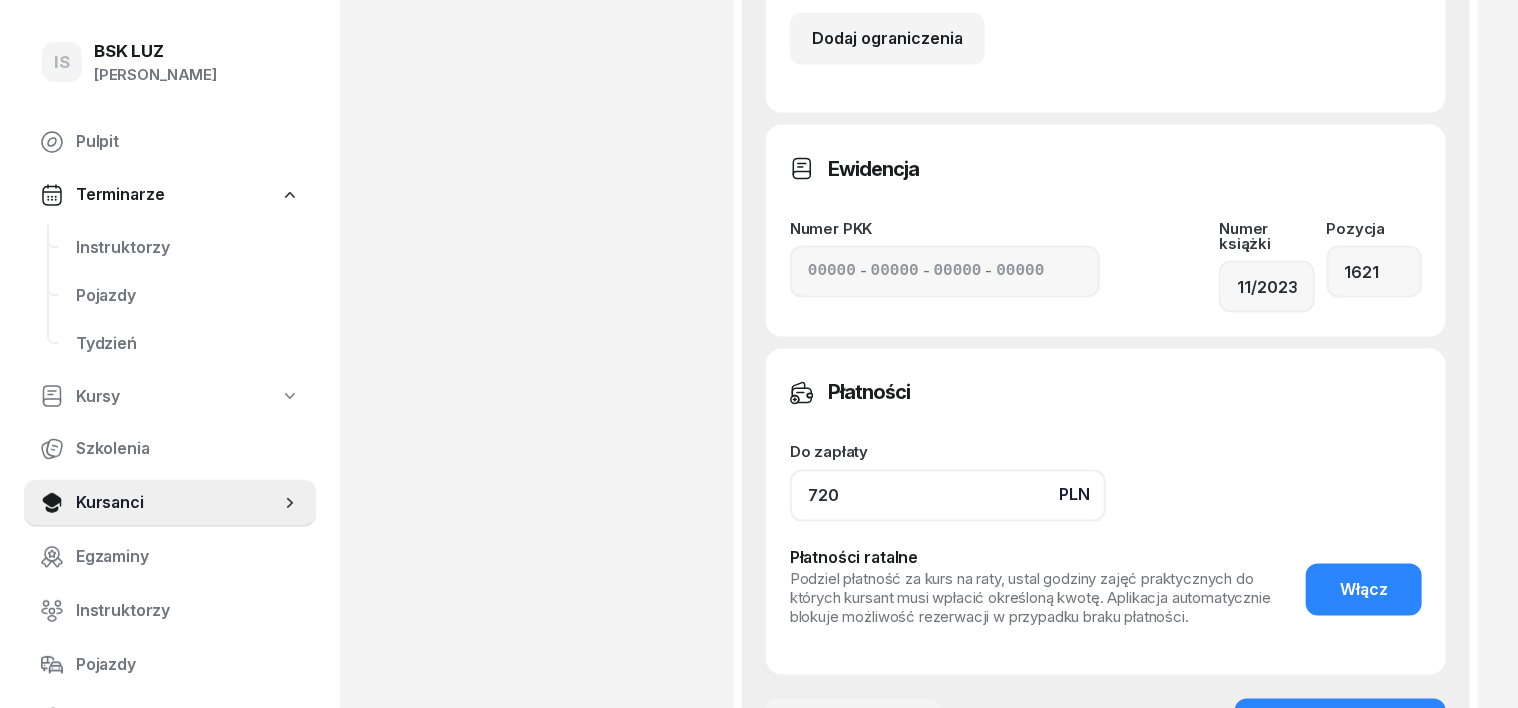 scroll, scrollTop: 1744, scrollLeft: 0, axis: vertical 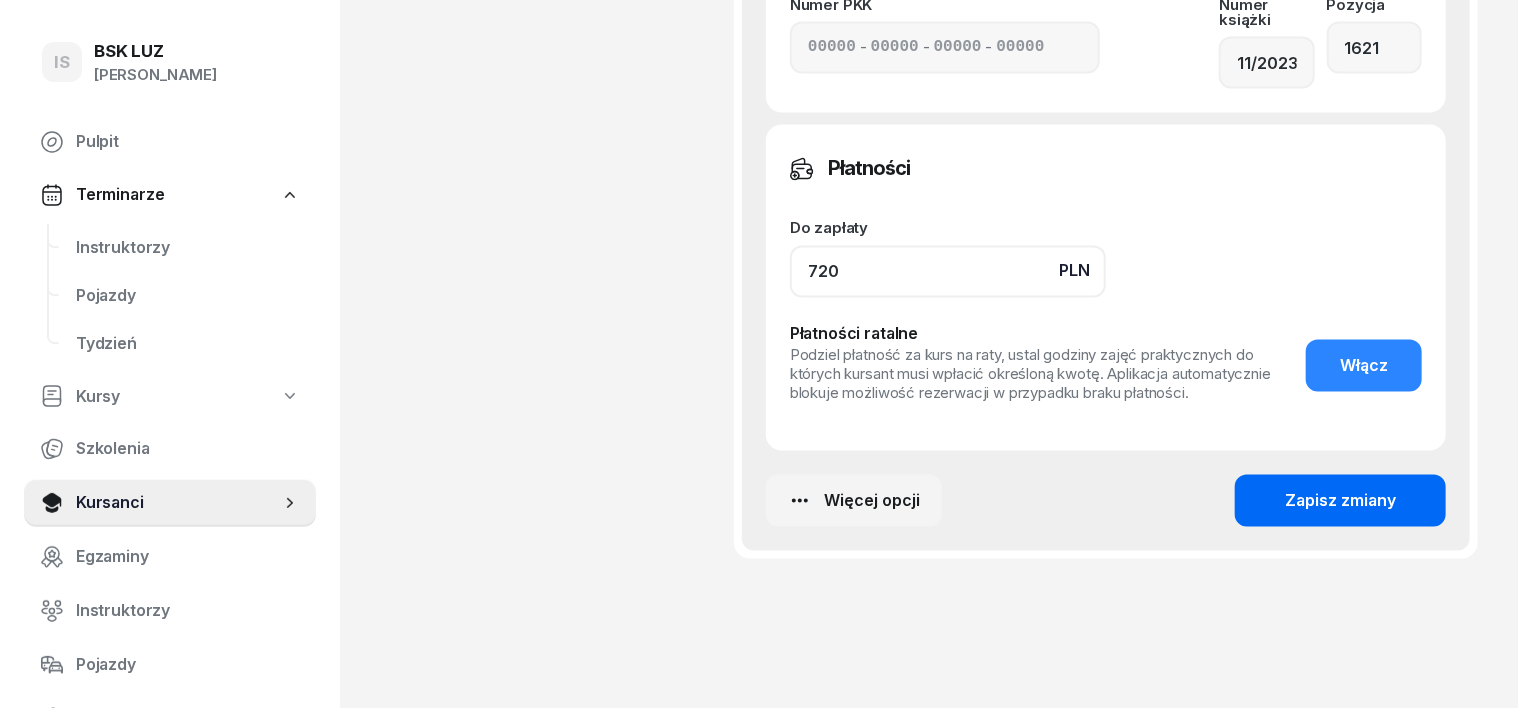 type on "720" 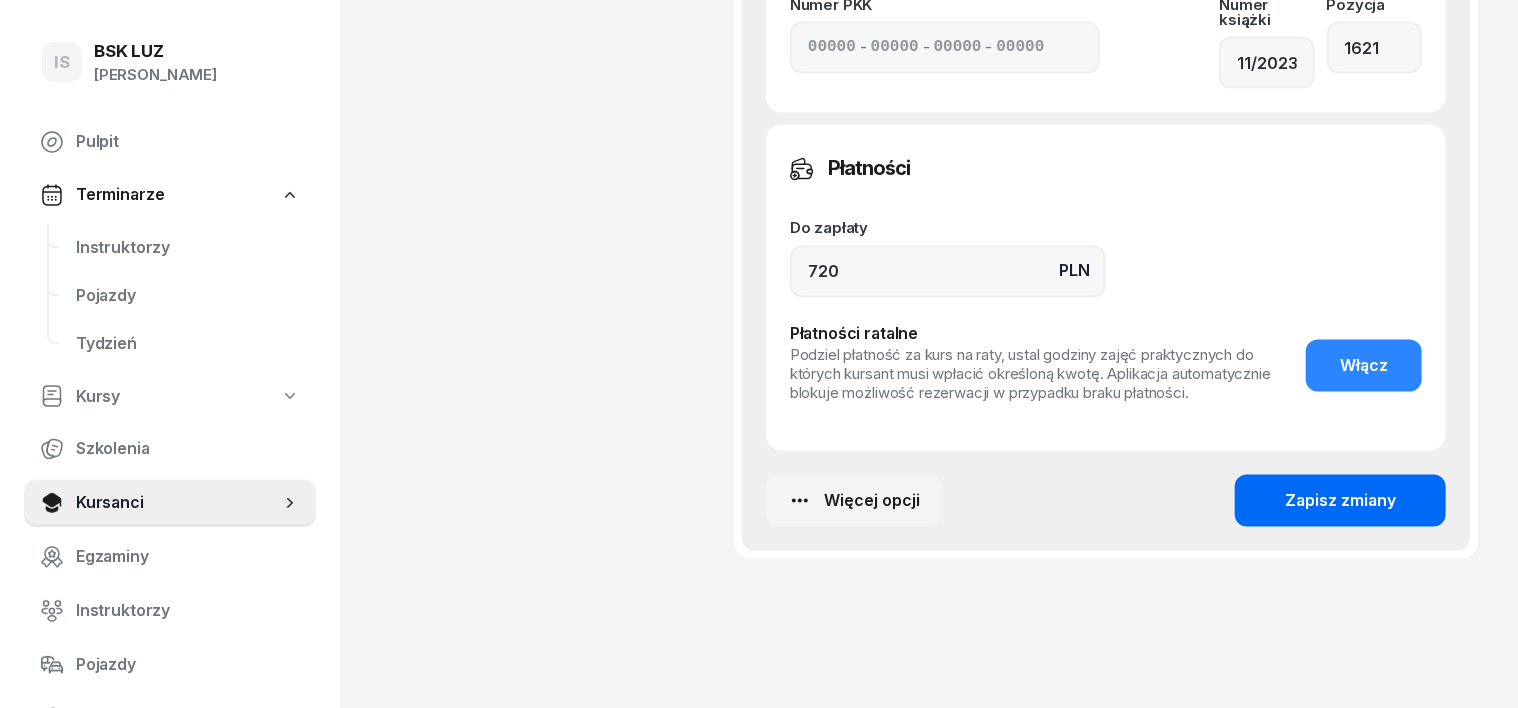 click on "Zapisz zmiany" at bounding box center (1340, 502) 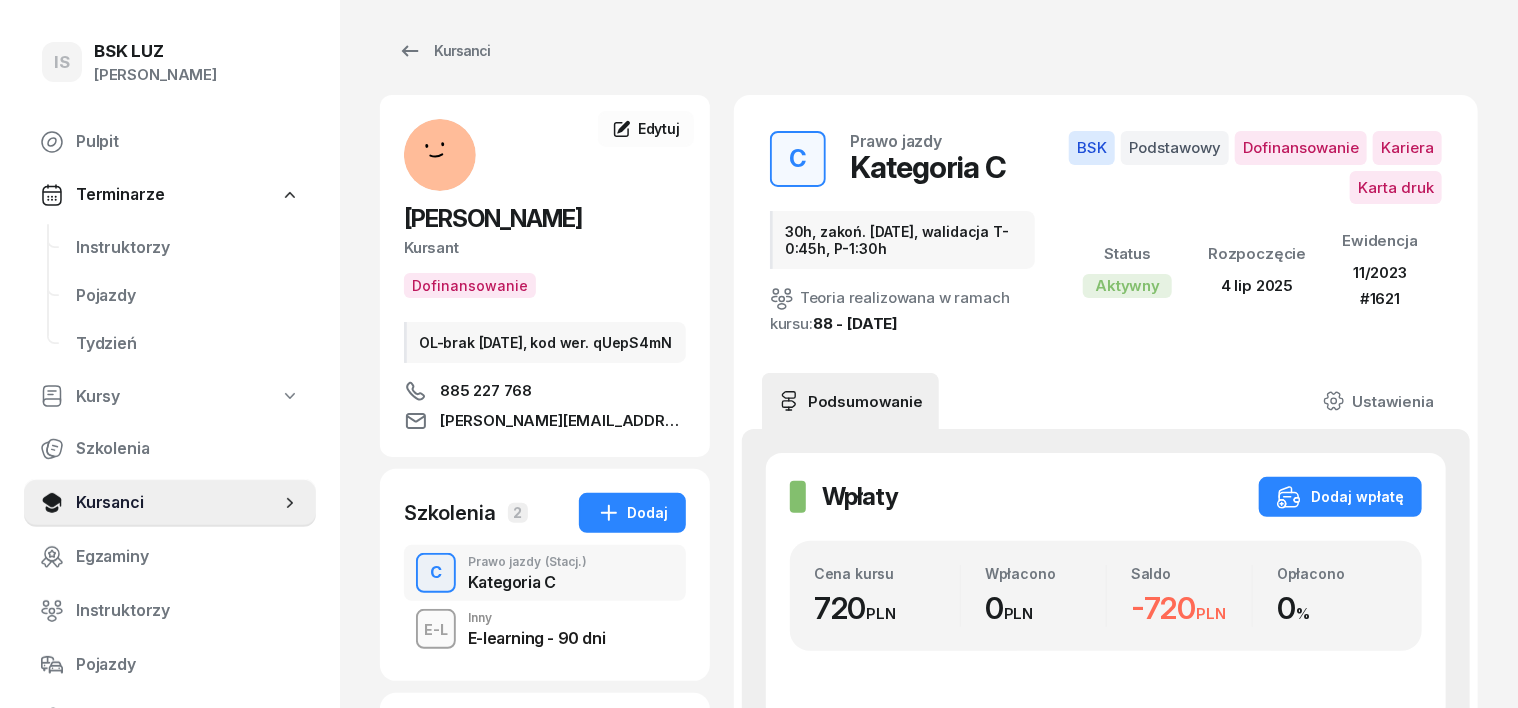 scroll, scrollTop: 0, scrollLeft: 0, axis: both 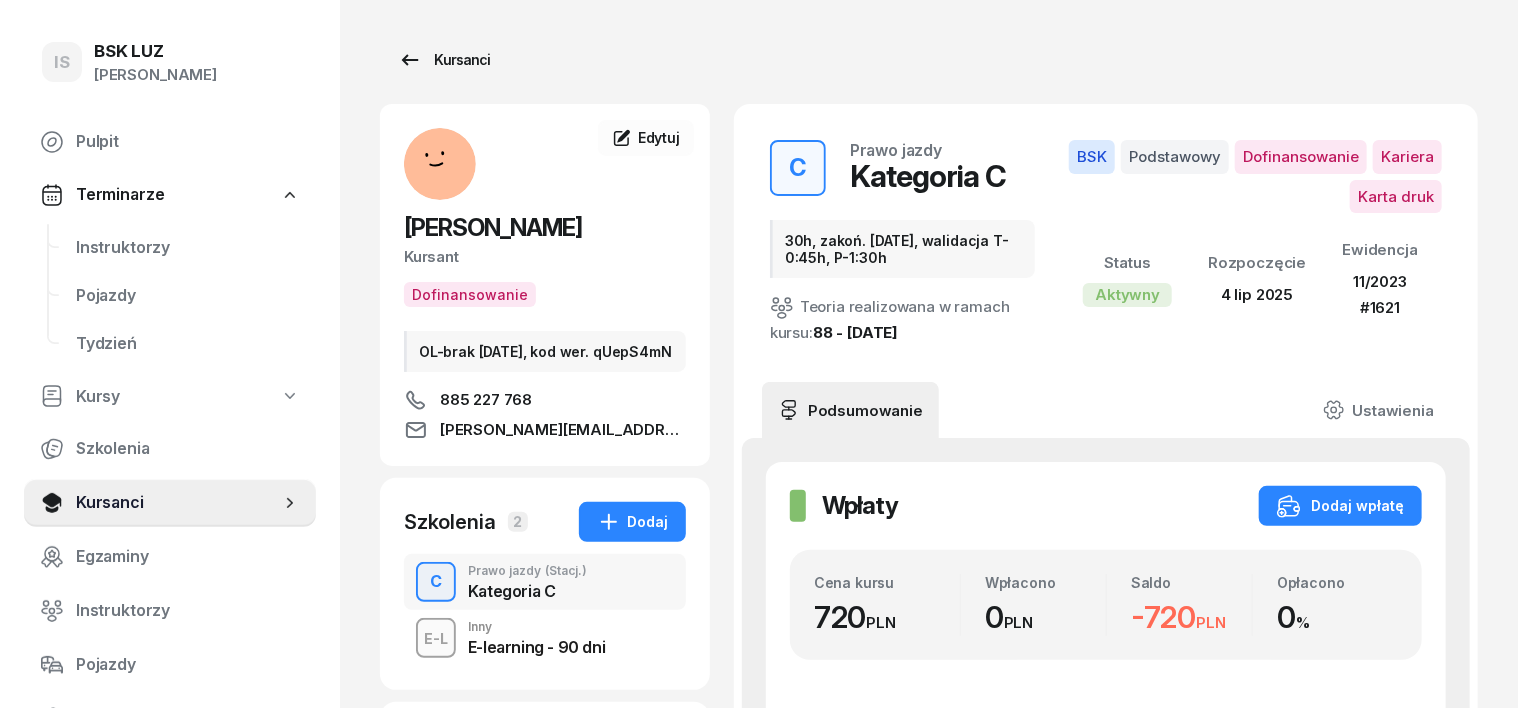 click on "Kursanci" at bounding box center (444, 60) 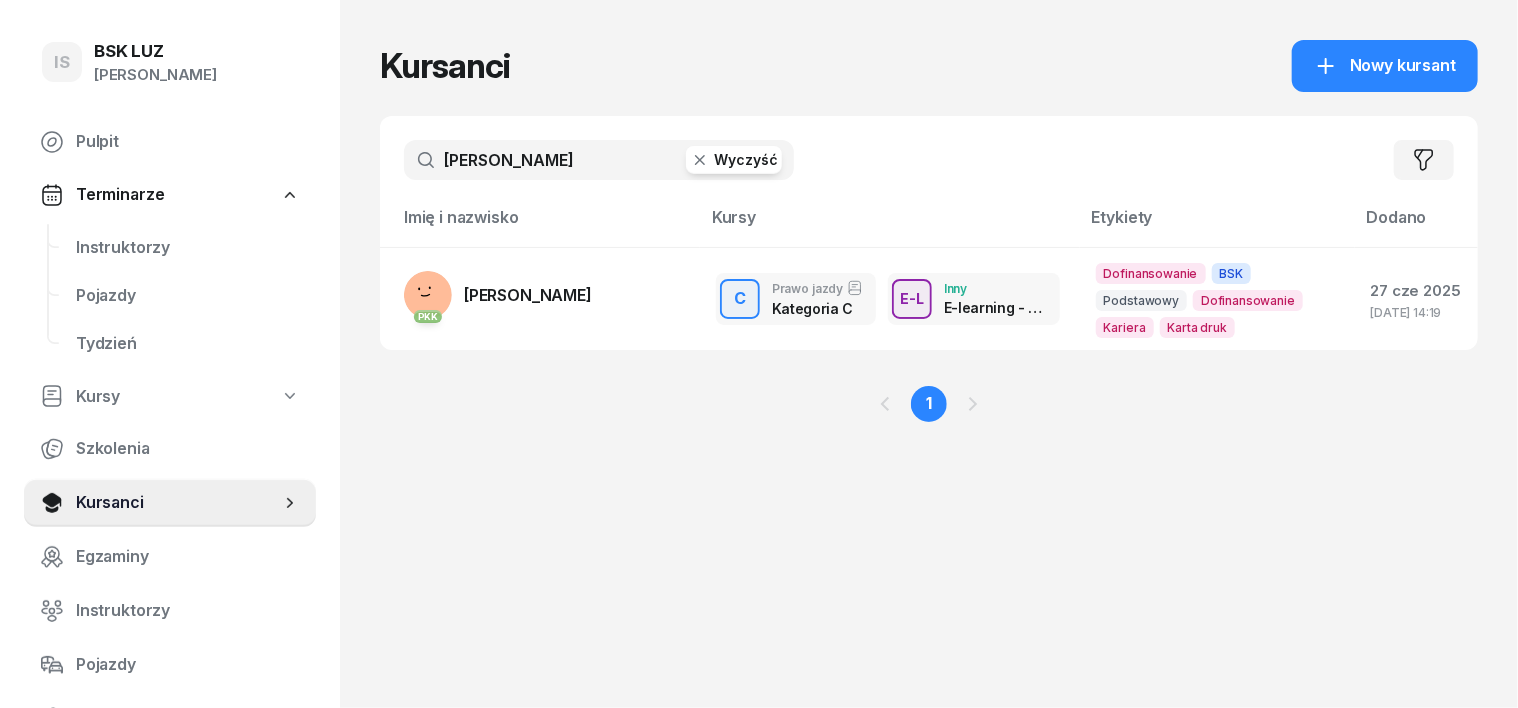 click 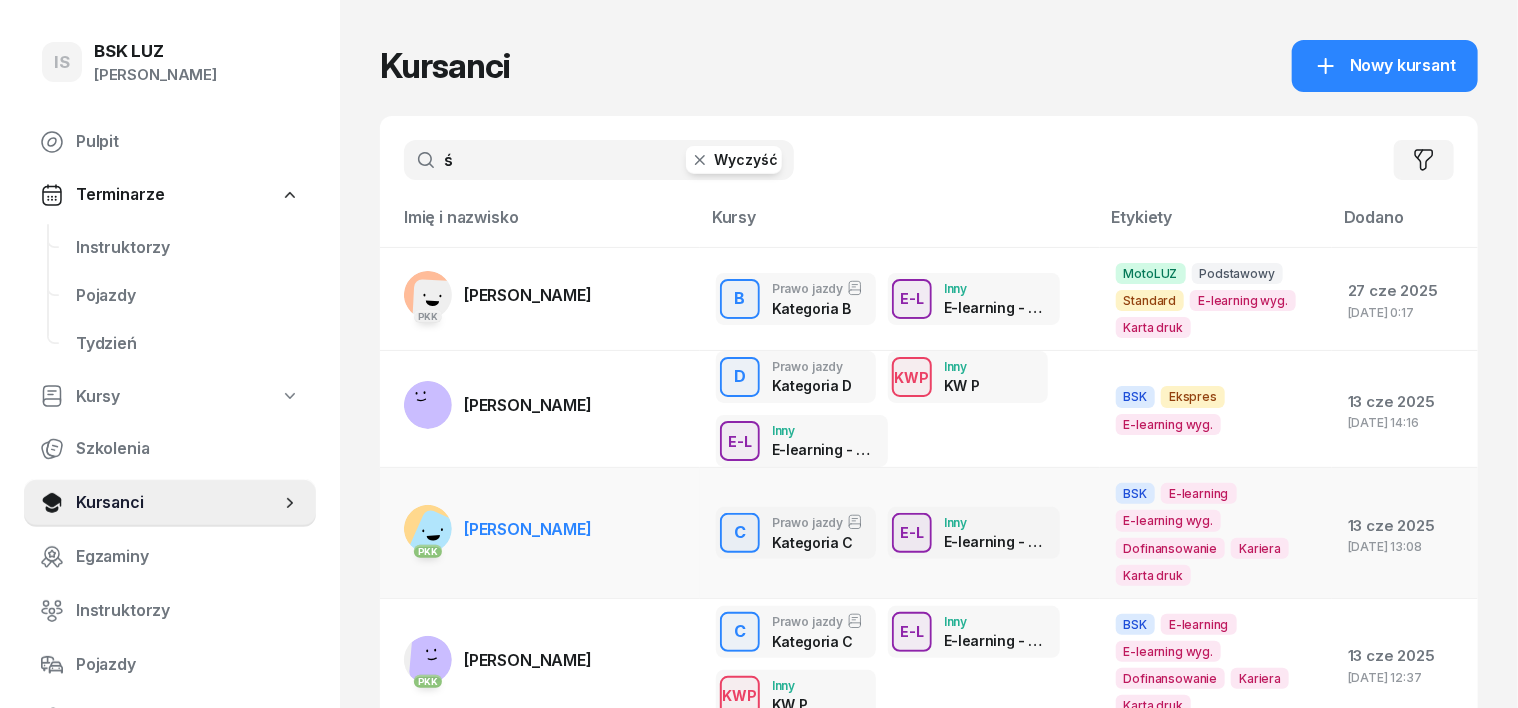 type on "ś" 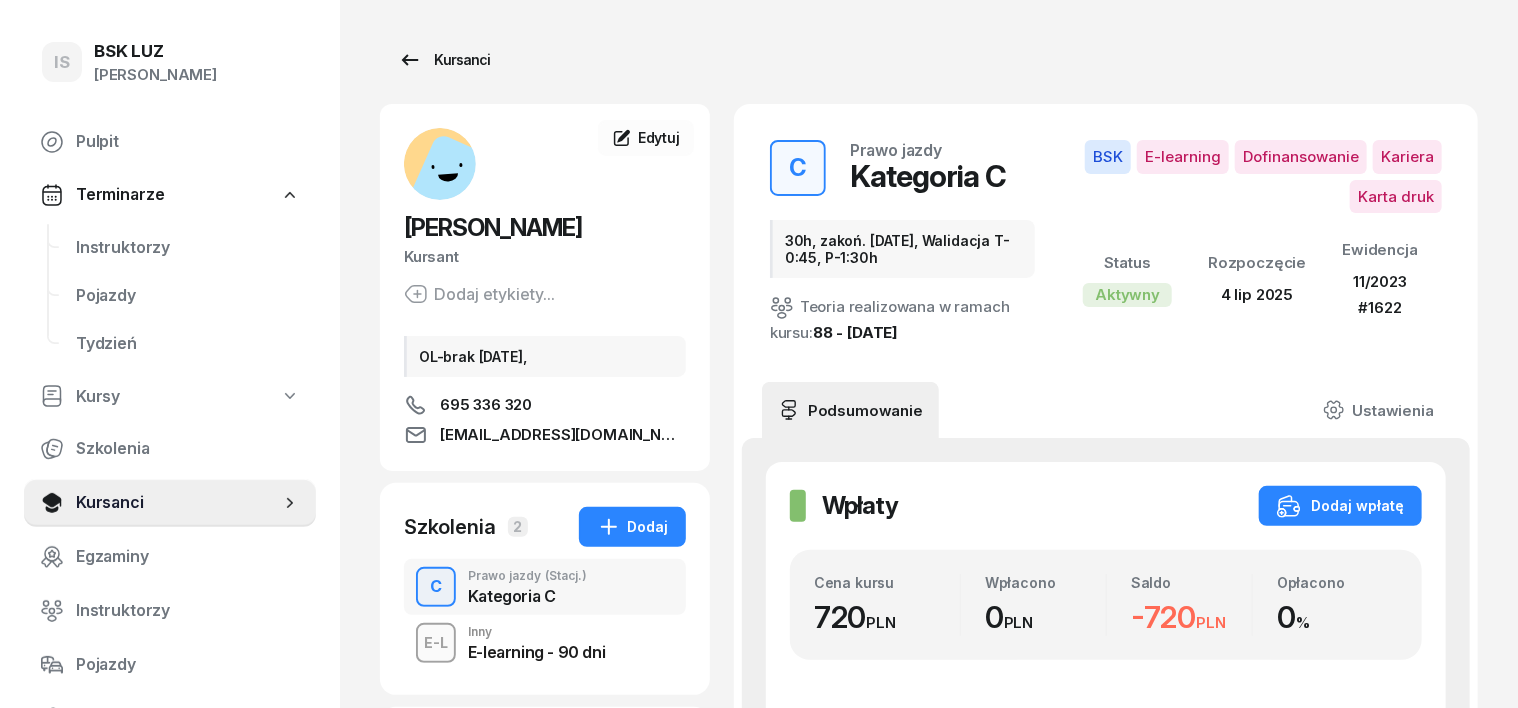 click on "Kursanci" at bounding box center (444, 60) 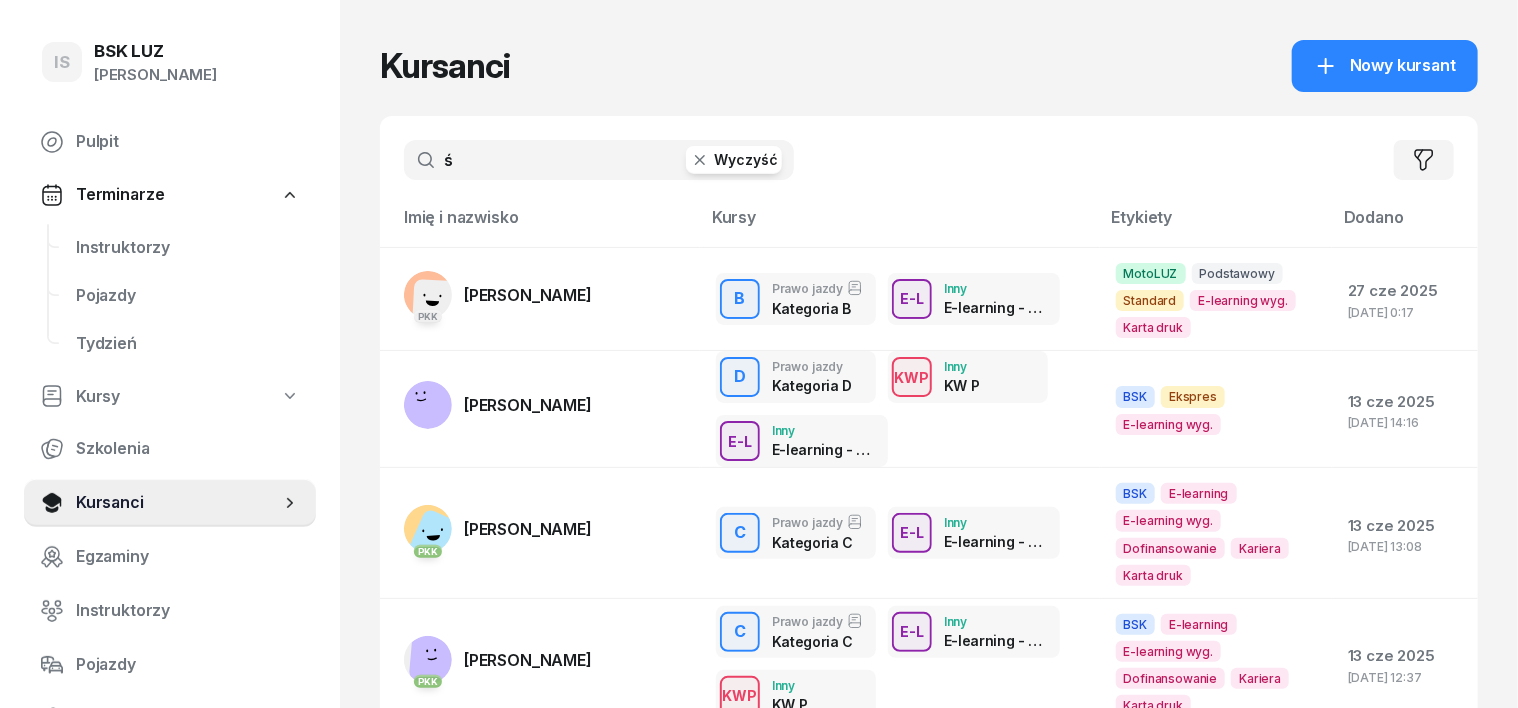 click 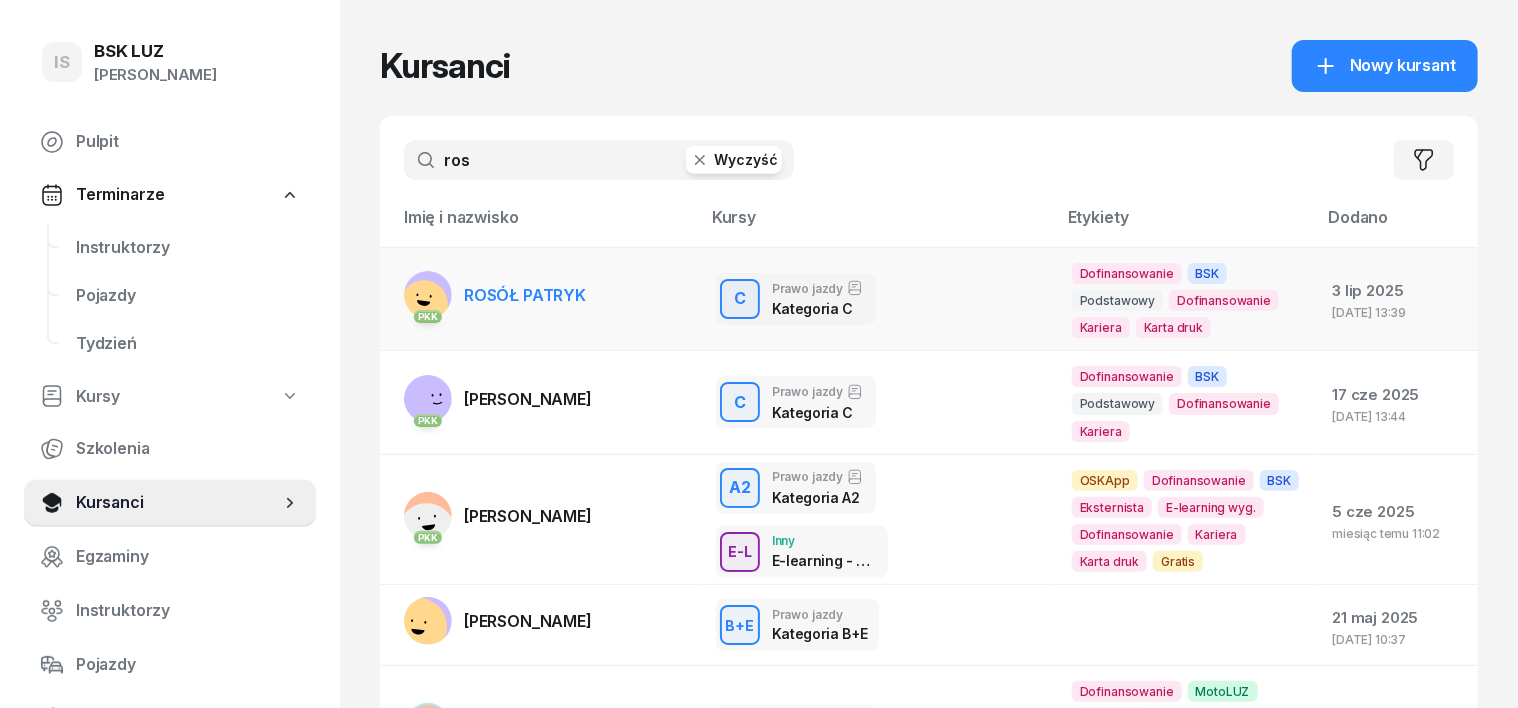 type on "ros" 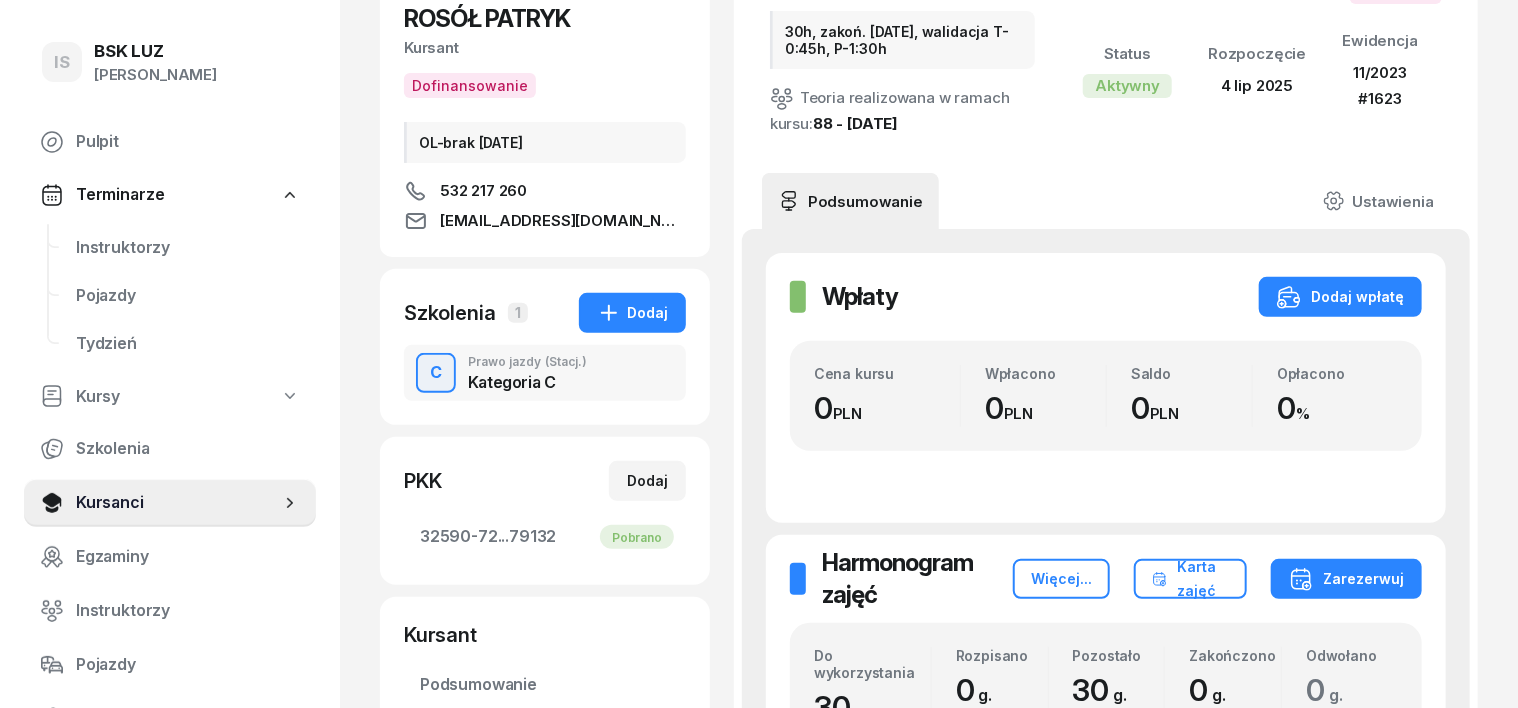 scroll, scrollTop: 124, scrollLeft: 0, axis: vertical 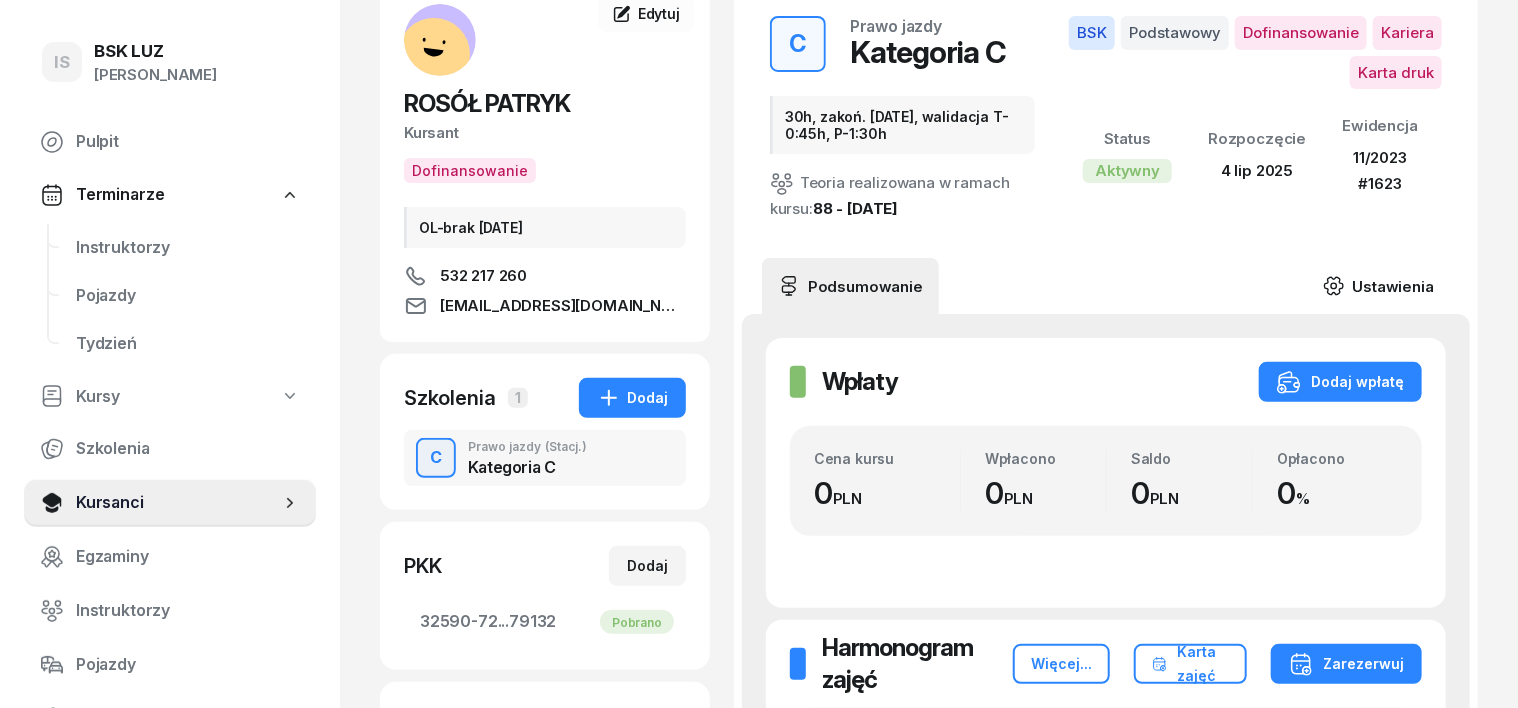 click 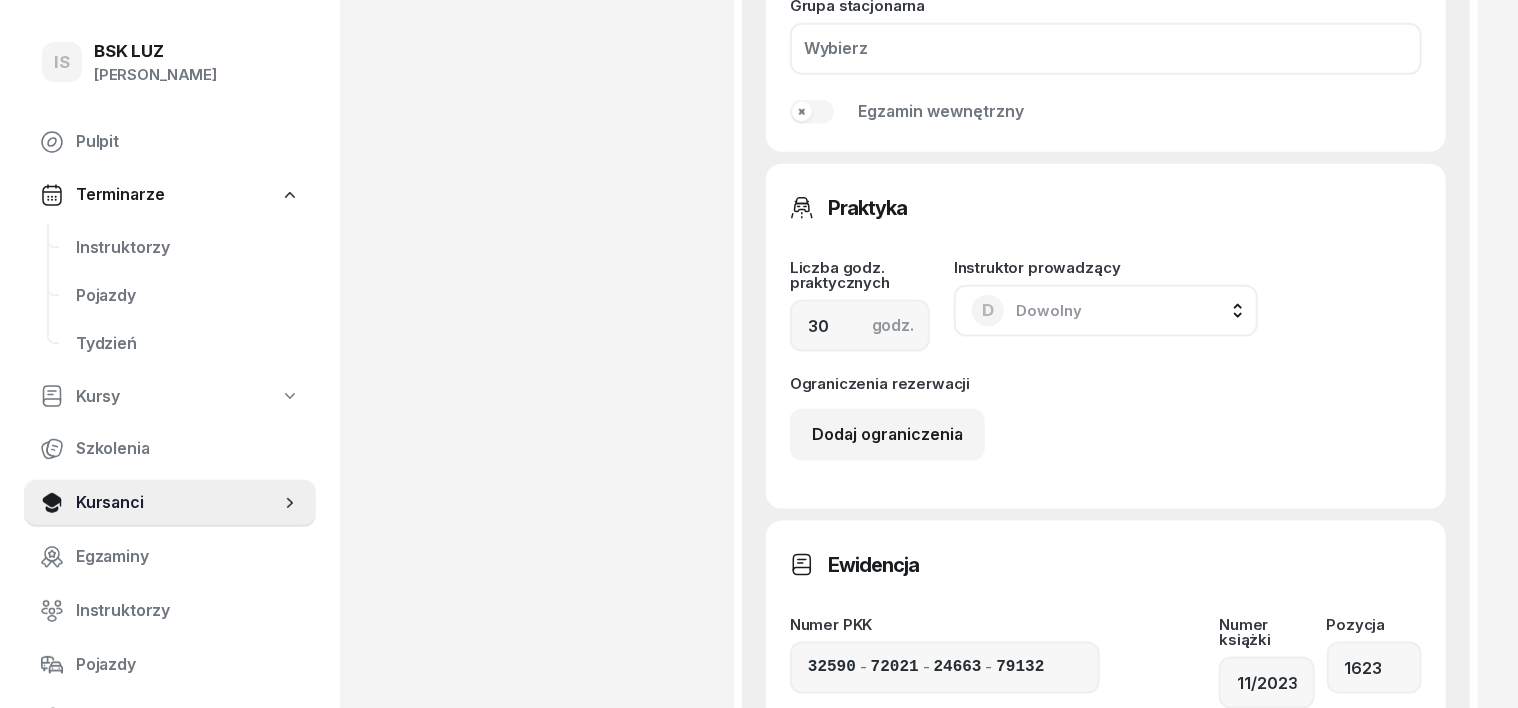 scroll, scrollTop: 1500, scrollLeft: 0, axis: vertical 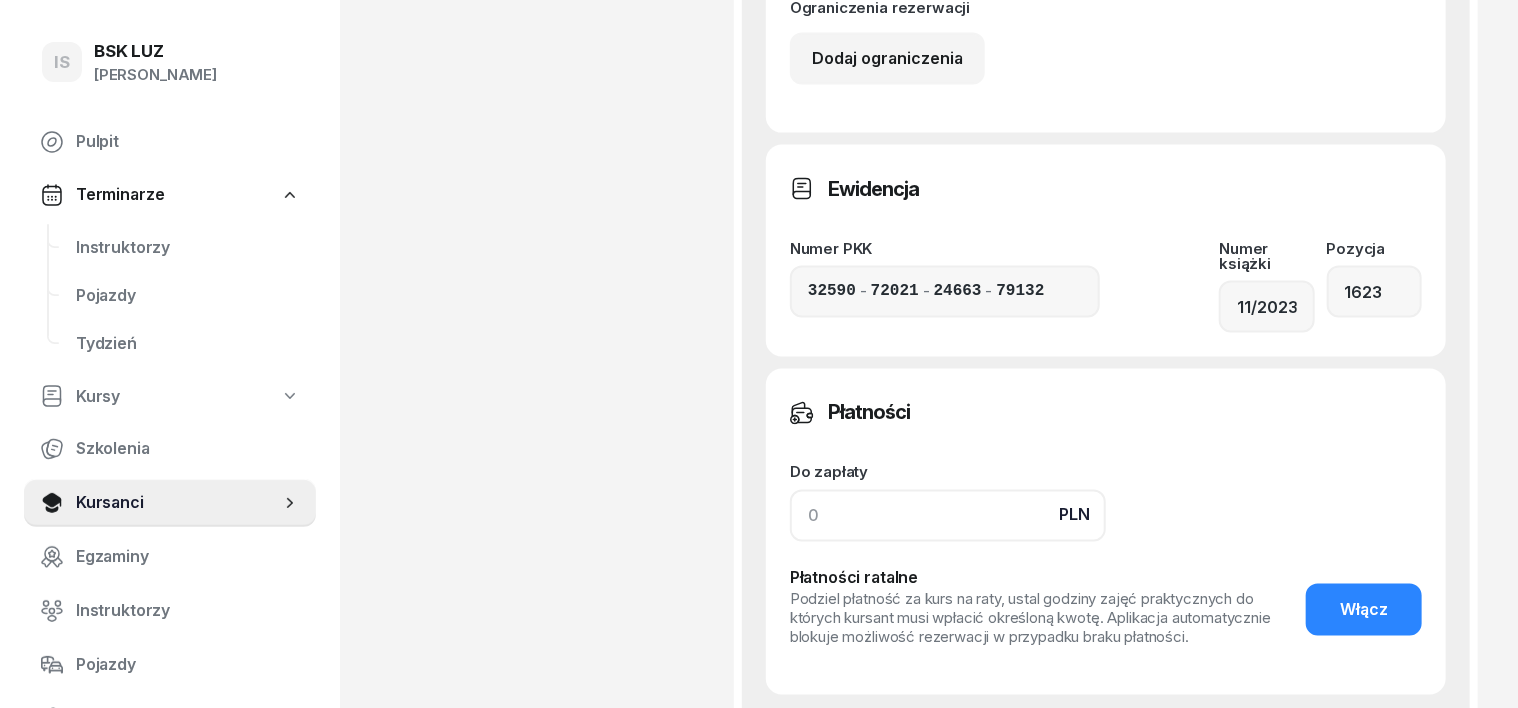 drag, startPoint x: 765, startPoint y: 465, endPoint x: 591, endPoint y: 467, distance: 174.01149 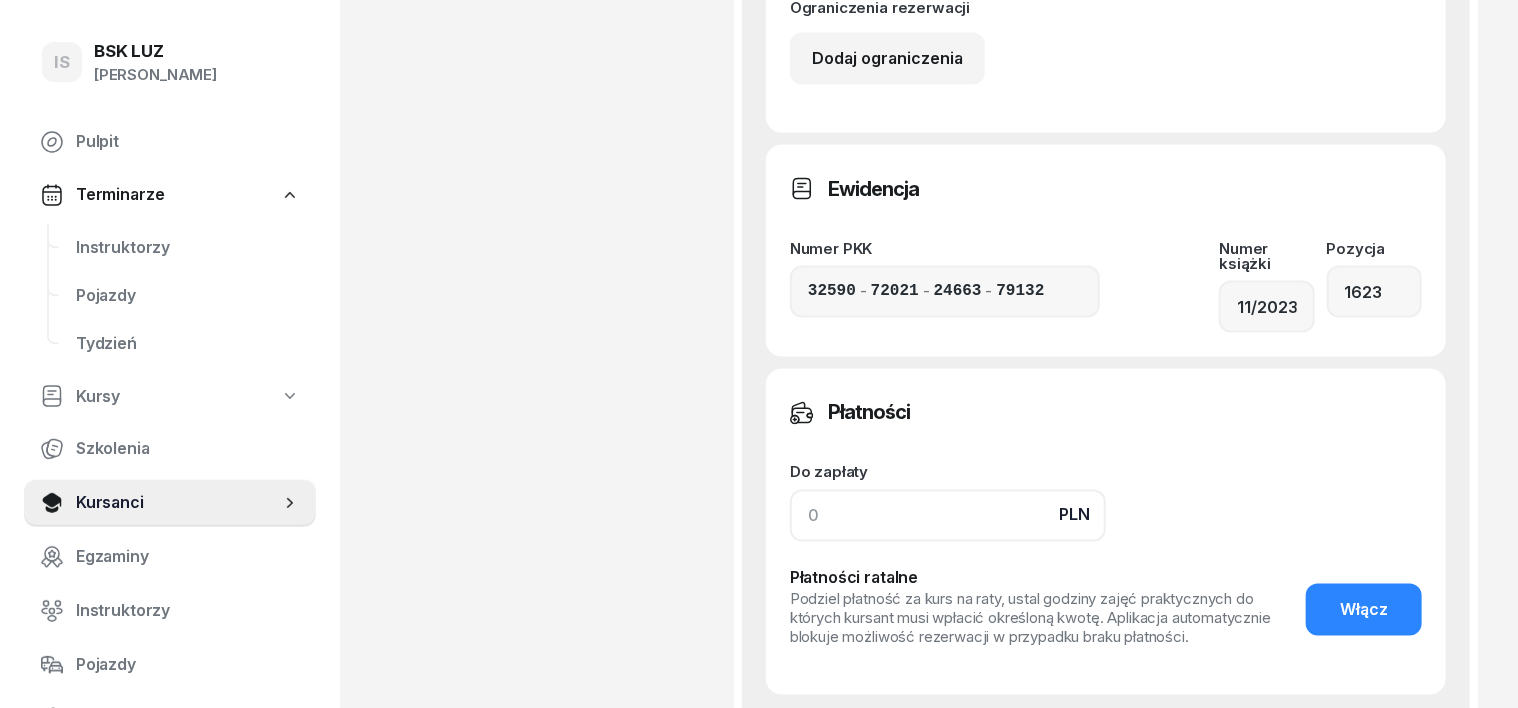 click 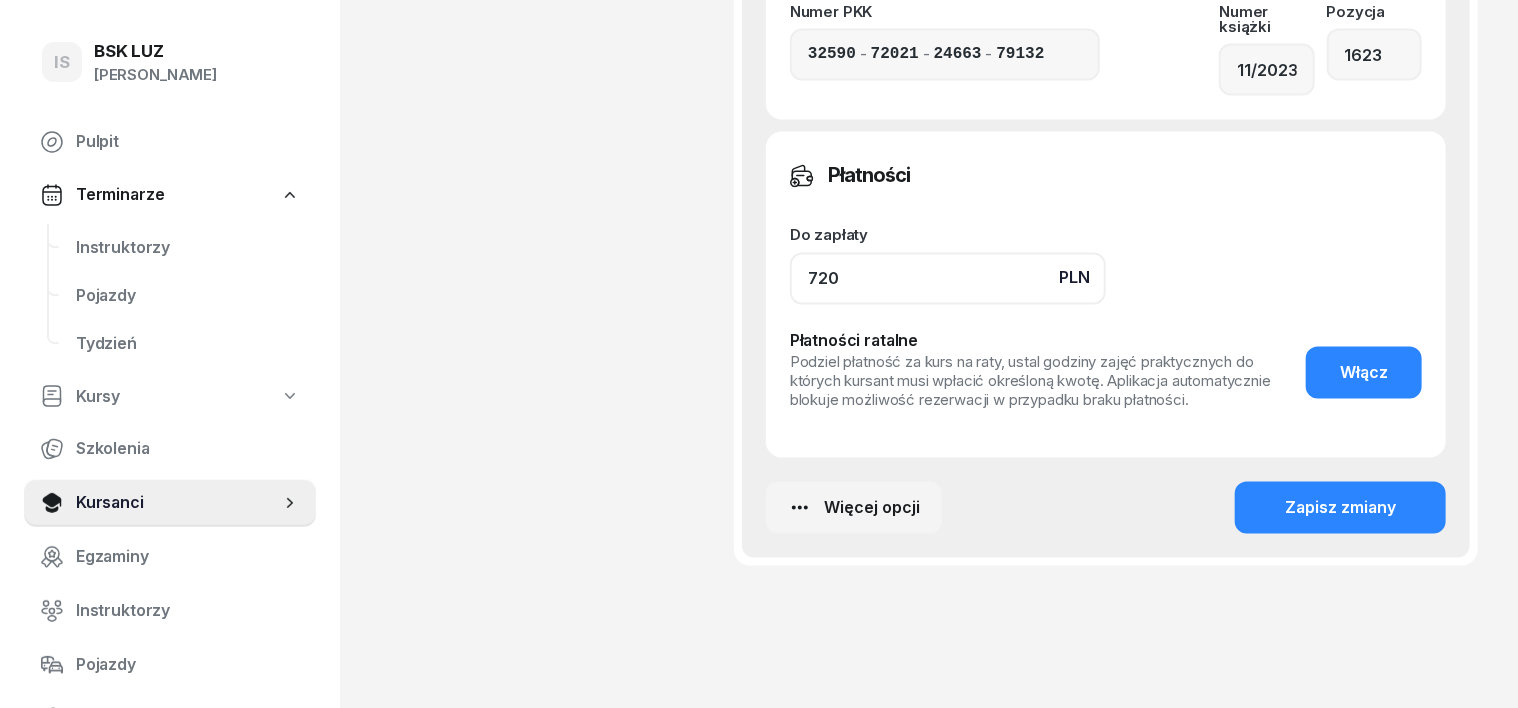 scroll, scrollTop: 1744, scrollLeft: 0, axis: vertical 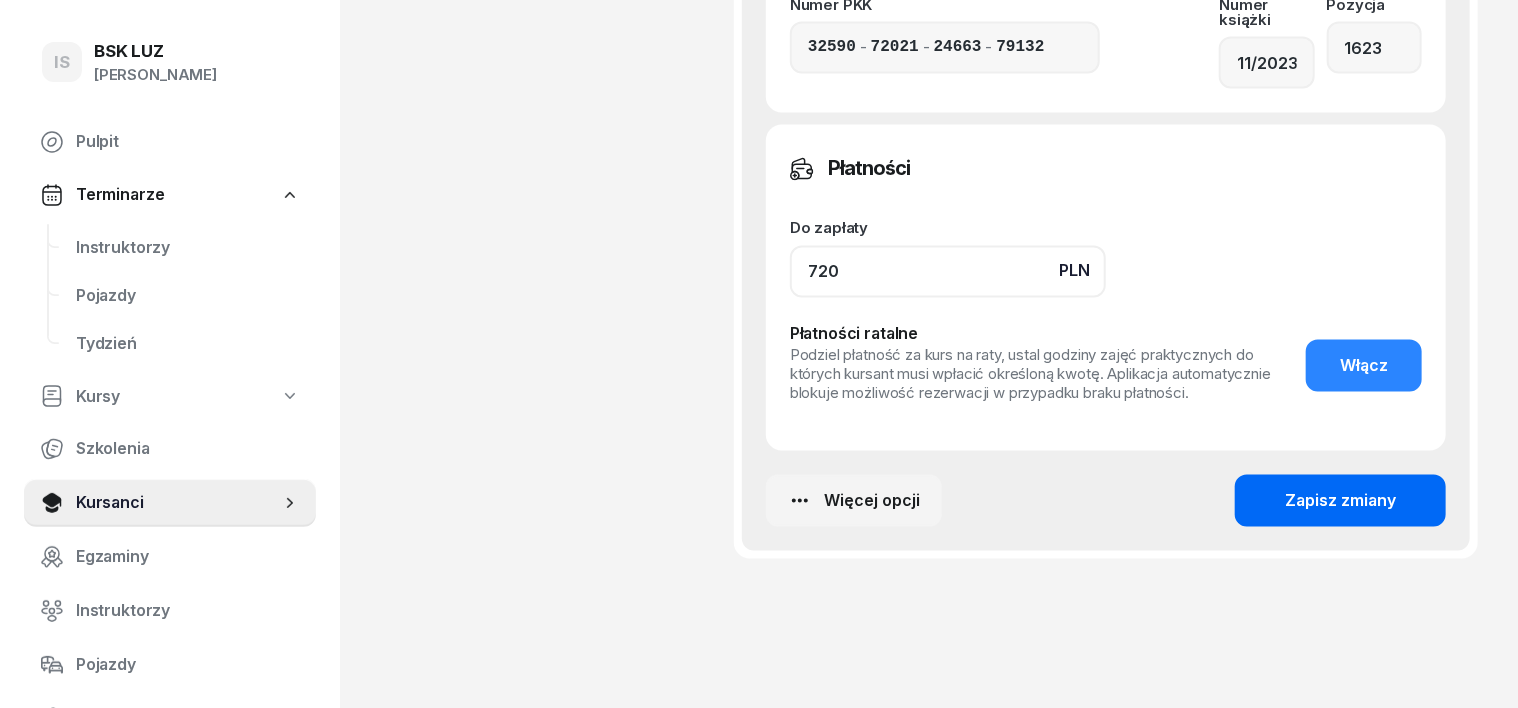 type on "720" 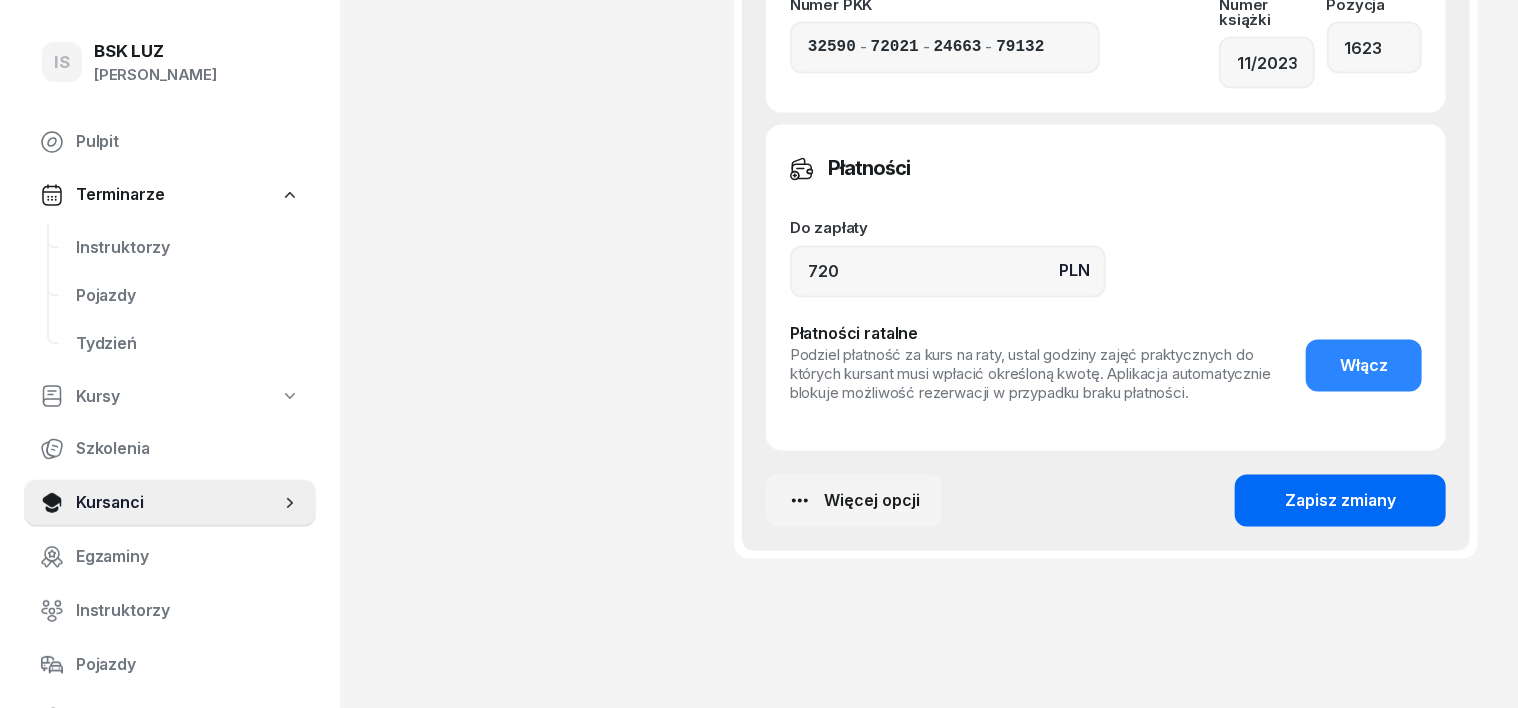 click on "Zapisz zmiany" at bounding box center [1340, 502] 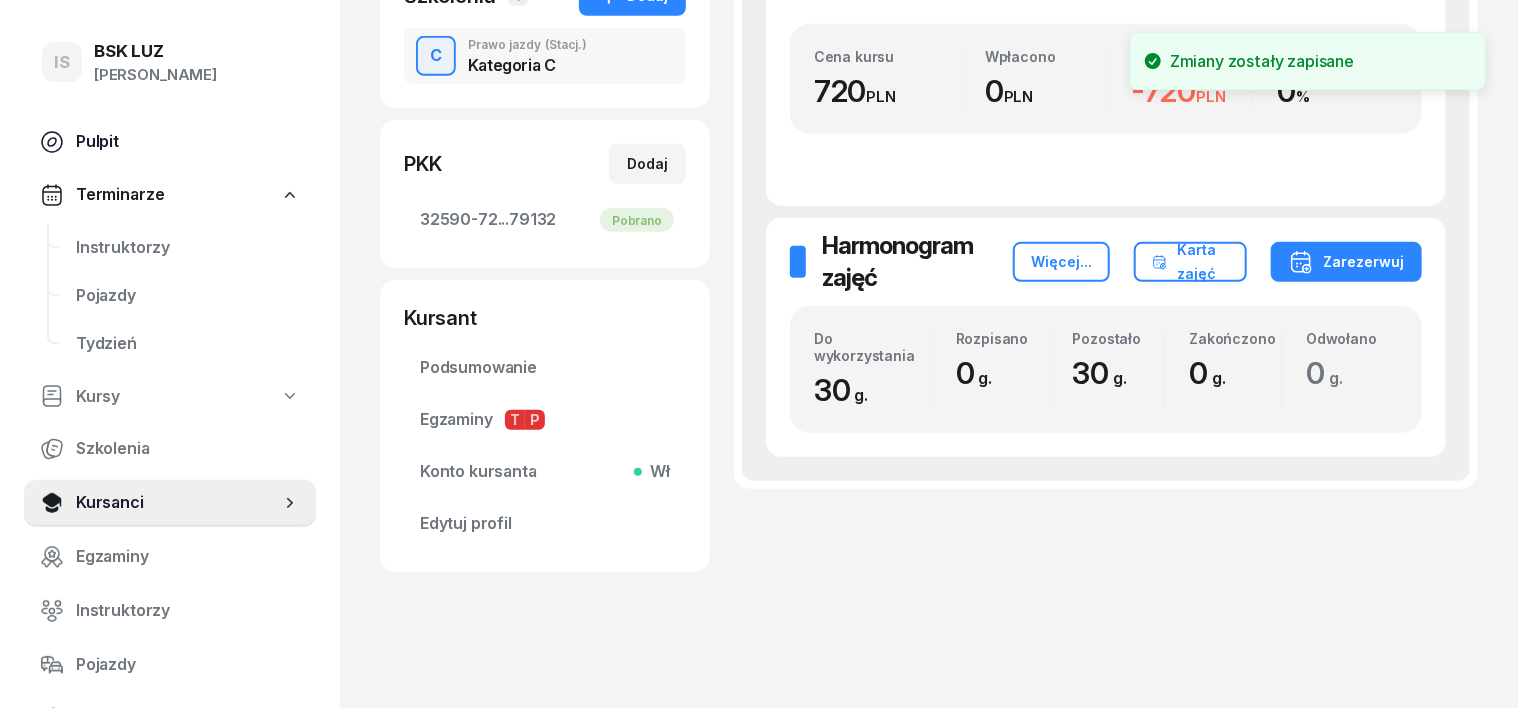 scroll, scrollTop: 0, scrollLeft: 0, axis: both 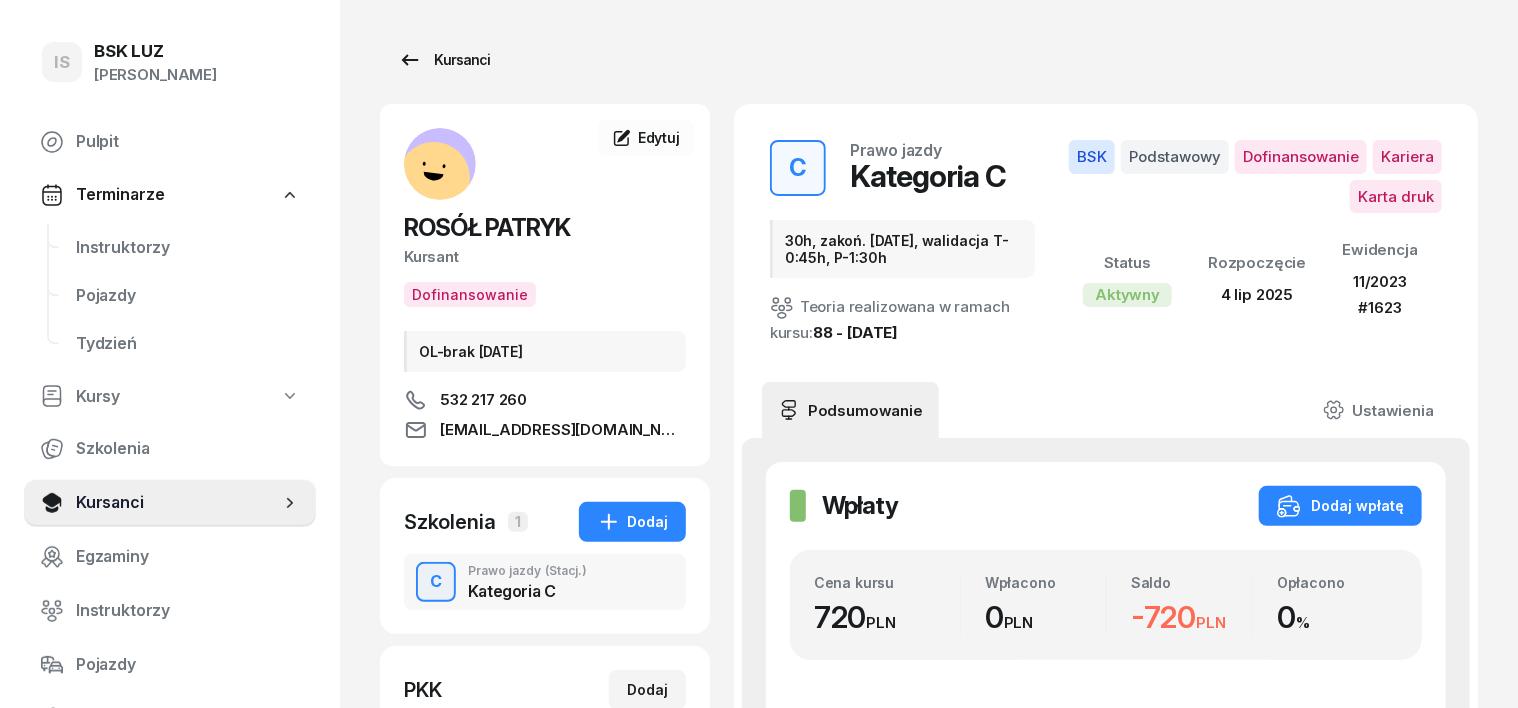 click on "Kursanci" at bounding box center [444, 60] 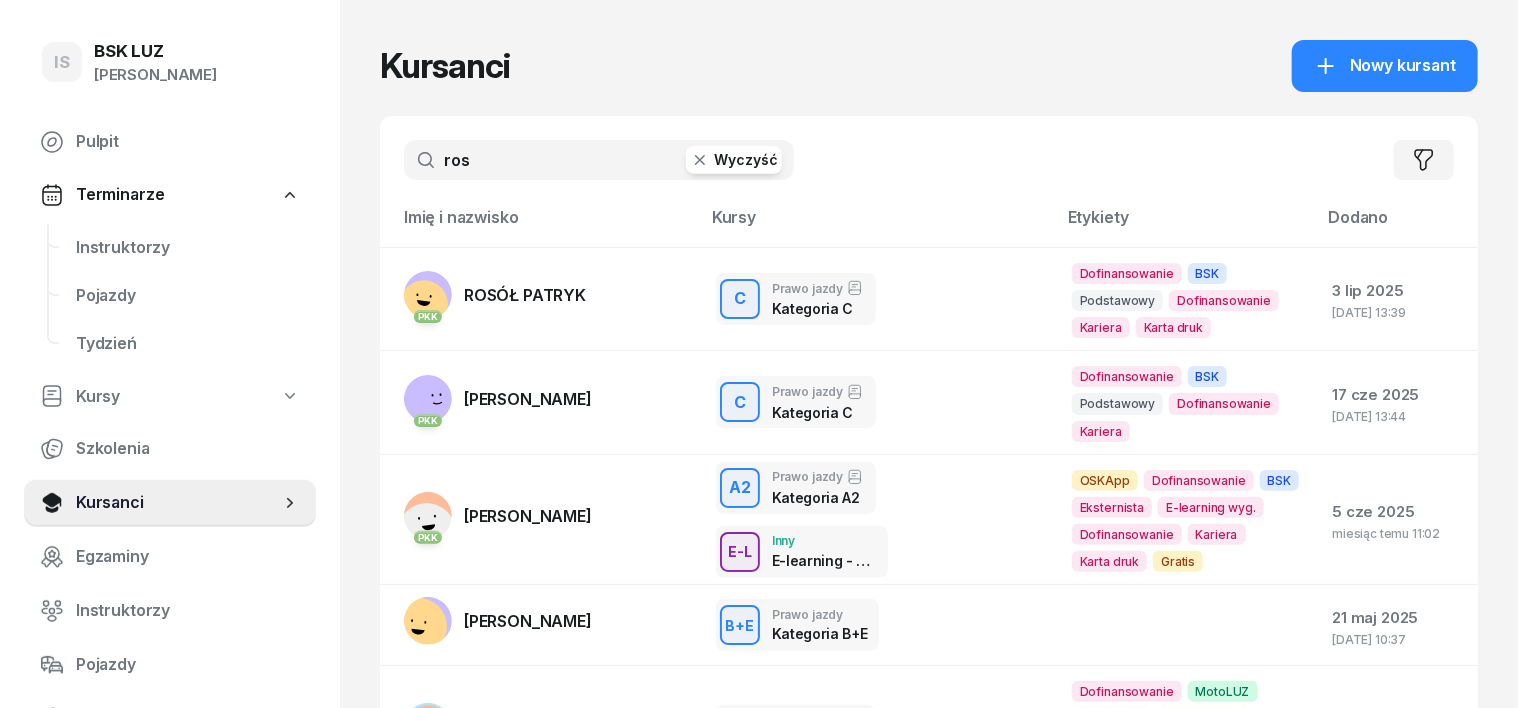click 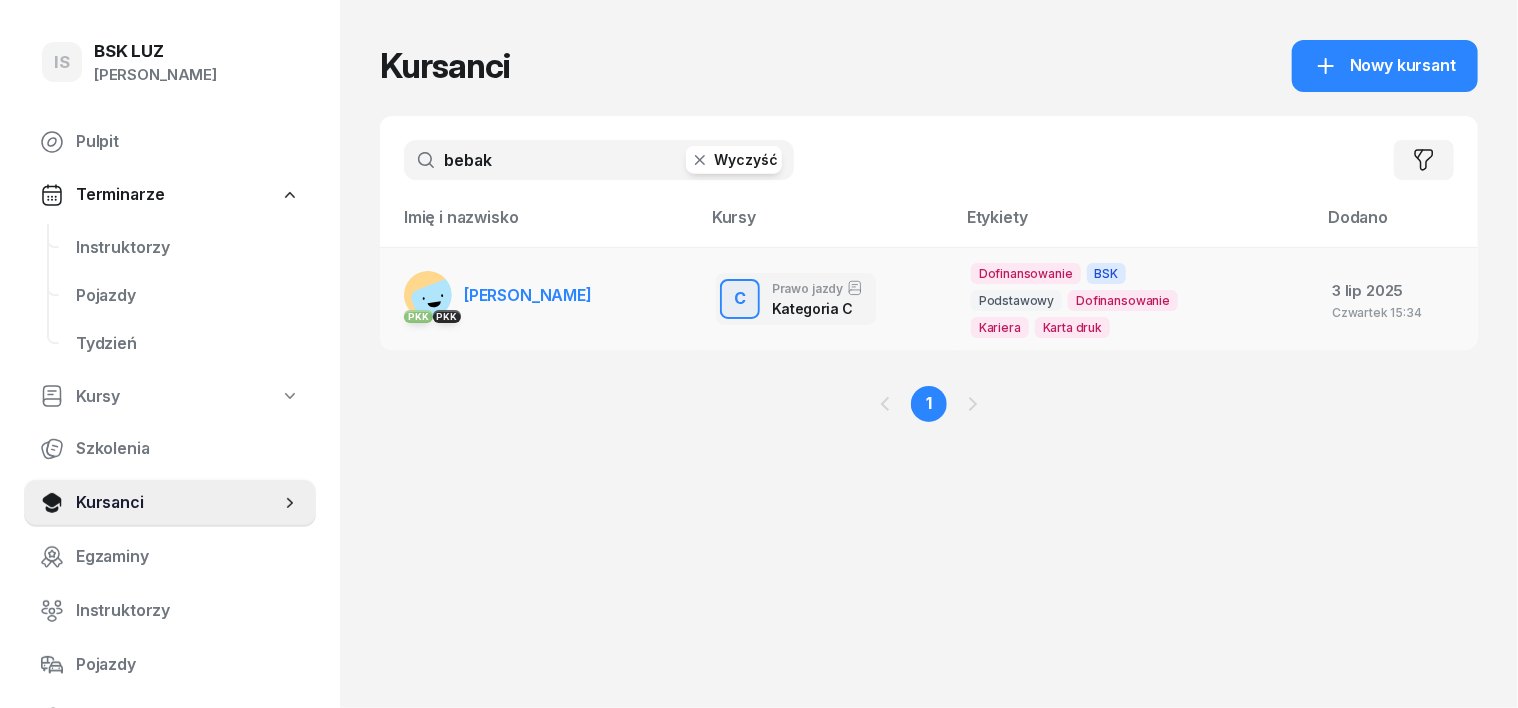 type on "bebak" 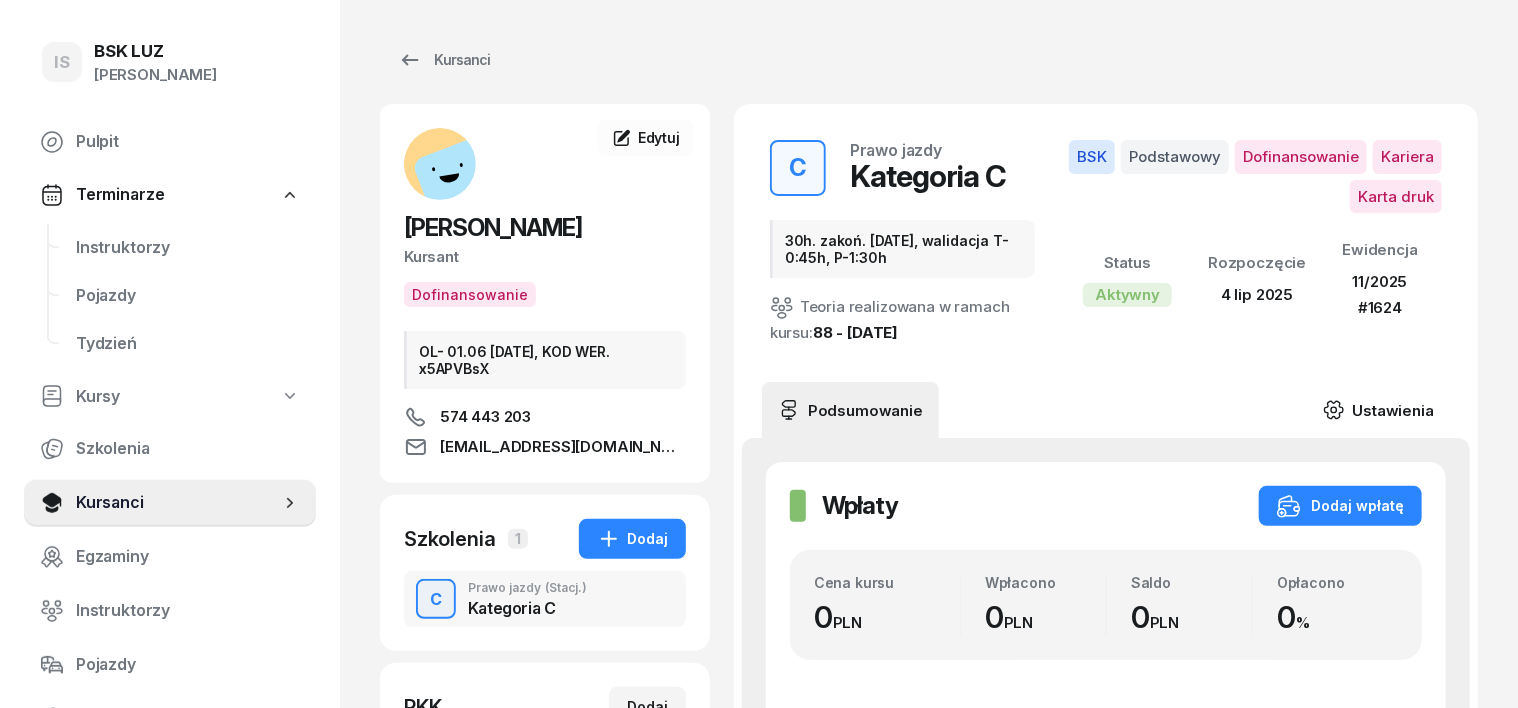 click 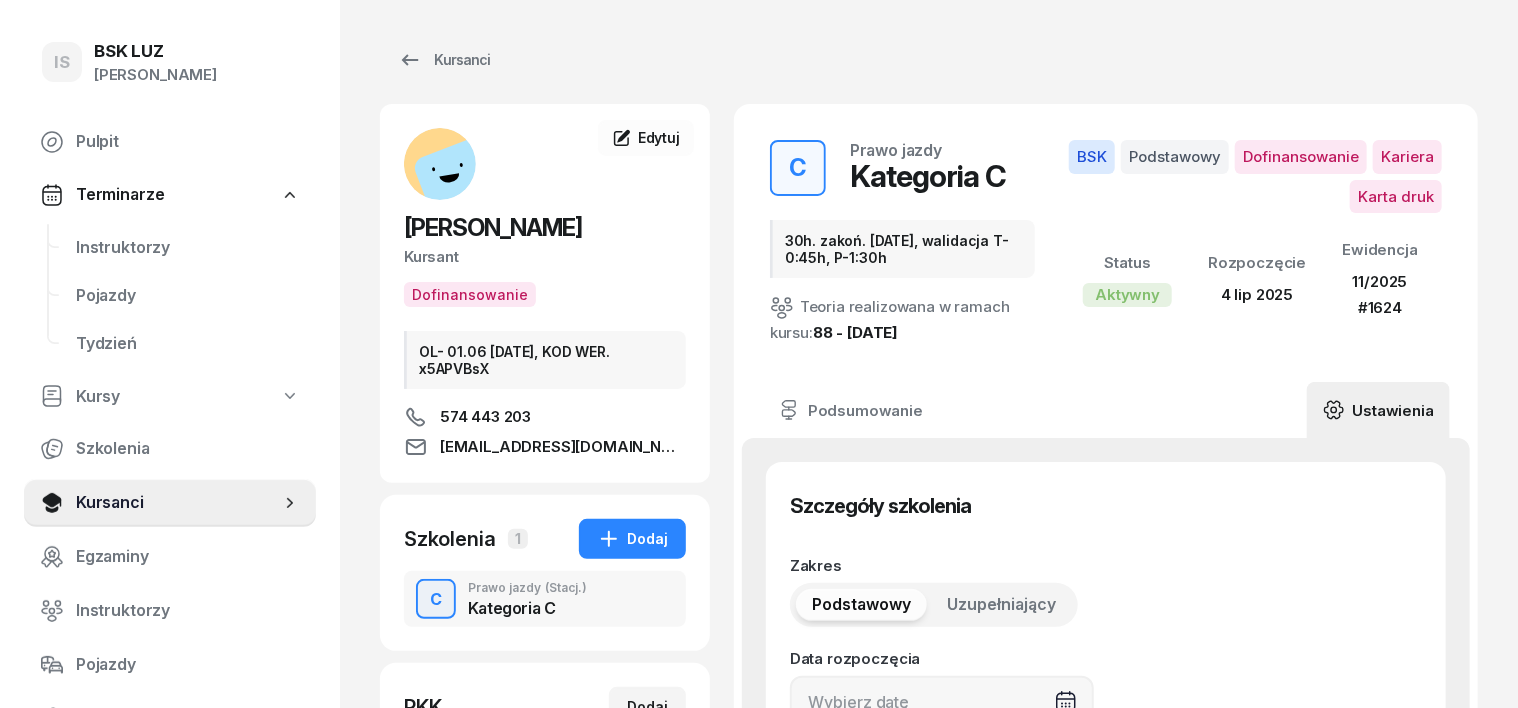 type on "04/07/2025" 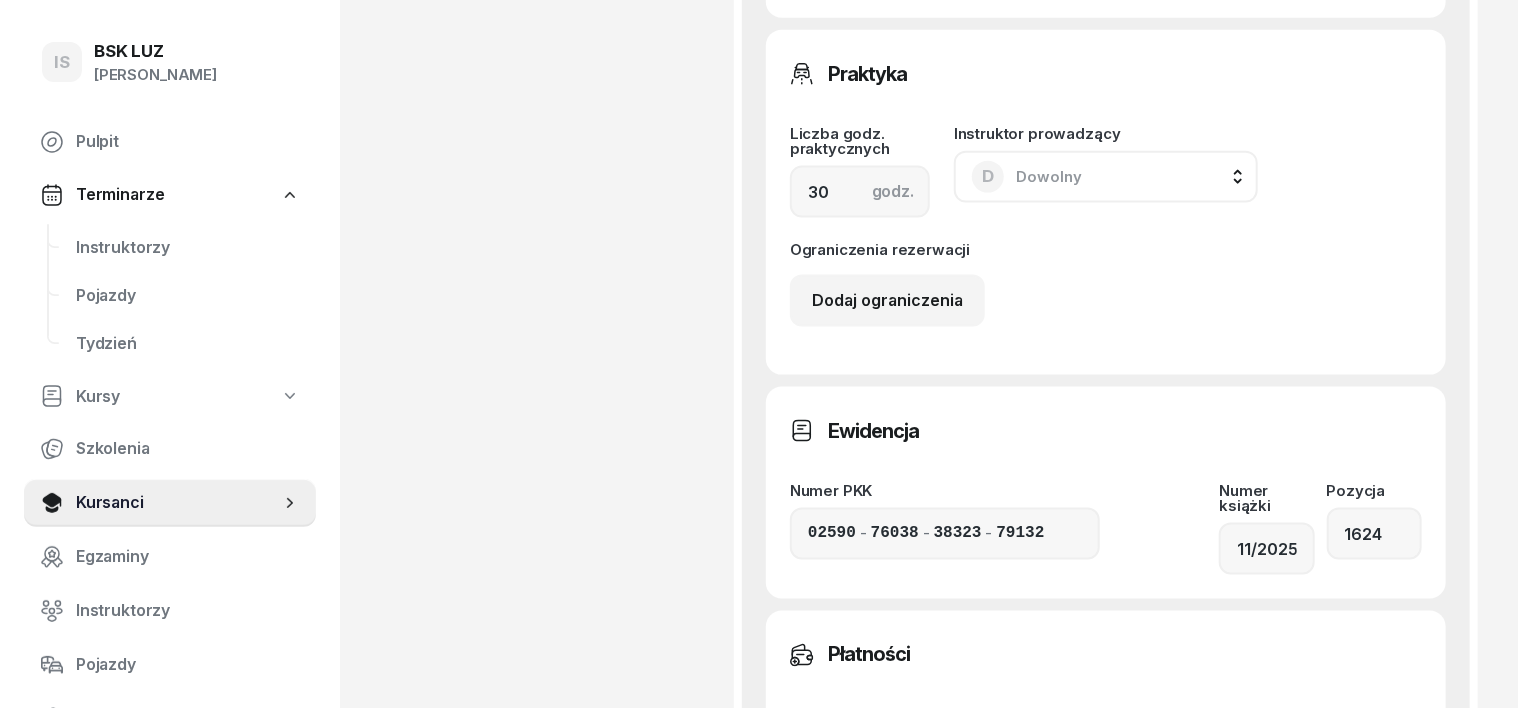scroll, scrollTop: 1500, scrollLeft: 0, axis: vertical 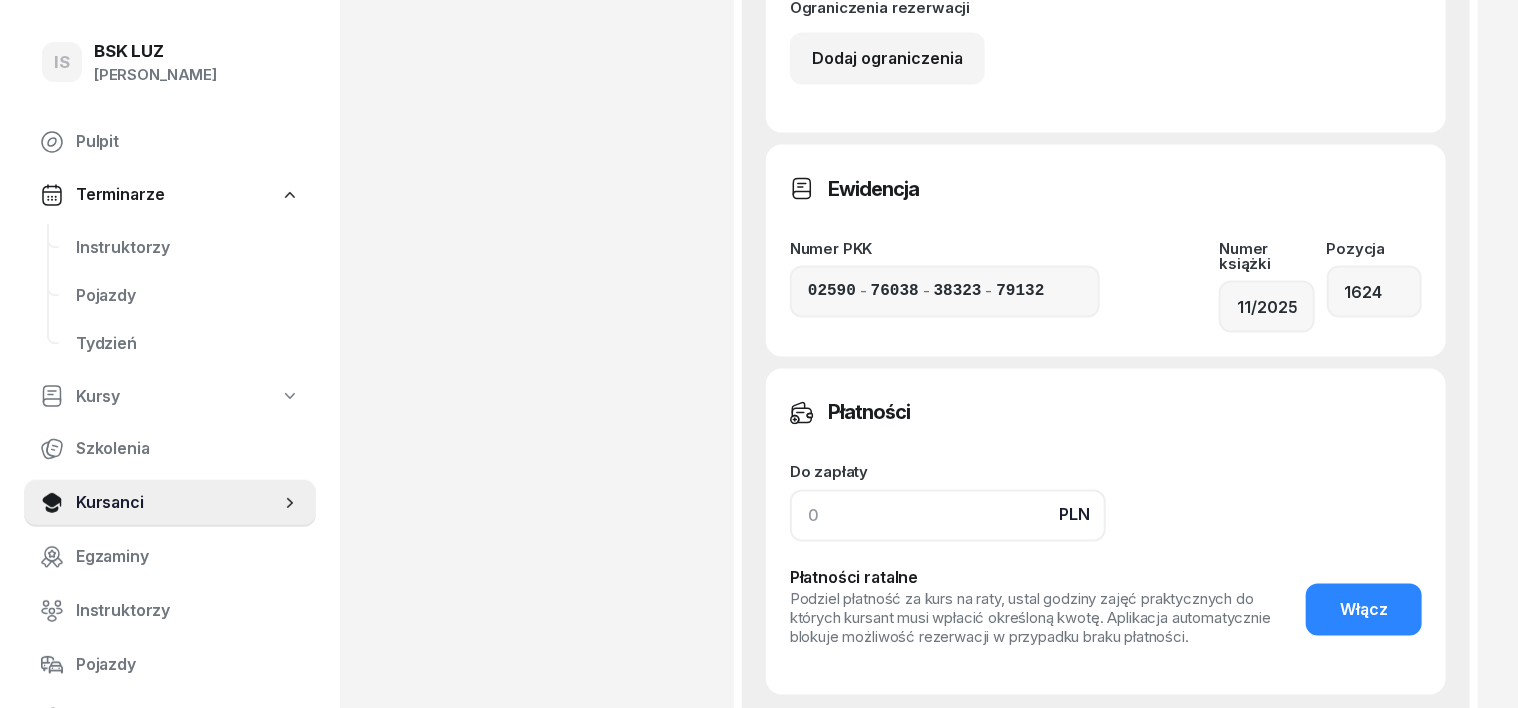 click 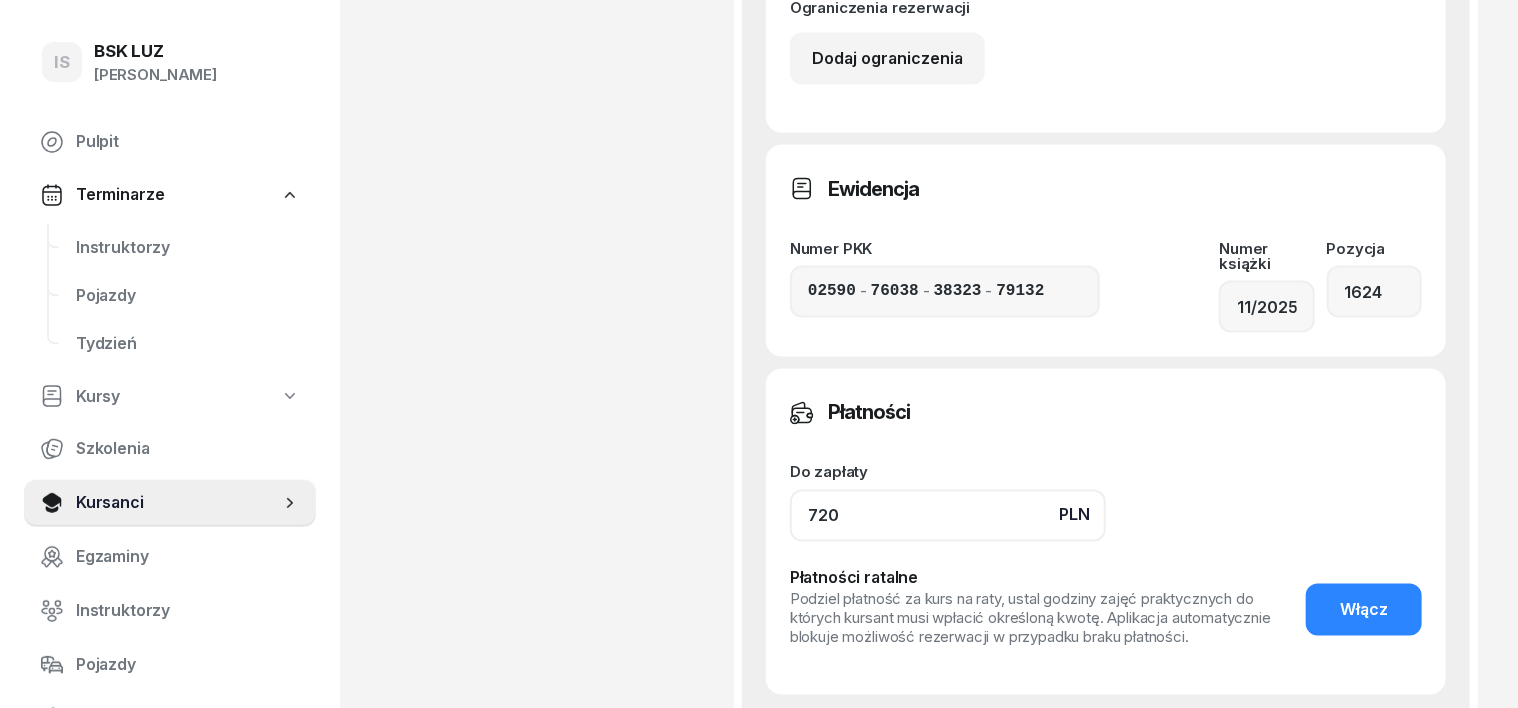 type on "720" 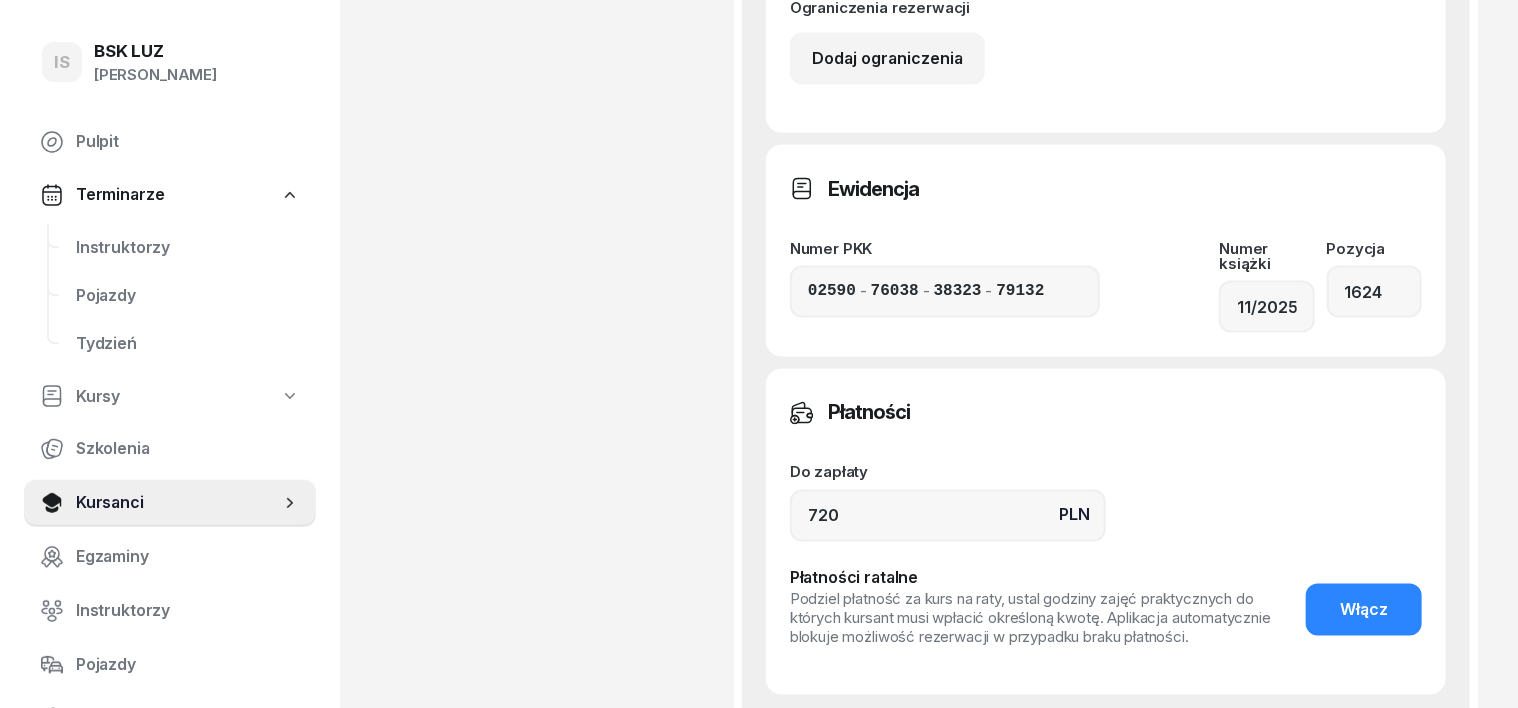 click on "Zapisz zmiany" at bounding box center (1340, 746) 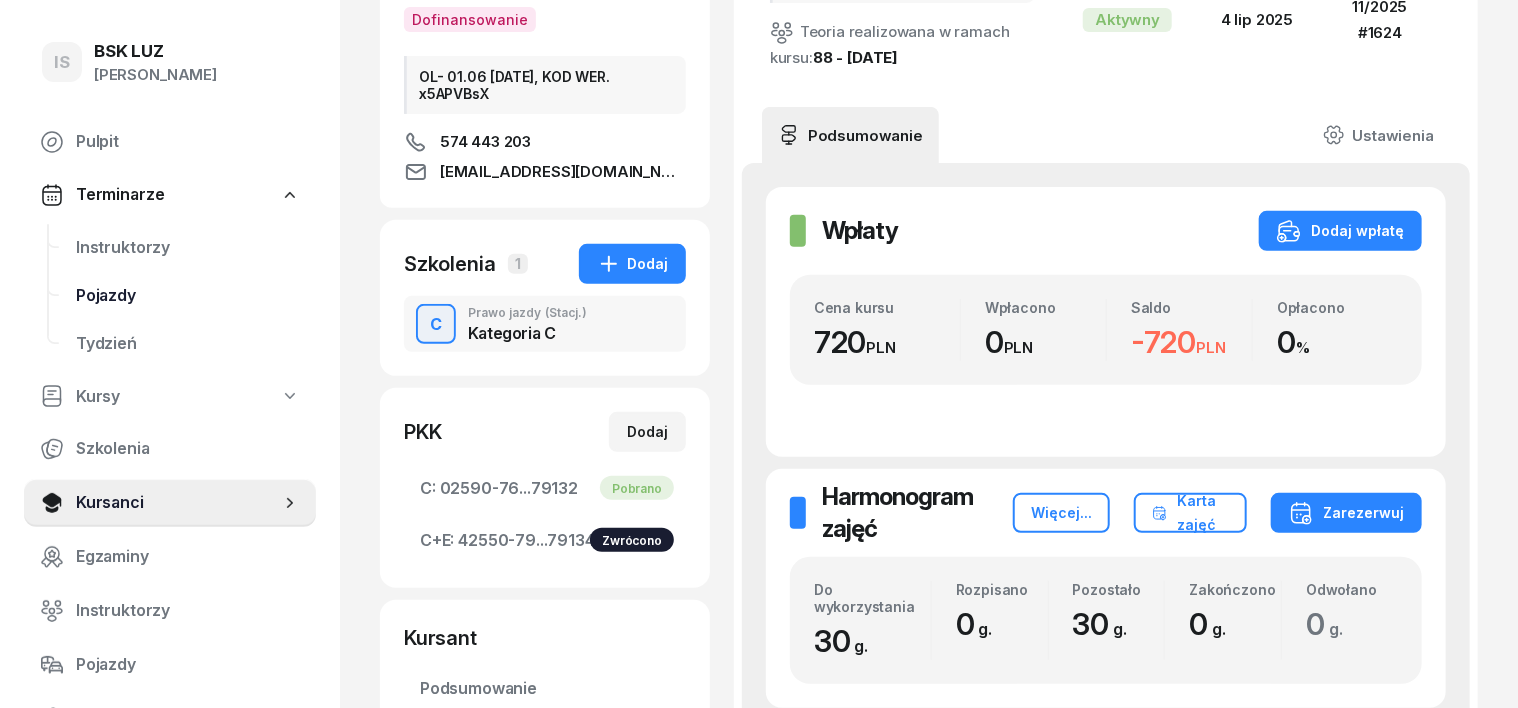 scroll, scrollTop: 0, scrollLeft: 0, axis: both 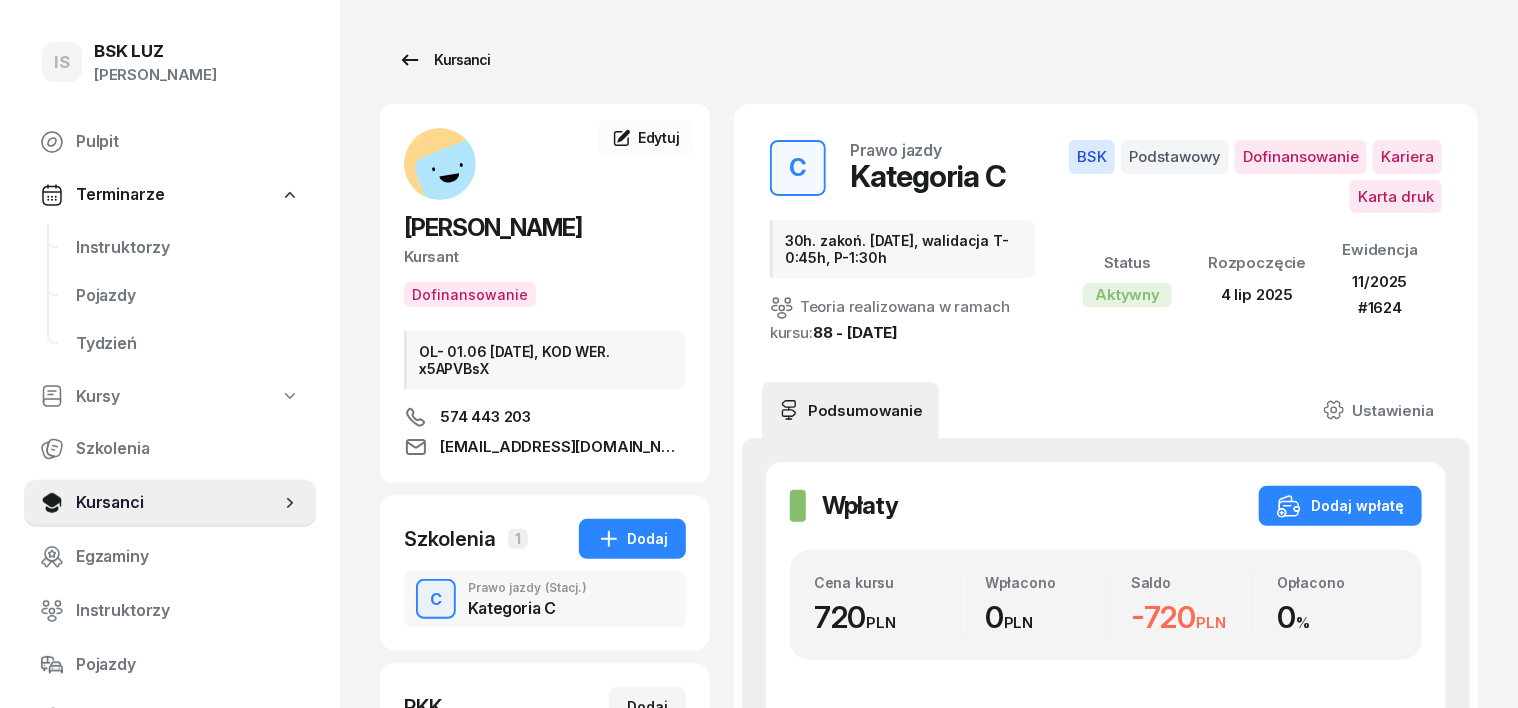 click on "Kursanci" at bounding box center [444, 60] 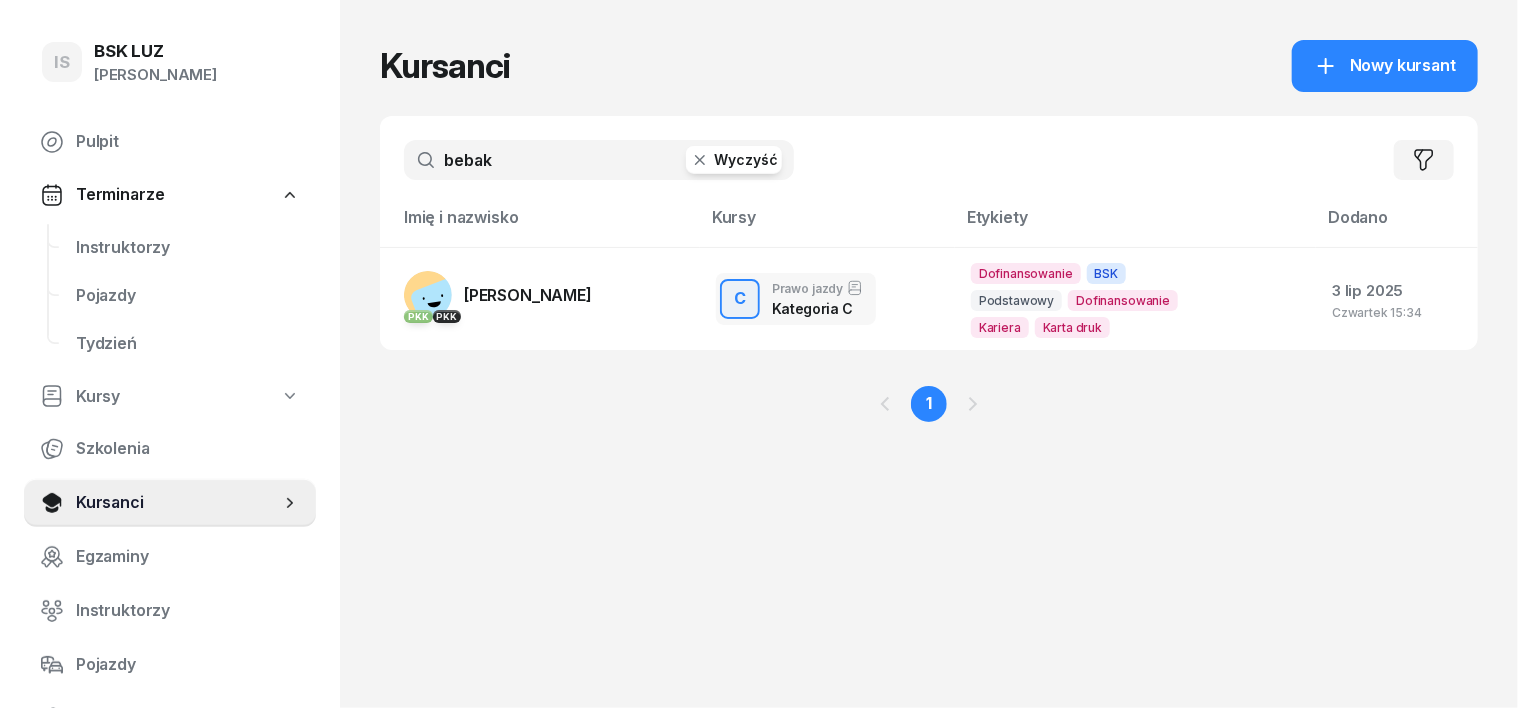click 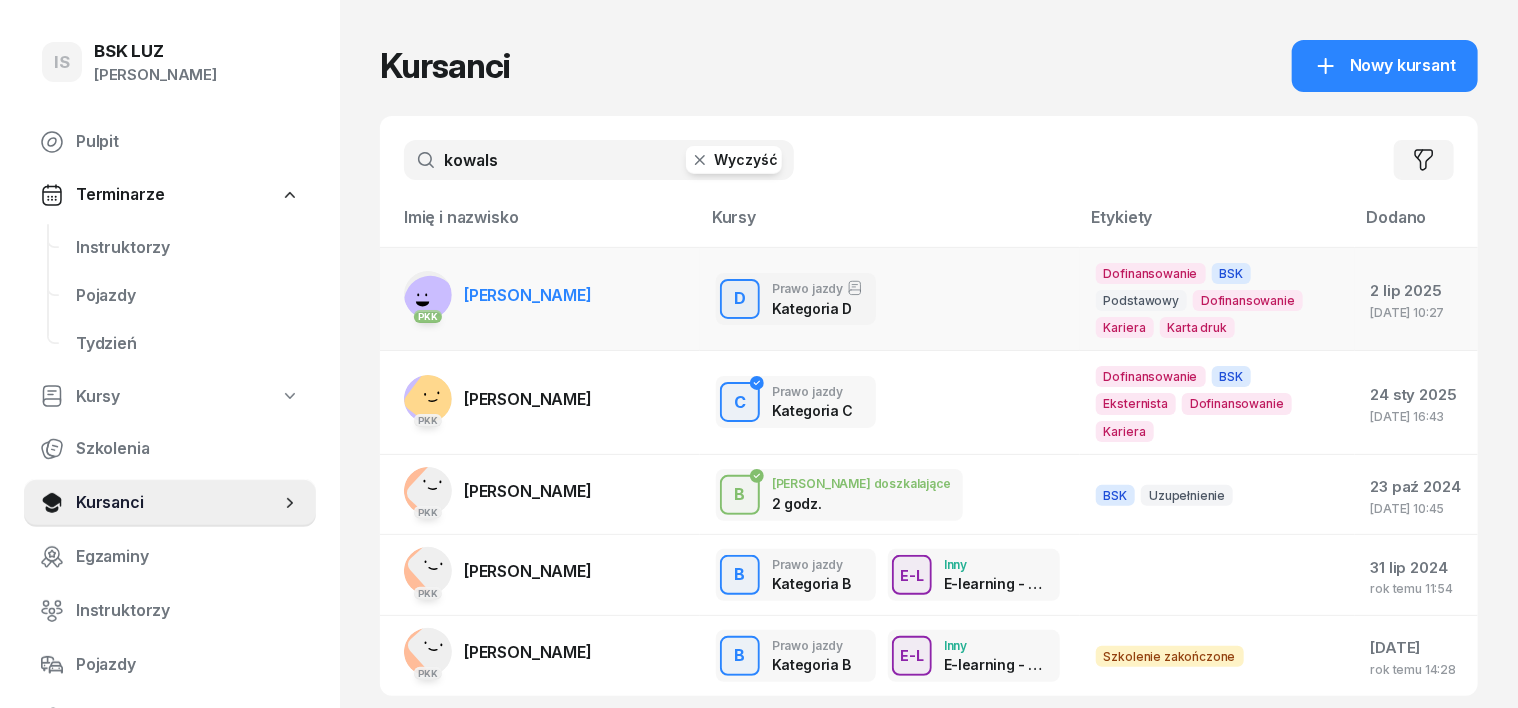 type on "kowals" 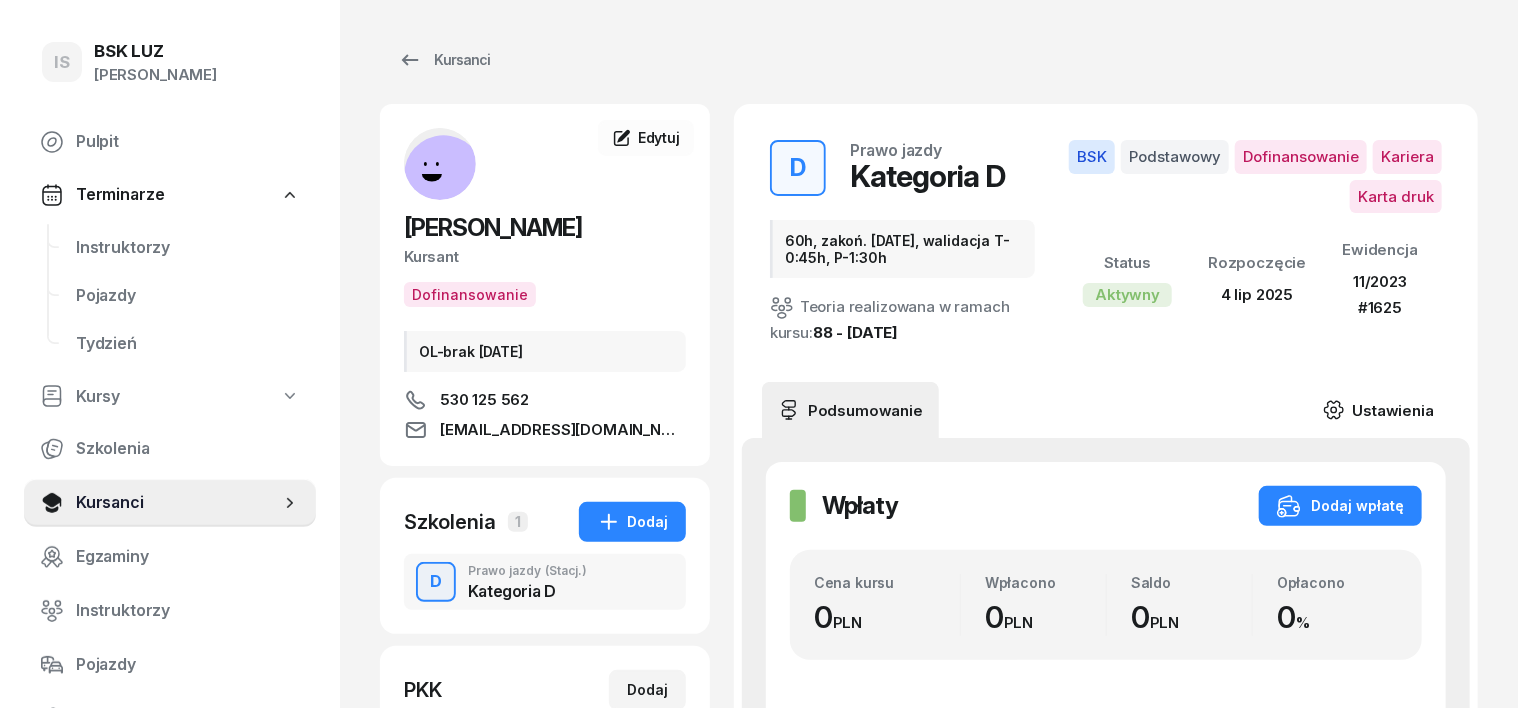 click 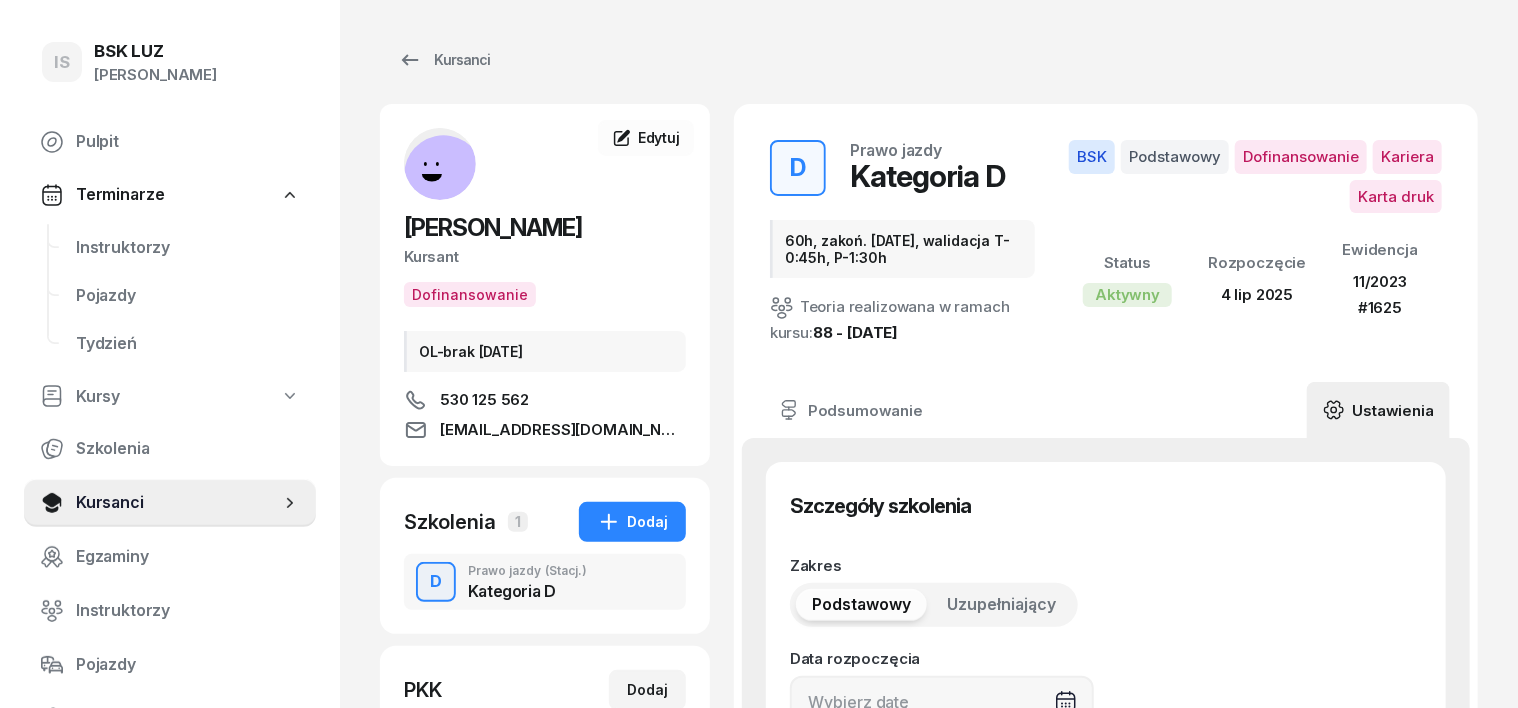 type on "04/07/2025" 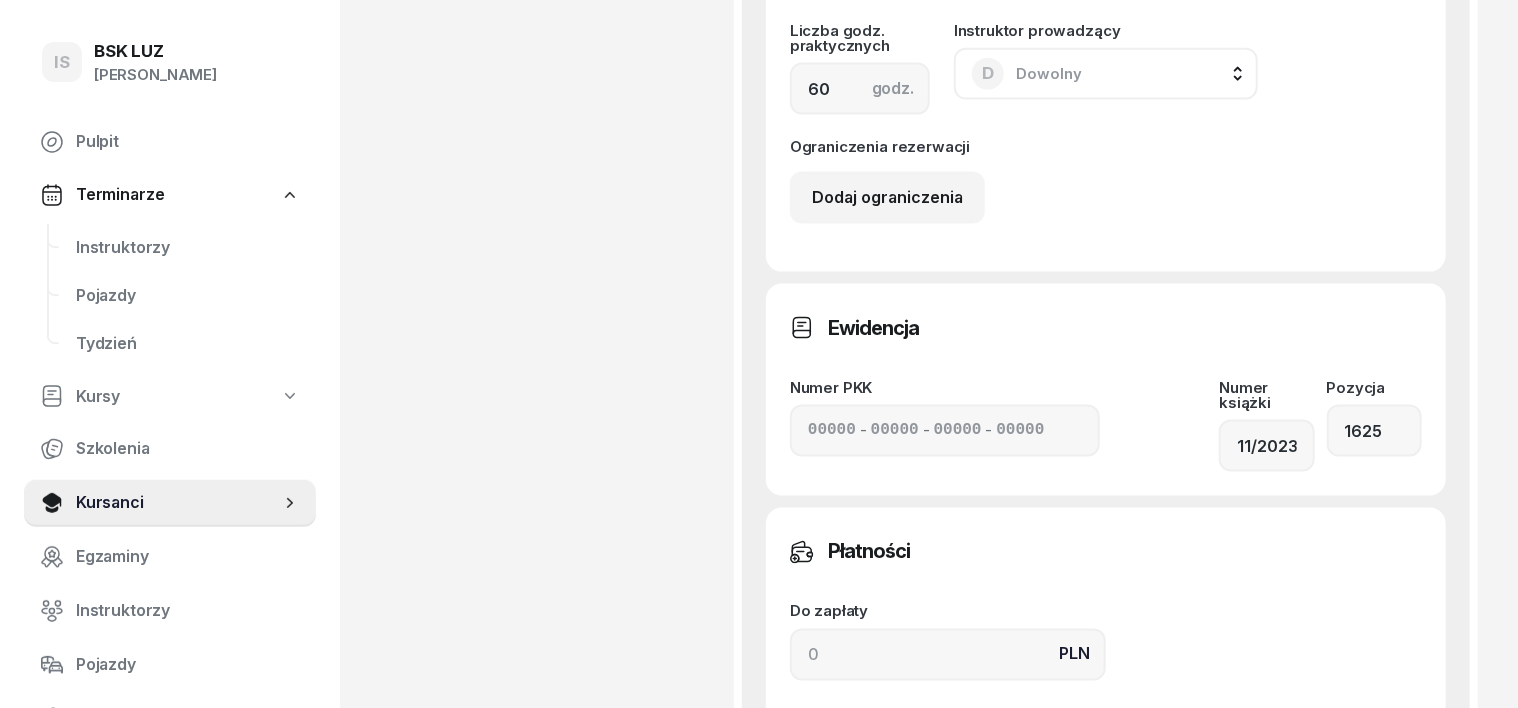 scroll, scrollTop: 1500, scrollLeft: 0, axis: vertical 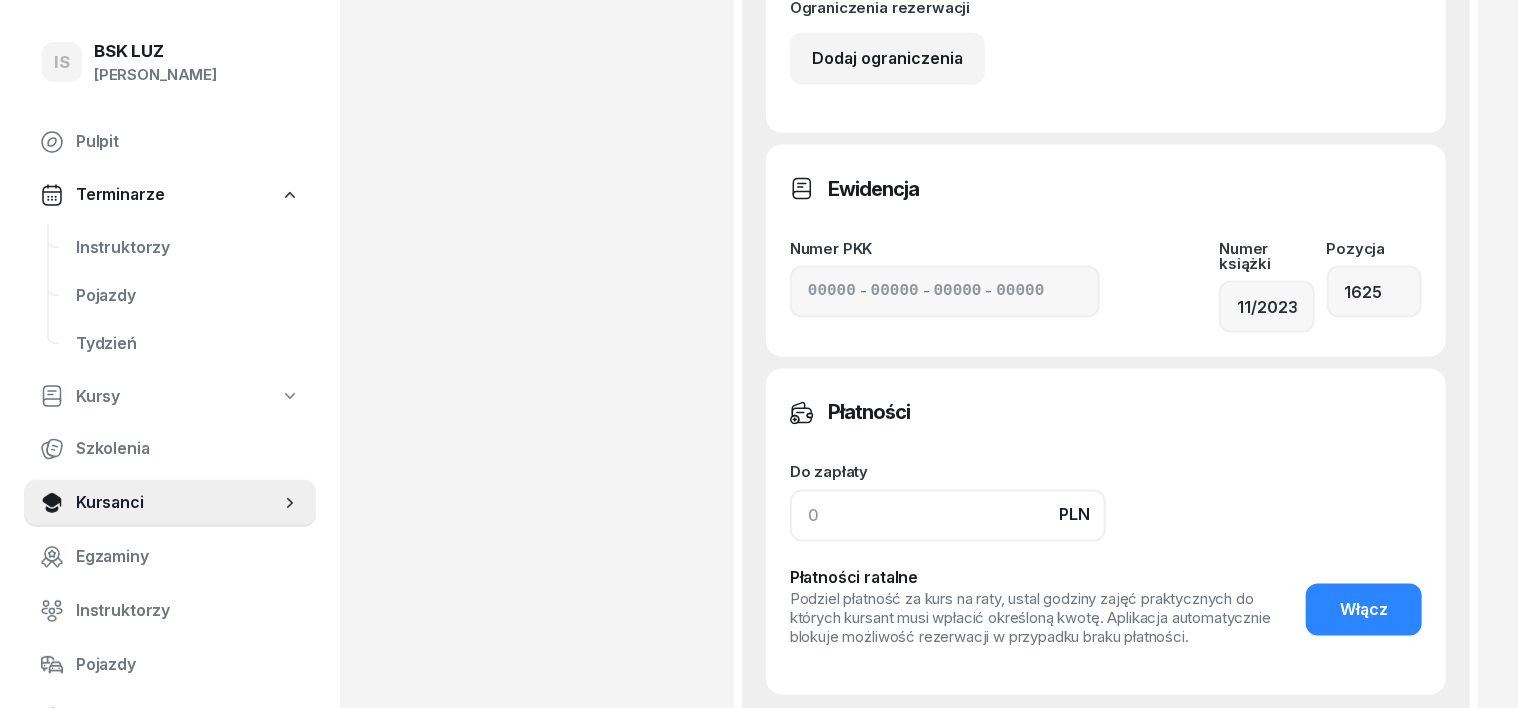click 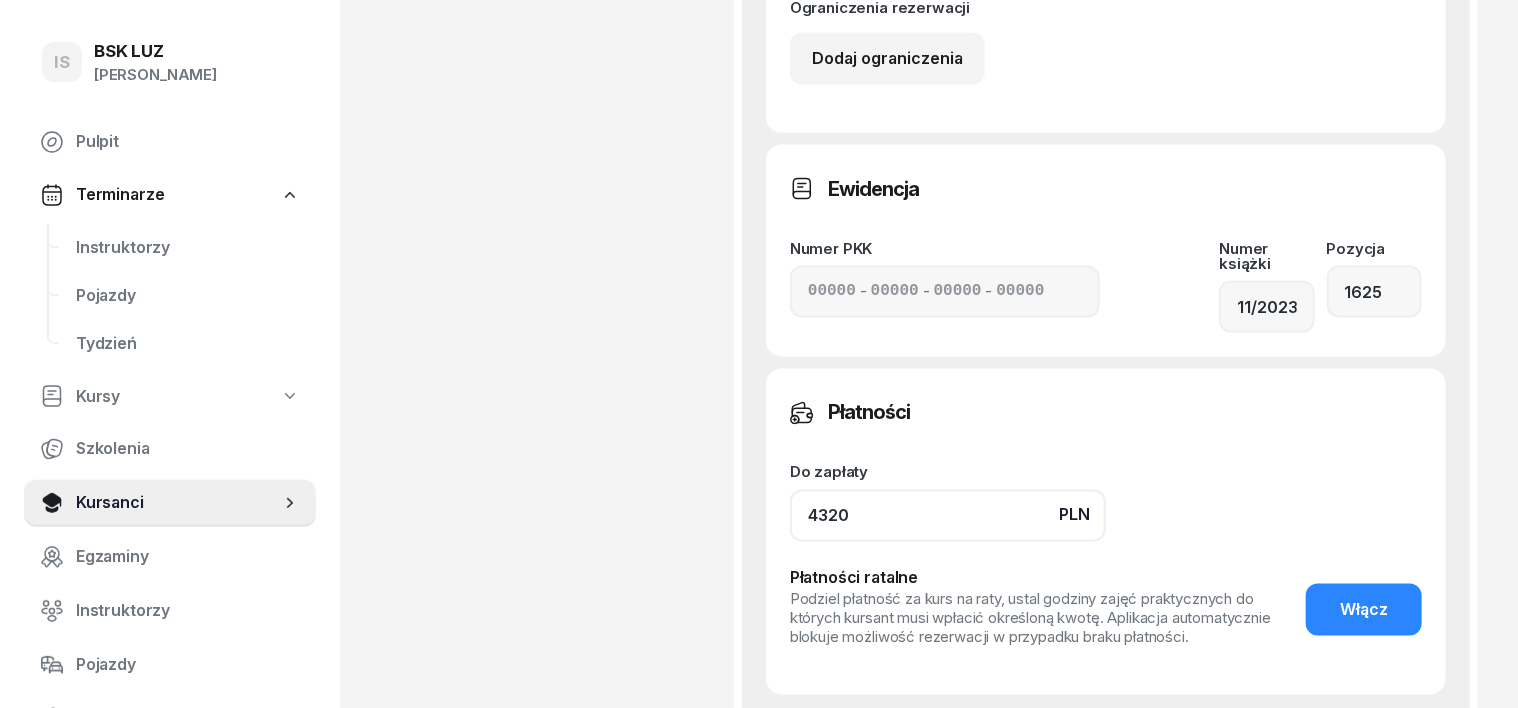 type on "4320" 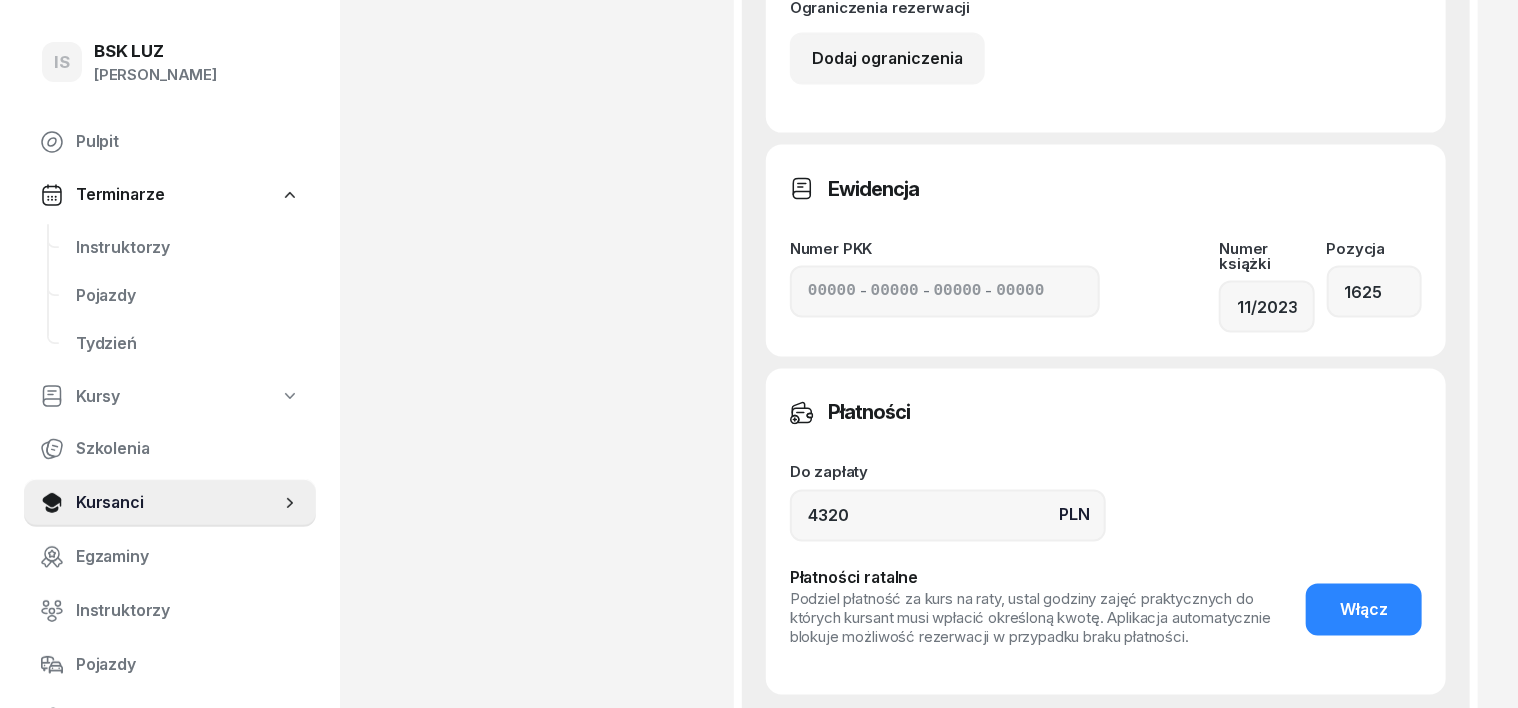 click on "Zapisz zmiany" at bounding box center (1340, 746) 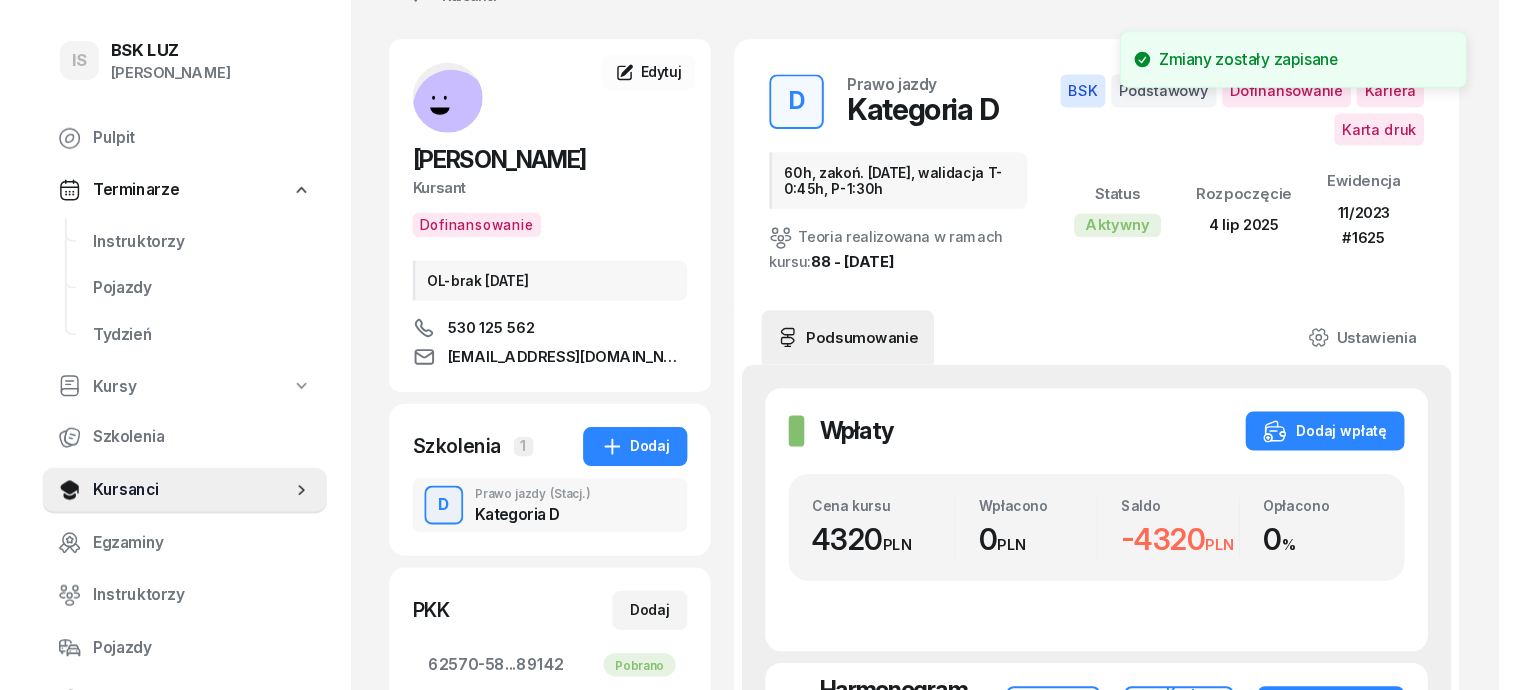 scroll, scrollTop: 0, scrollLeft: 0, axis: both 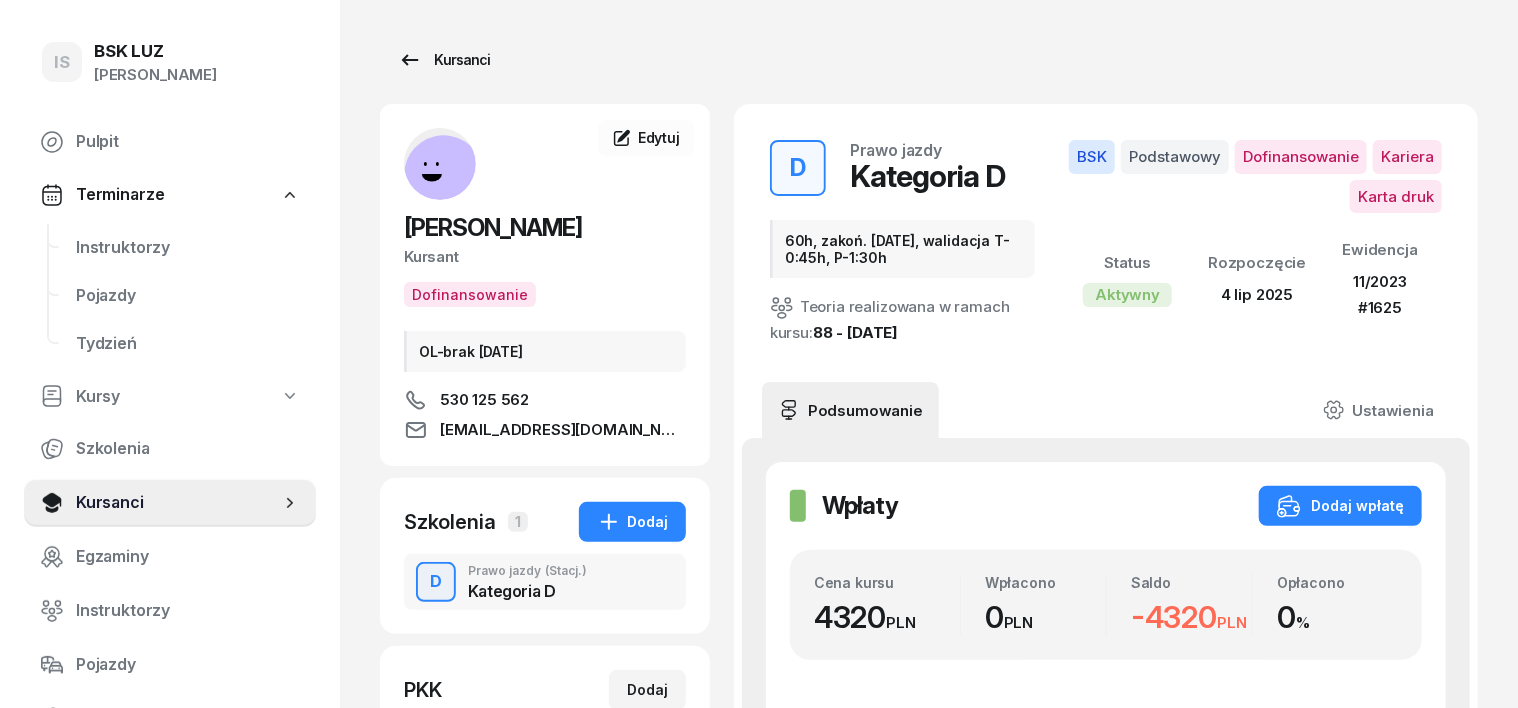 click on "Kursanci" at bounding box center [444, 60] 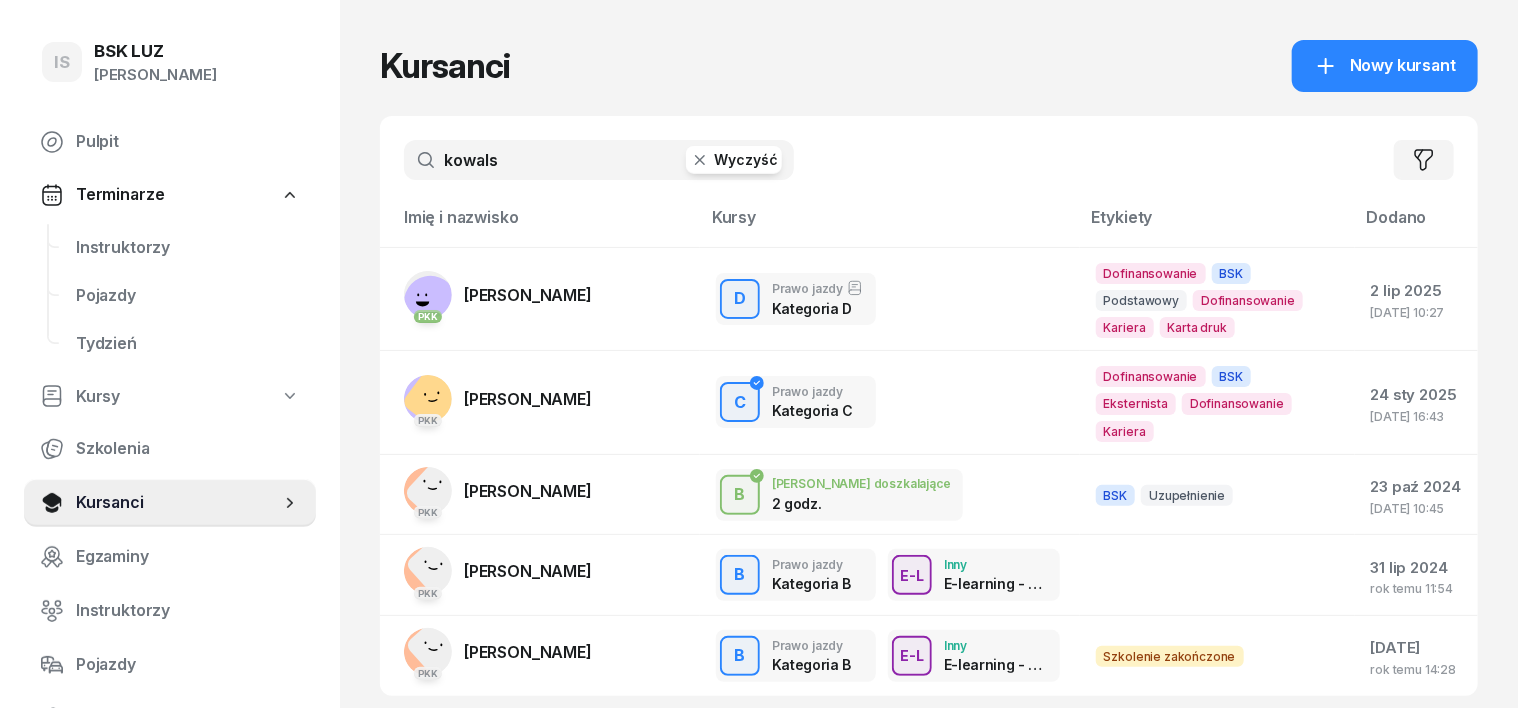 click 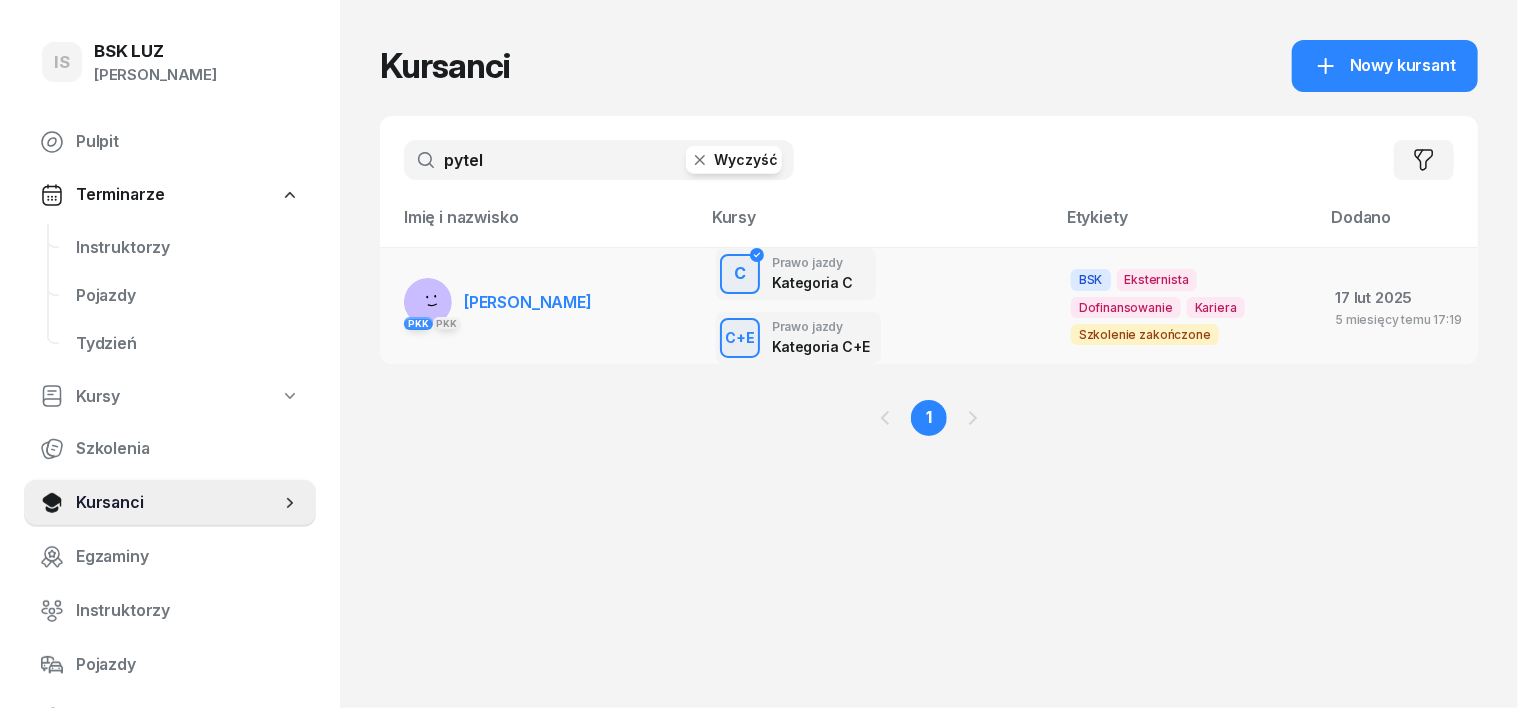 type on "pytel" 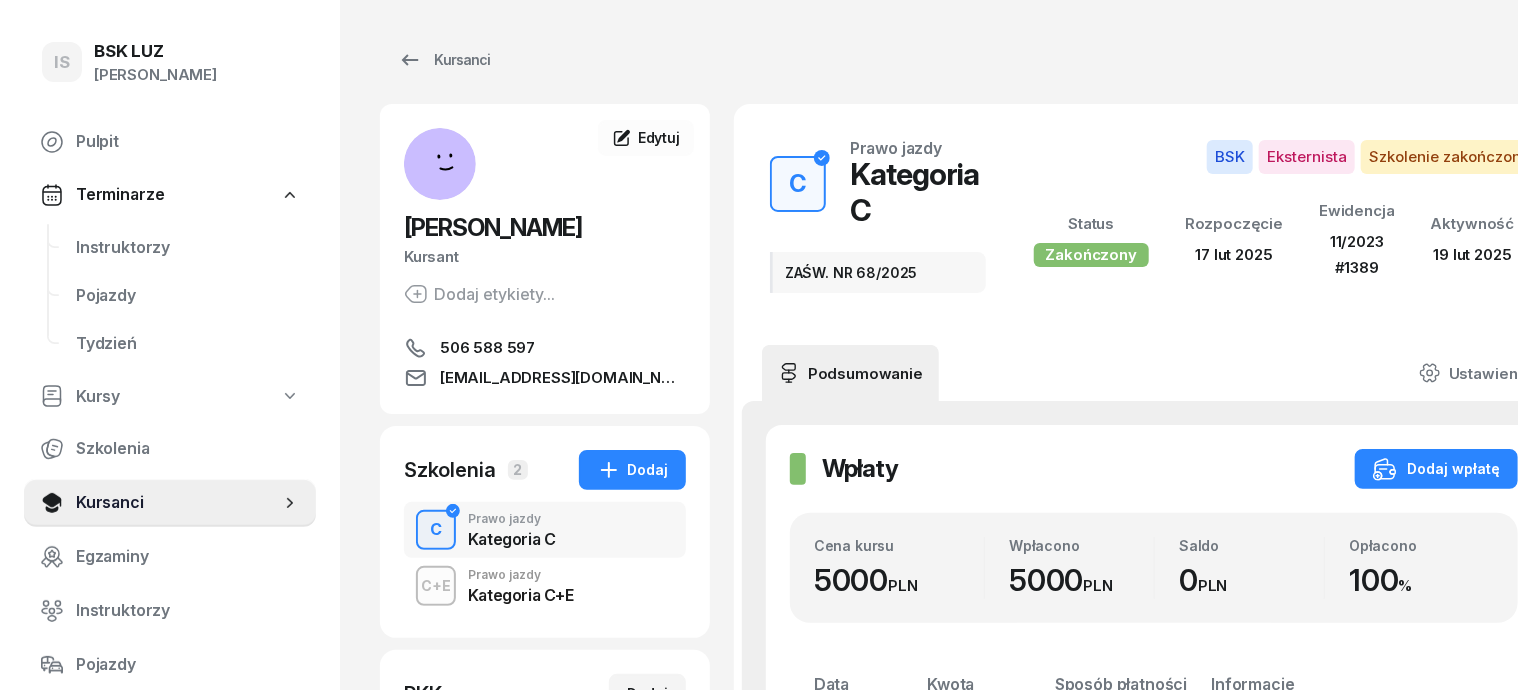 scroll, scrollTop: 124, scrollLeft: 0, axis: vertical 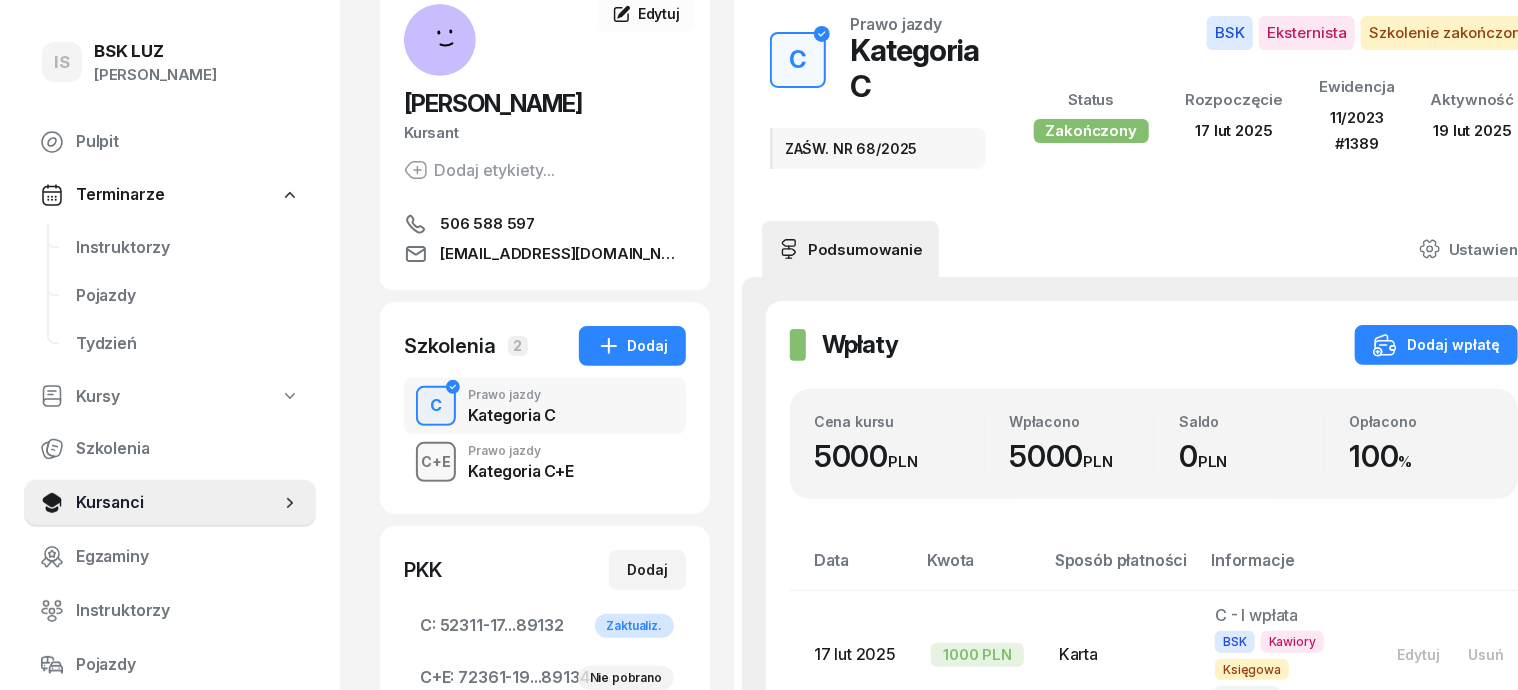 click on "C+E" at bounding box center [436, 461] 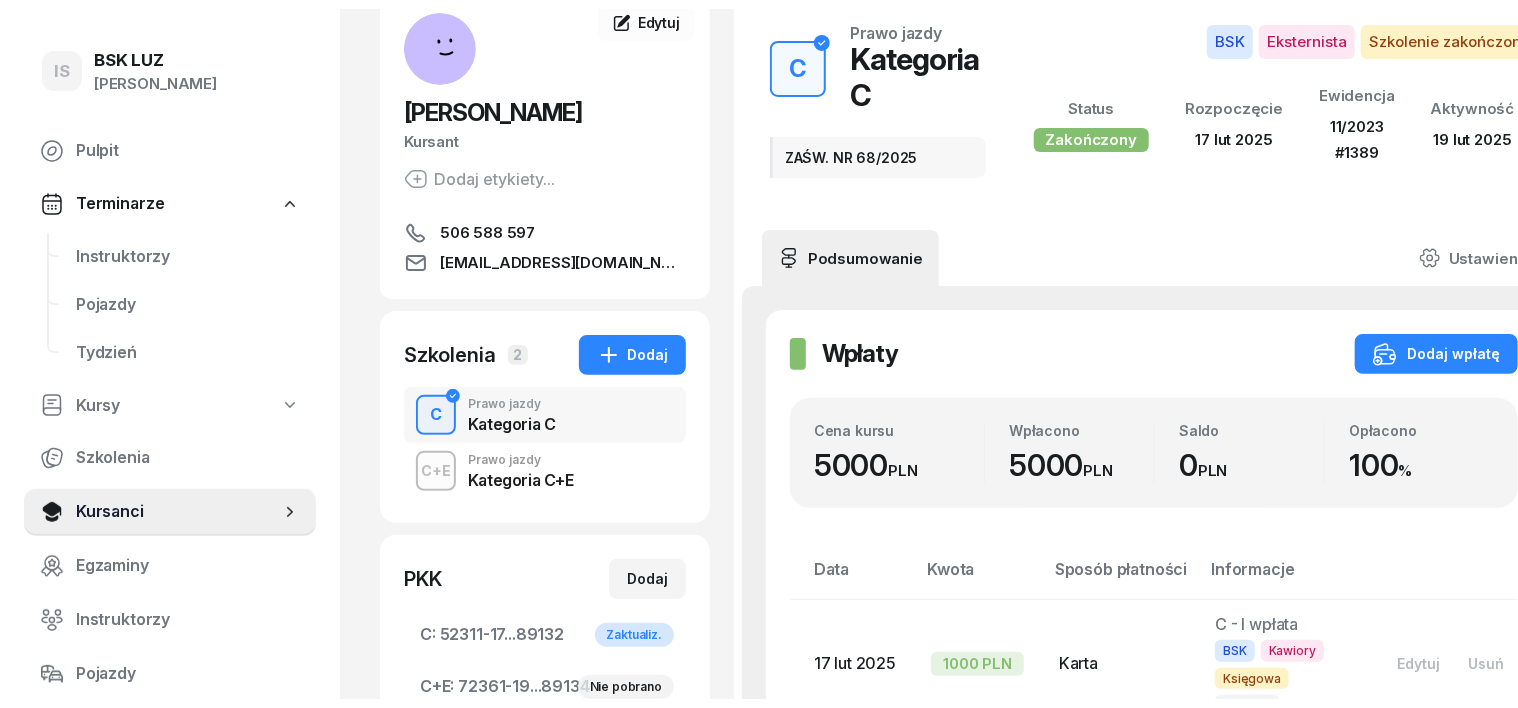 scroll, scrollTop: 0, scrollLeft: 0, axis: both 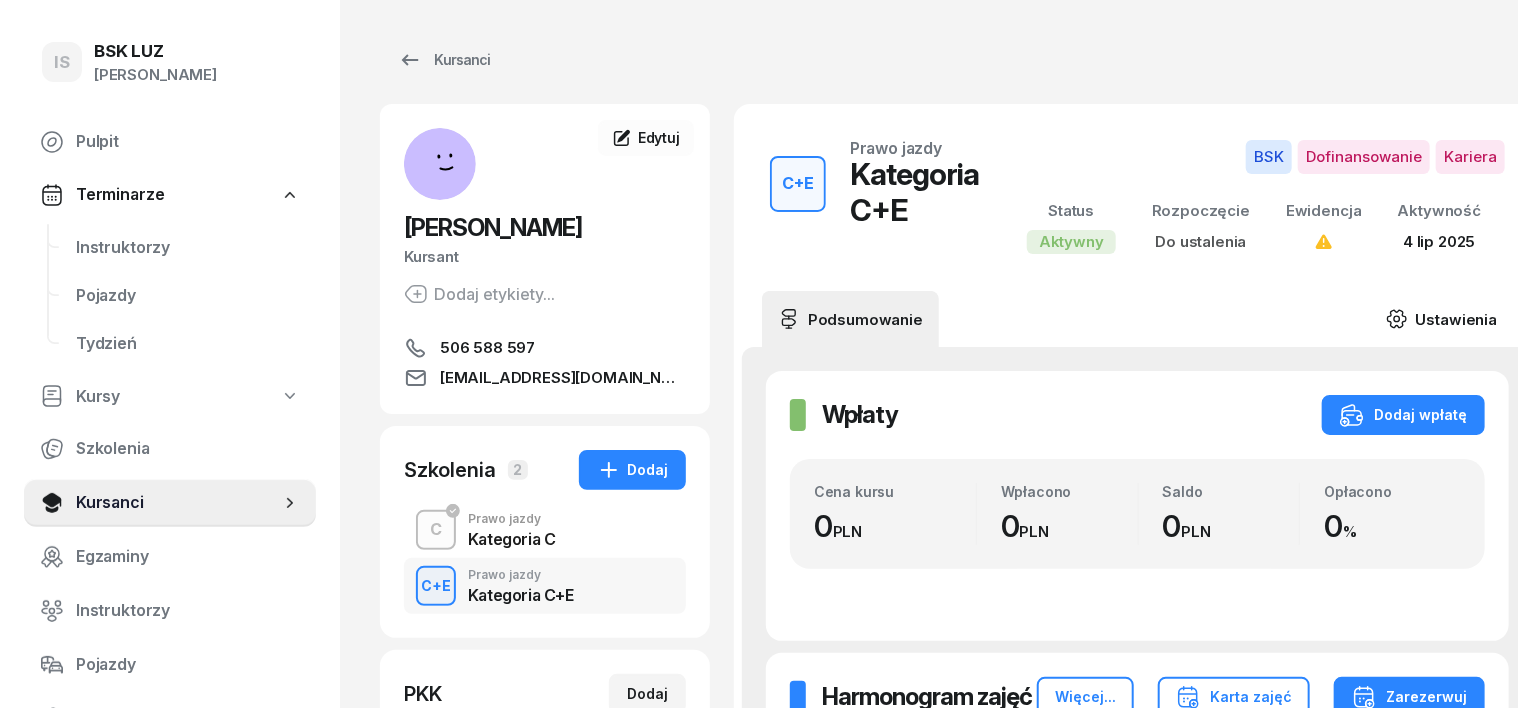 click 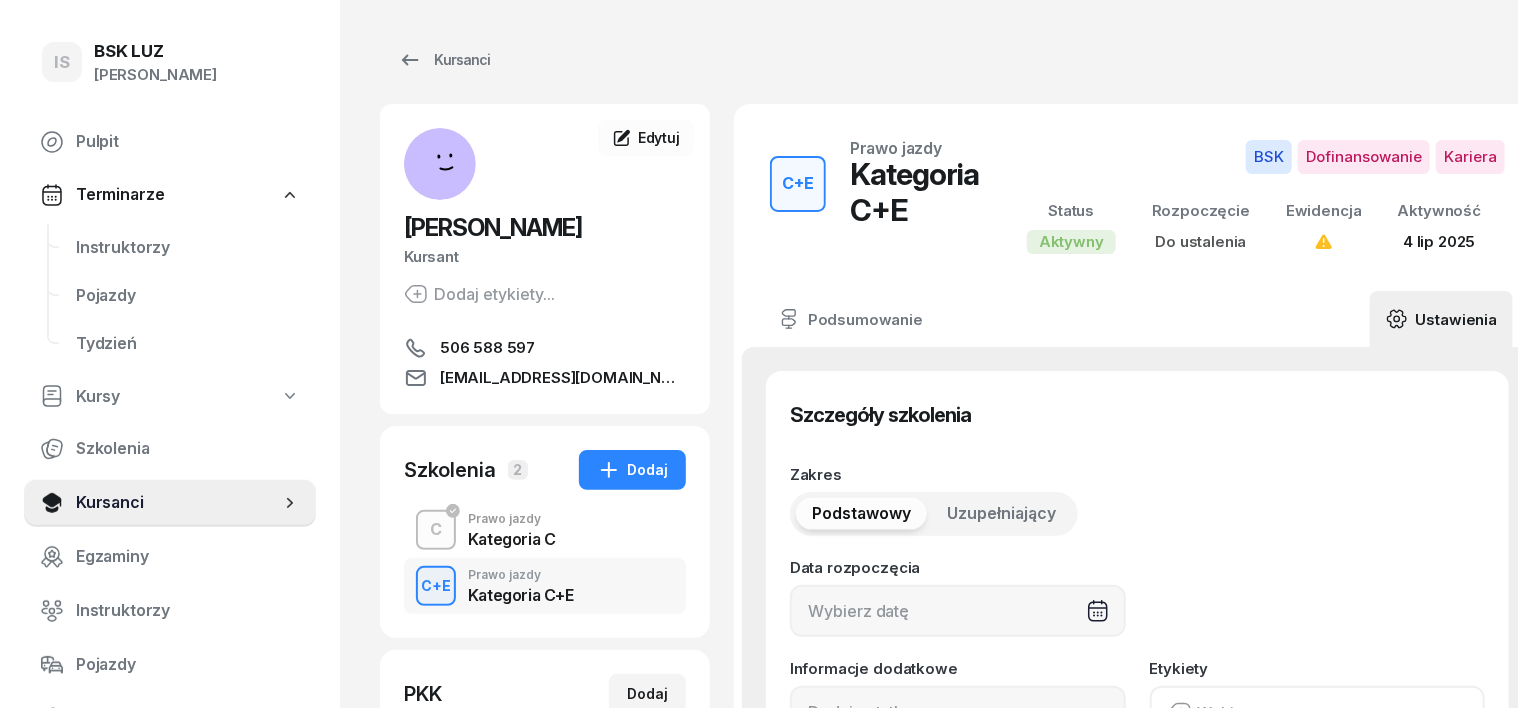 type on "25" 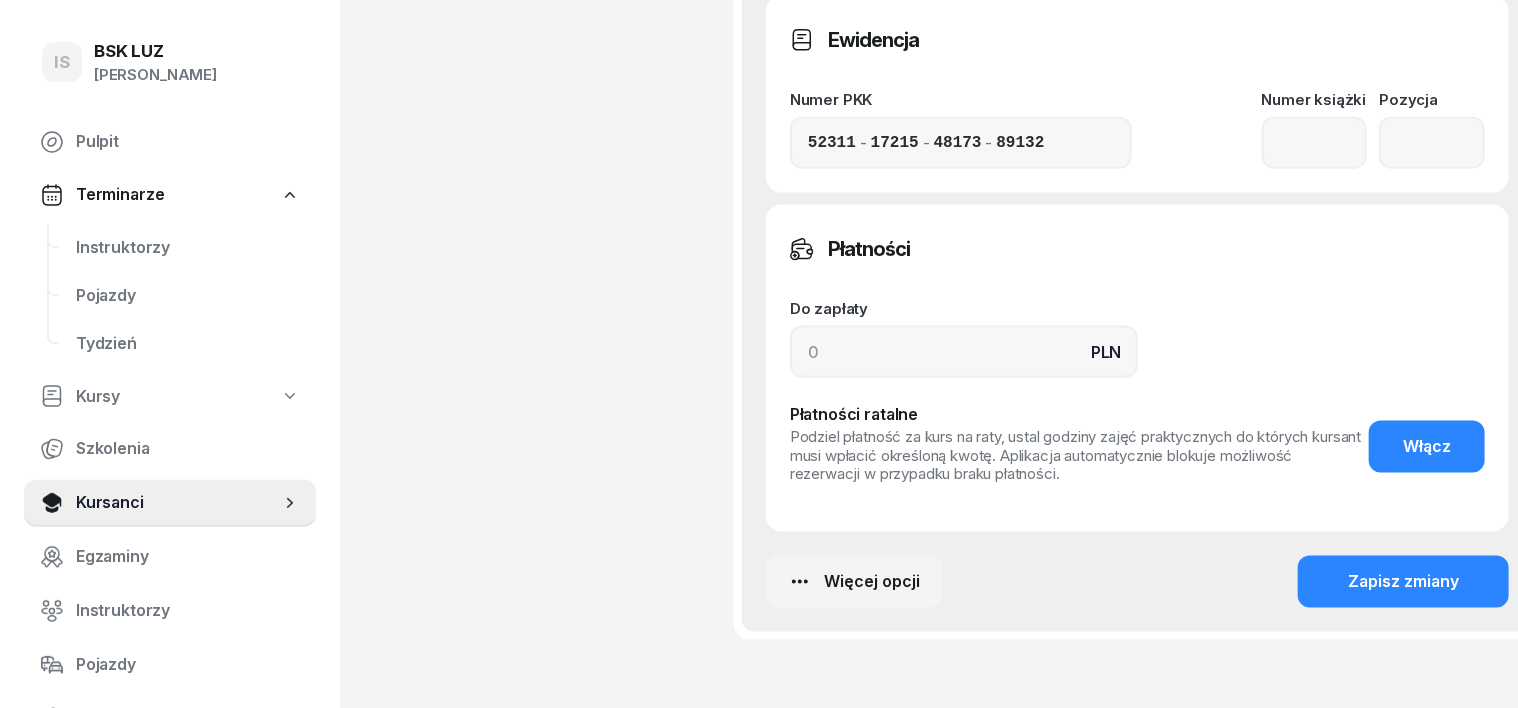 scroll, scrollTop: 1250, scrollLeft: 0, axis: vertical 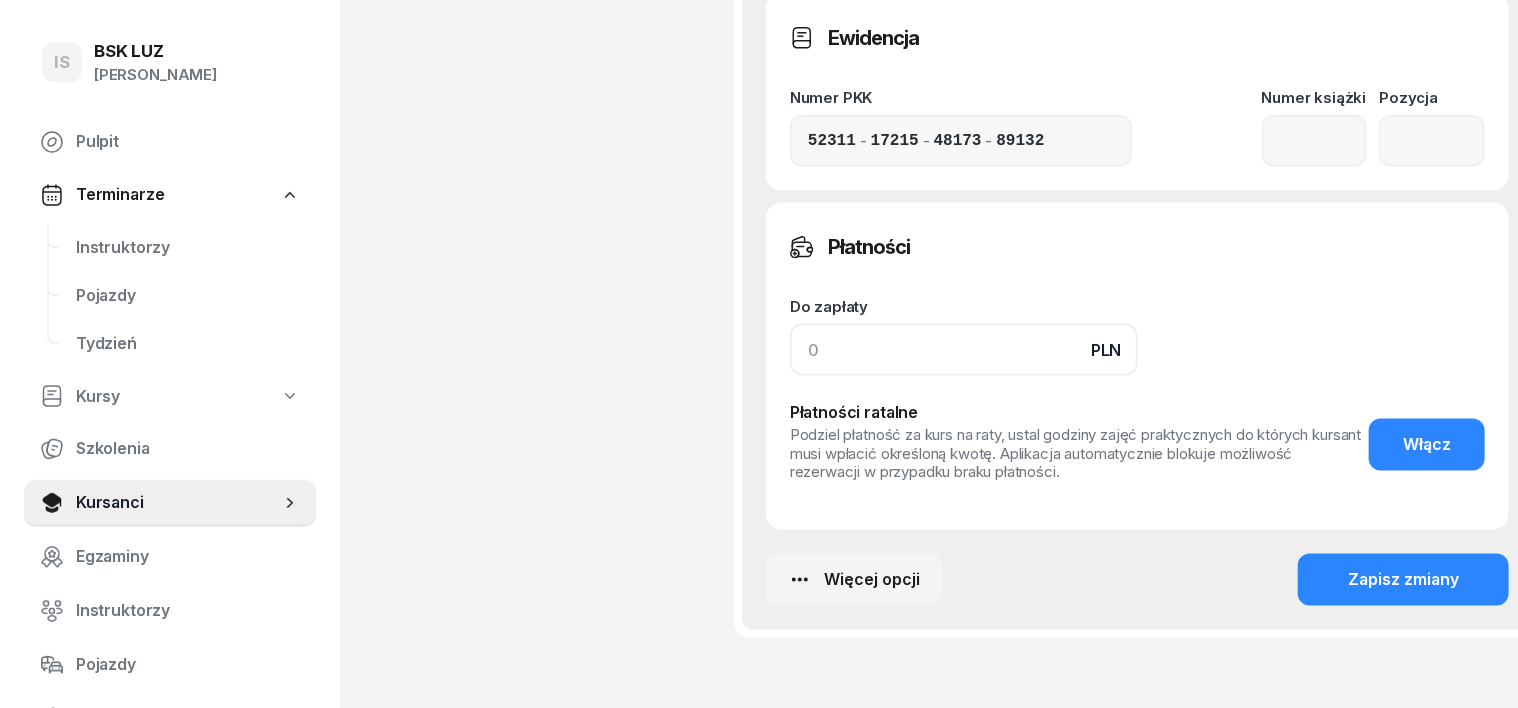 click 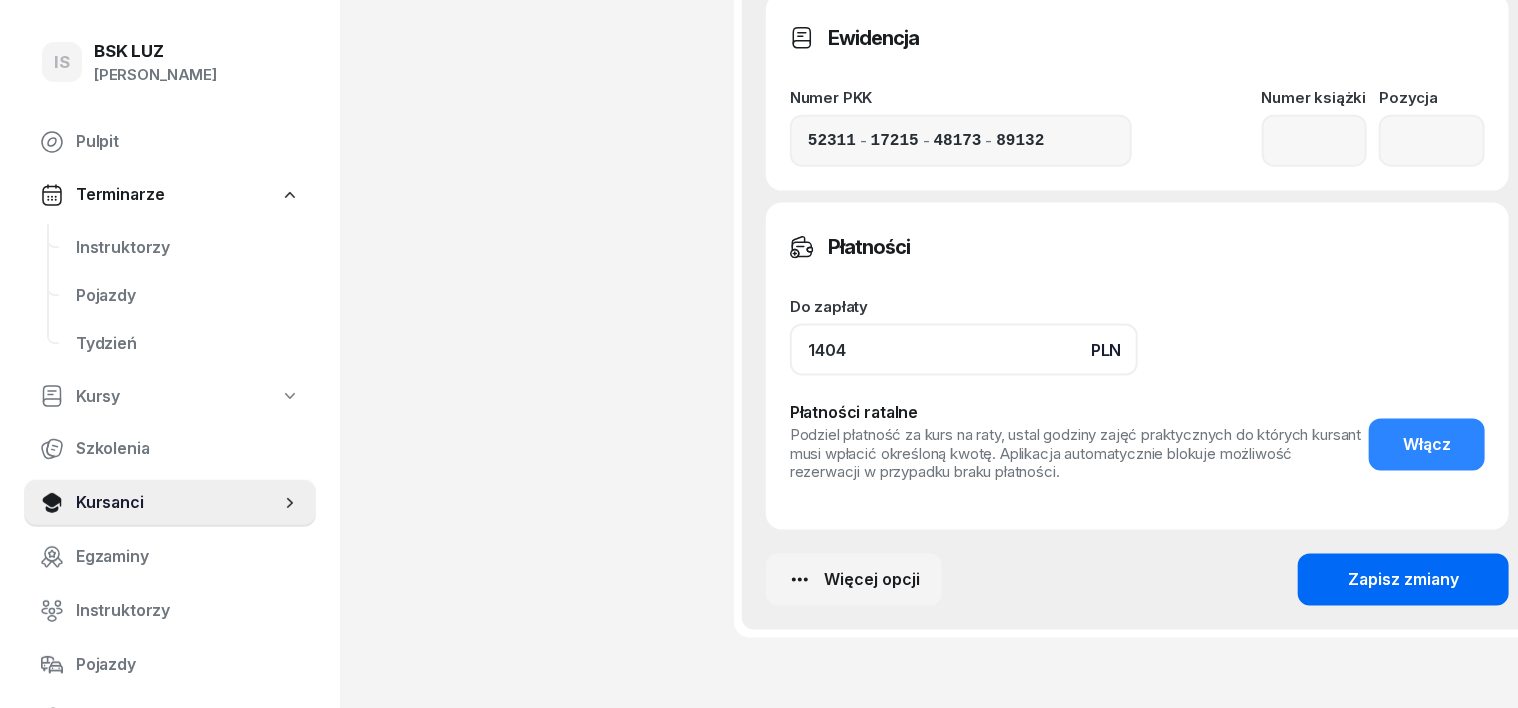 type on "1404" 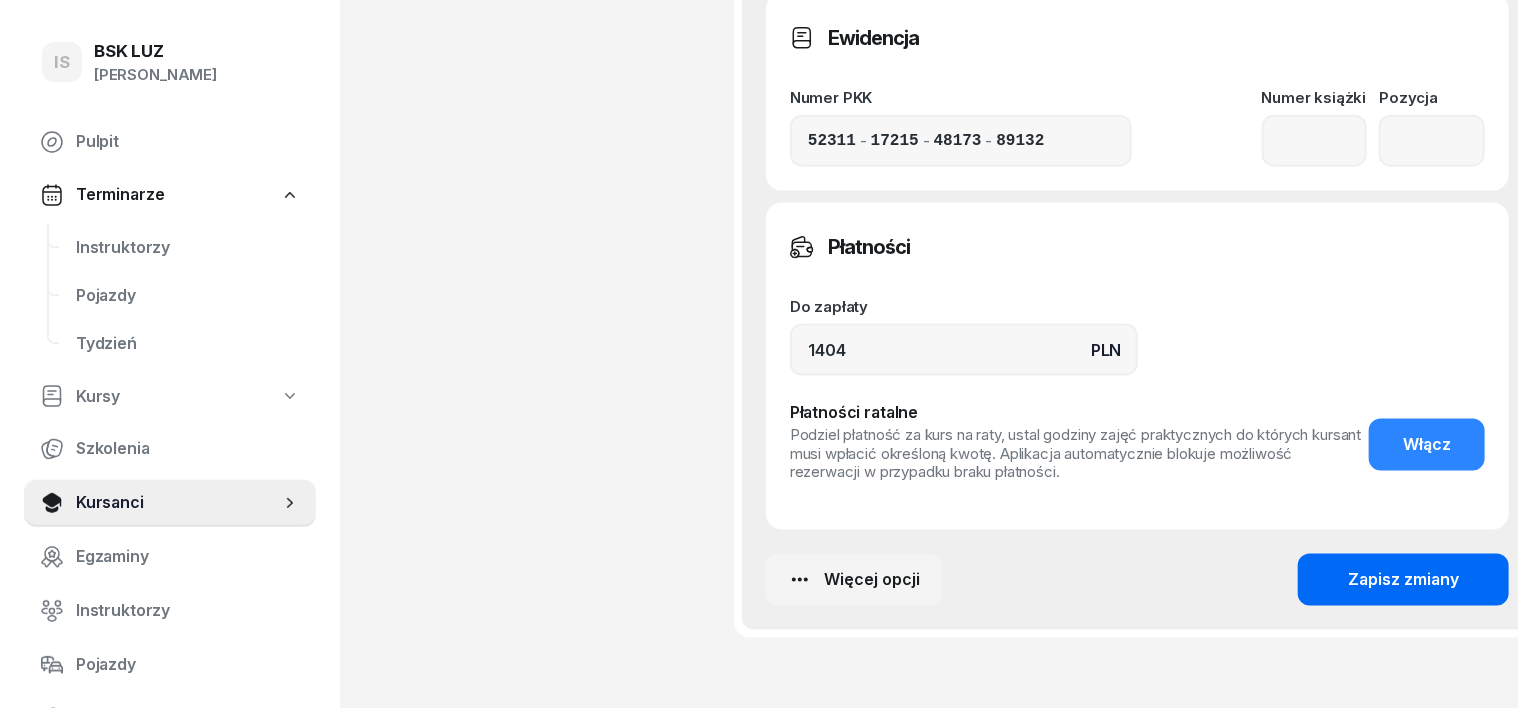 click on "Zapisz zmiany" 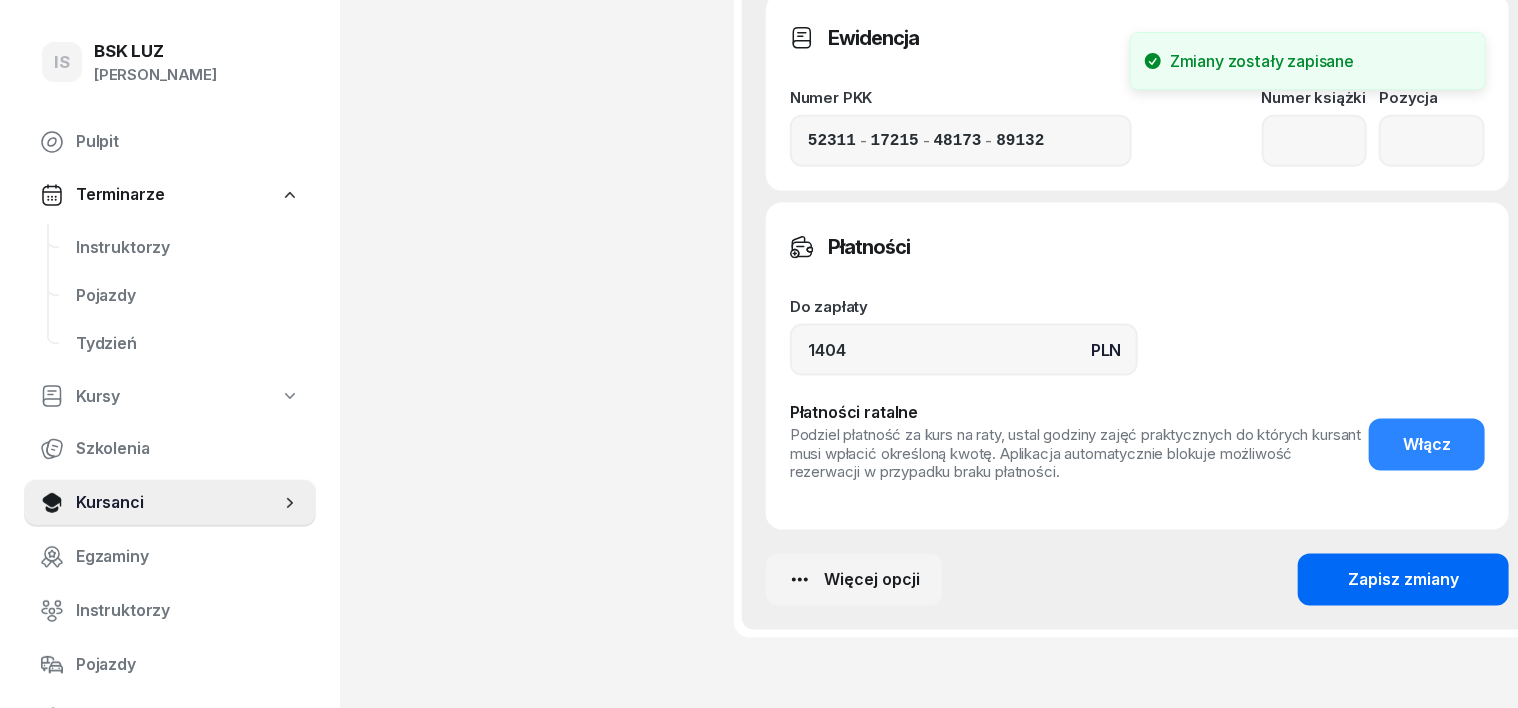 scroll, scrollTop: 654, scrollLeft: 0, axis: vertical 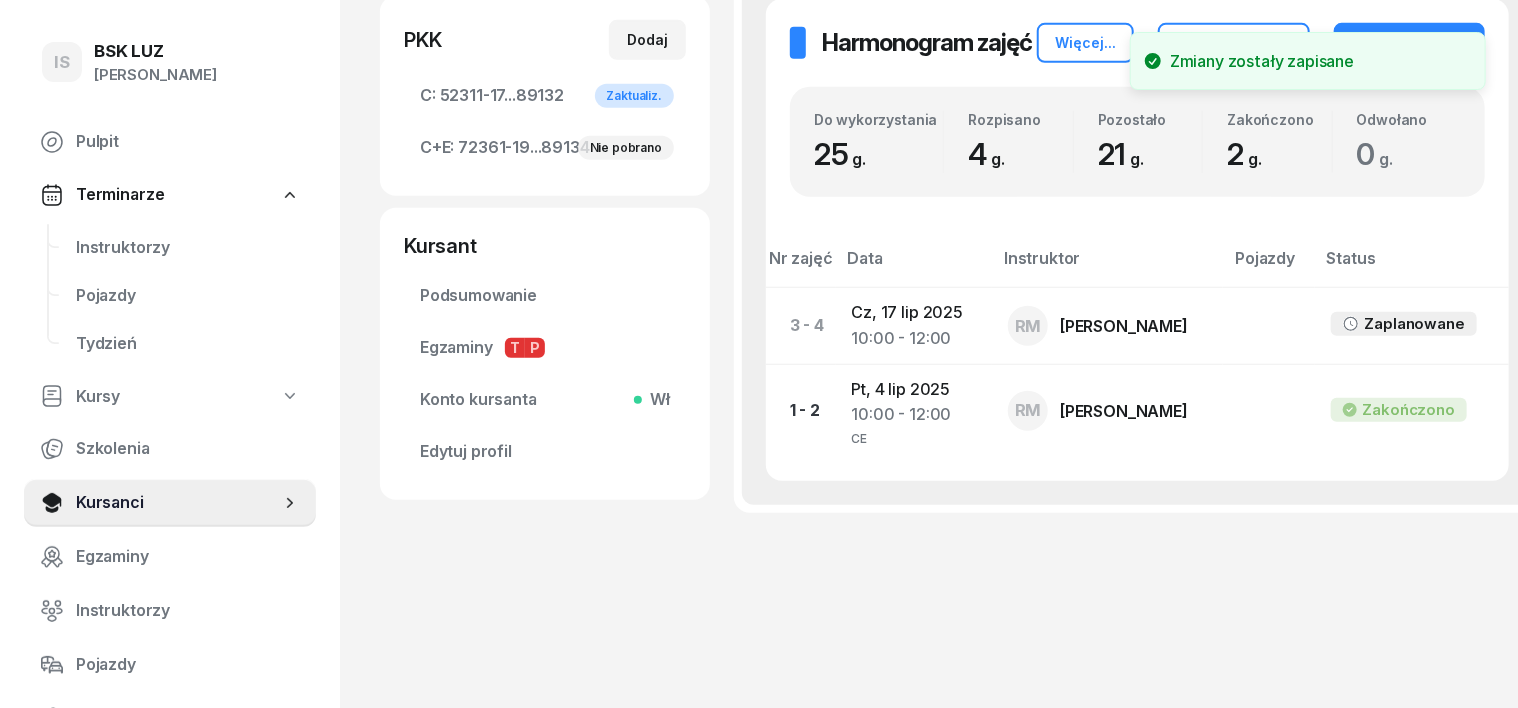 click on "C+E Prawo jazdy Kategoria C+E BSK Dofinansowanie Kariera Status Aktywny Rozpoczęcie  Do ustalenia  Ewidencja Aktywność 4 lip 2025 Podsumowanie Ustawienia Wpłaty Wpłaty Dodaj wpłatę Cena kursu 1404  PLN Wpłacono 0  PLN Saldo  -1404  PLN Opłacono 0  % Harmonogram zajęć Harmonogram zajęć  Więcej...   Karta zajęć  Zarezerwuj Do wykorzystania 25 g. Rozpisano 4 g. Pozostało 21 g. Zakończono 2 g. Odwołano 0 g. Nr zajęć Data Instruktor Pojazdy Status 3 - 4 Cz, 17 lip 2025  10:00 - 12:00 RM Robert Markowicz Zaplanowane 1 - 2 Pt, 4 lip 2025  10:00 - 12:00 CE RM Robert Markowicz Zakończono" at bounding box center (1137, 11) 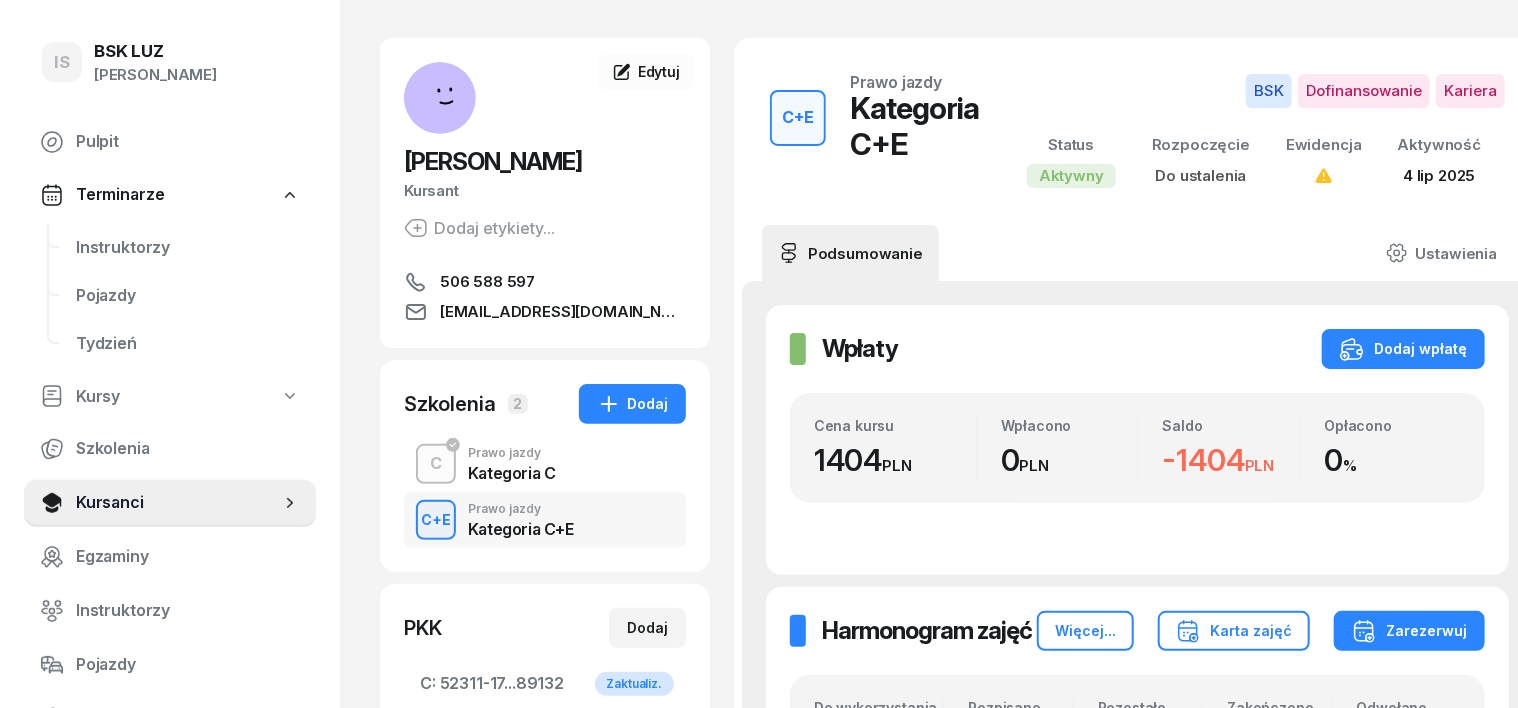 scroll, scrollTop: 0, scrollLeft: 0, axis: both 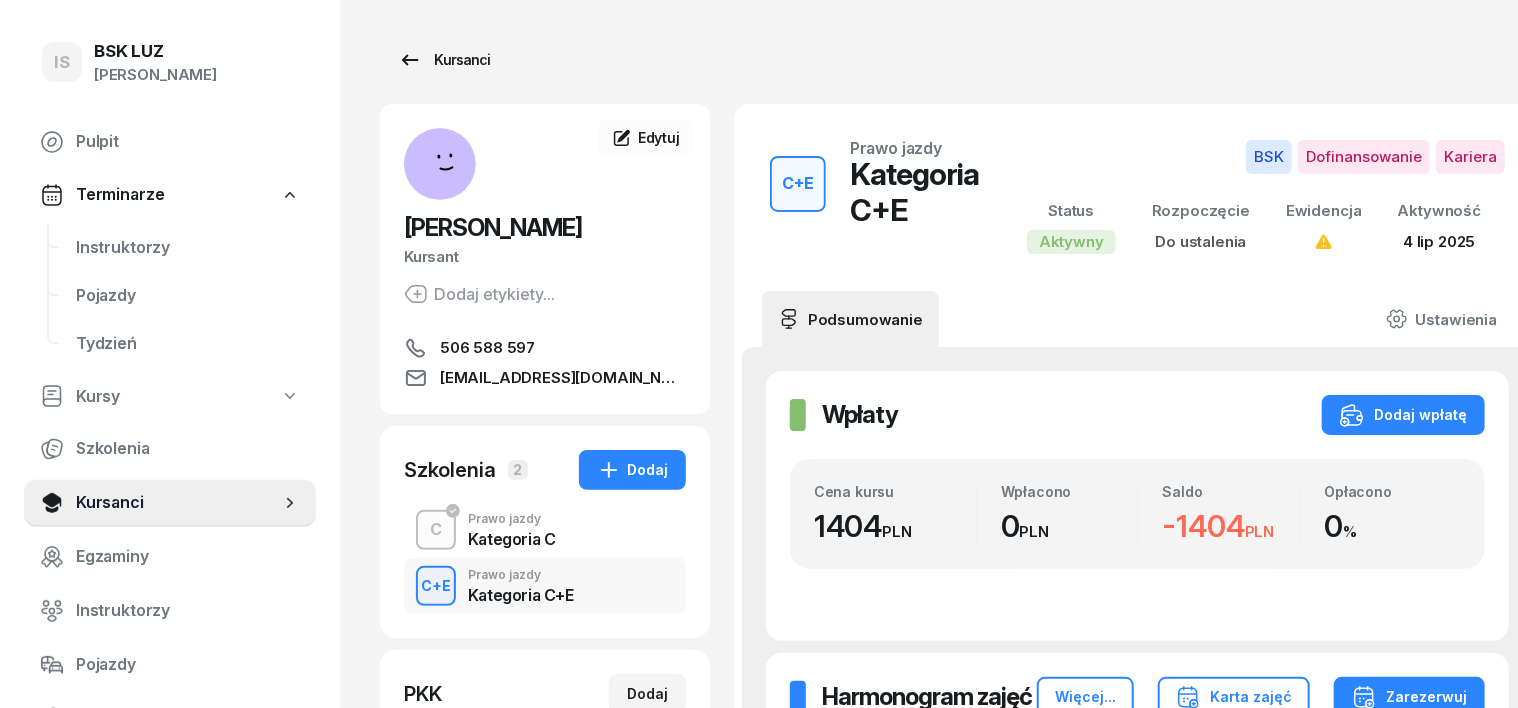 click on "Kursanci" at bounding box center (444, 60) 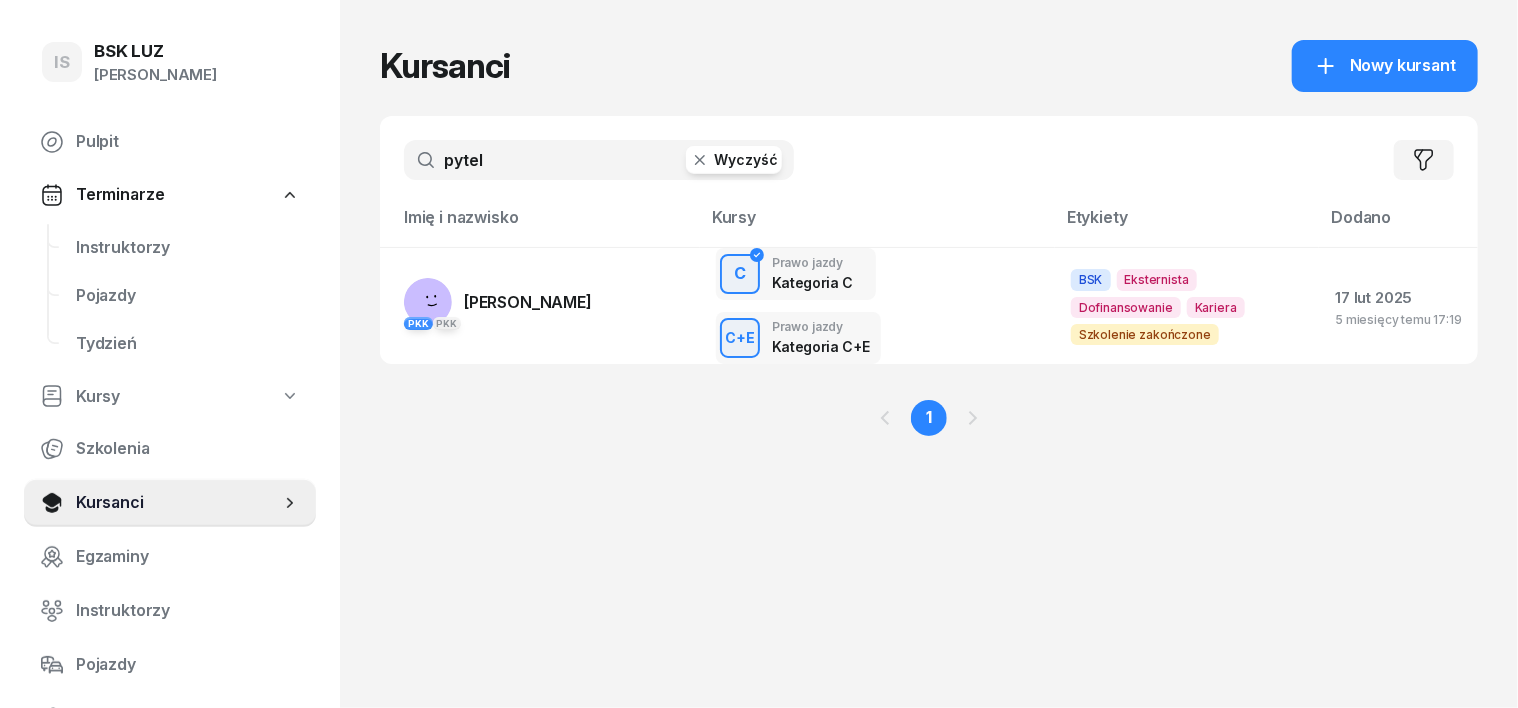 click 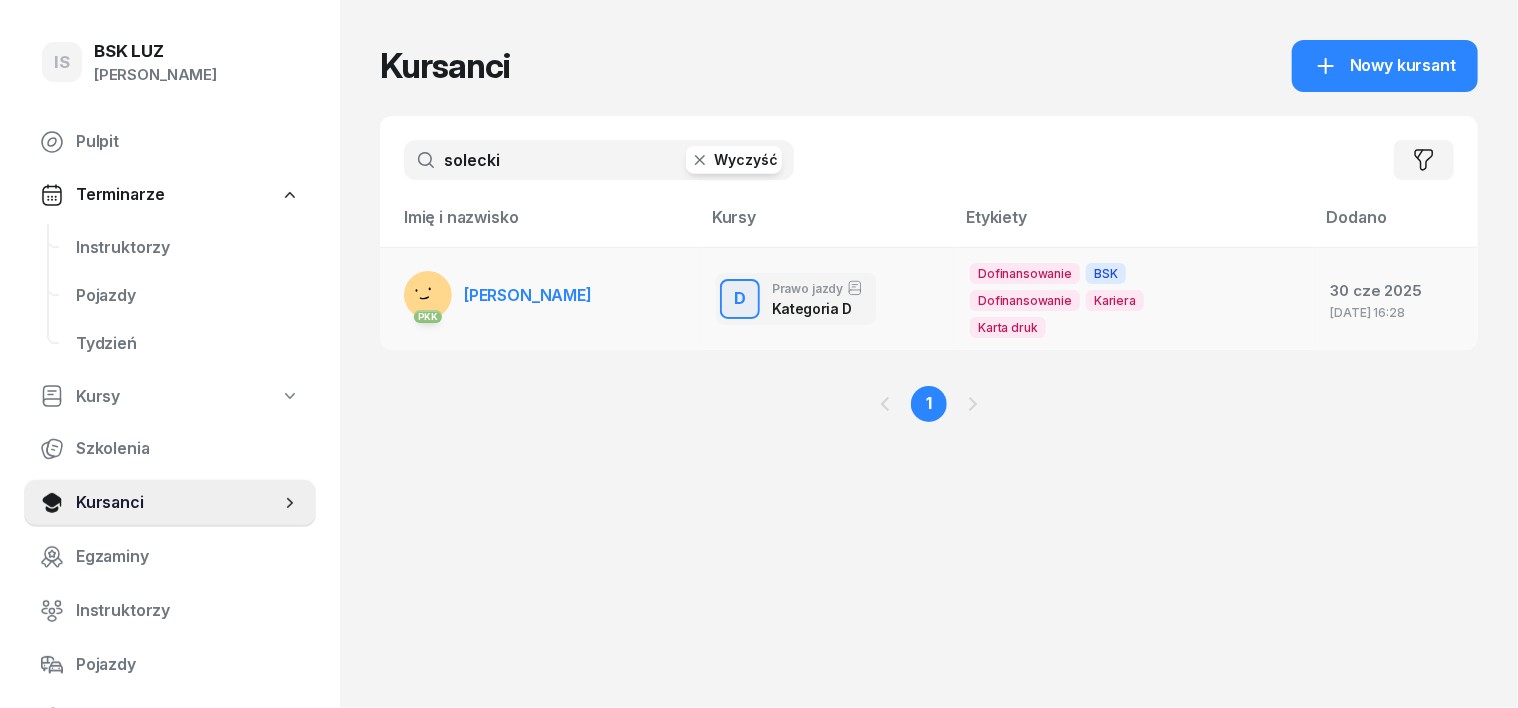 type on "solecki" 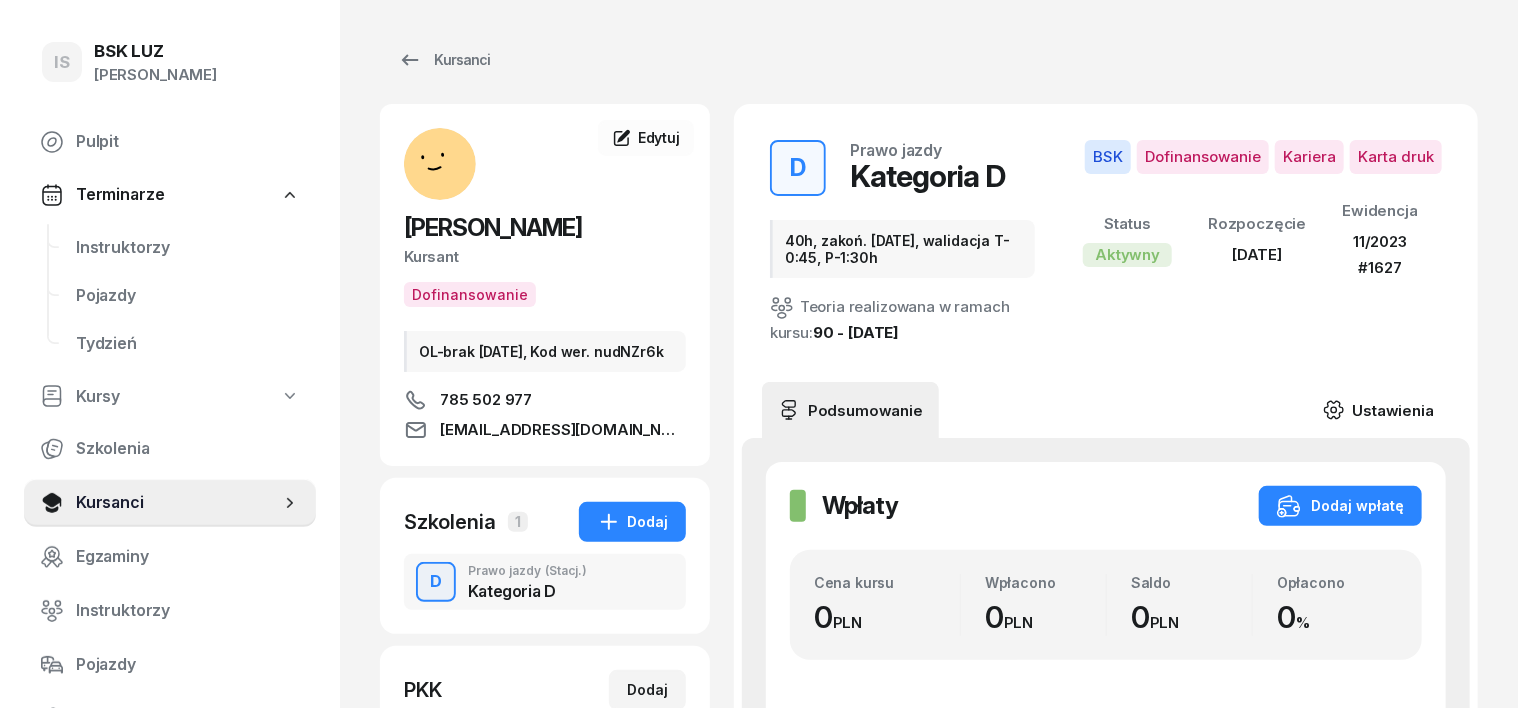click 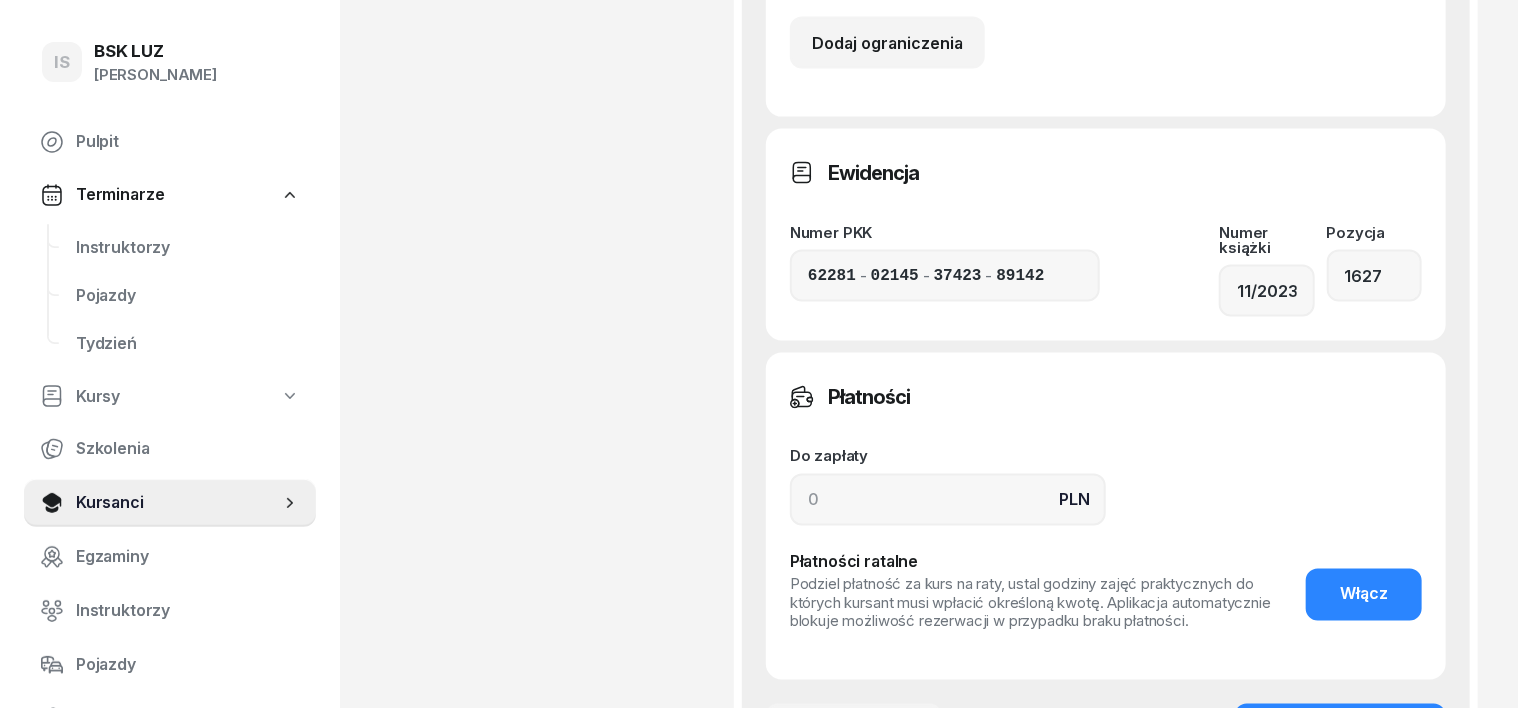 scroll, scrollTop: 1500, scrollLeft: 0, axis: vertical 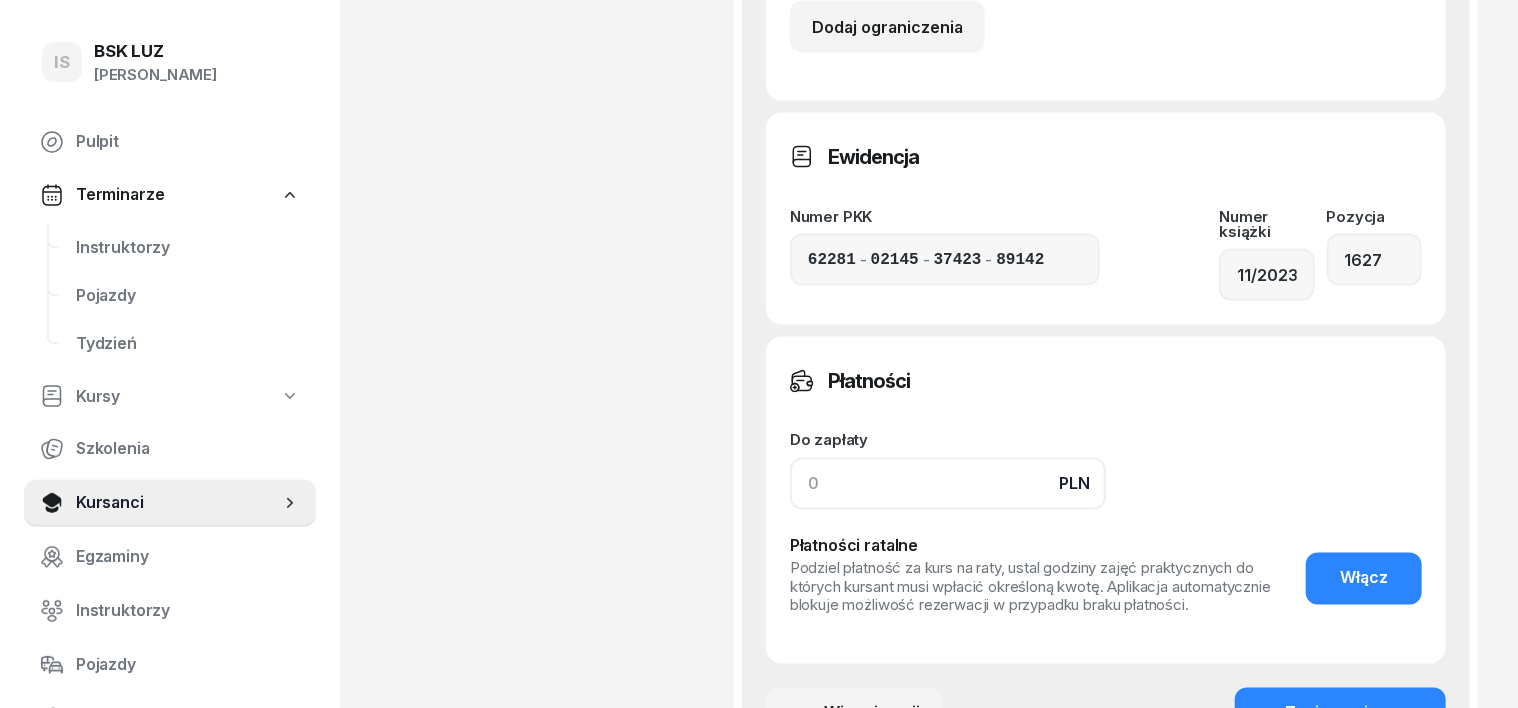 click 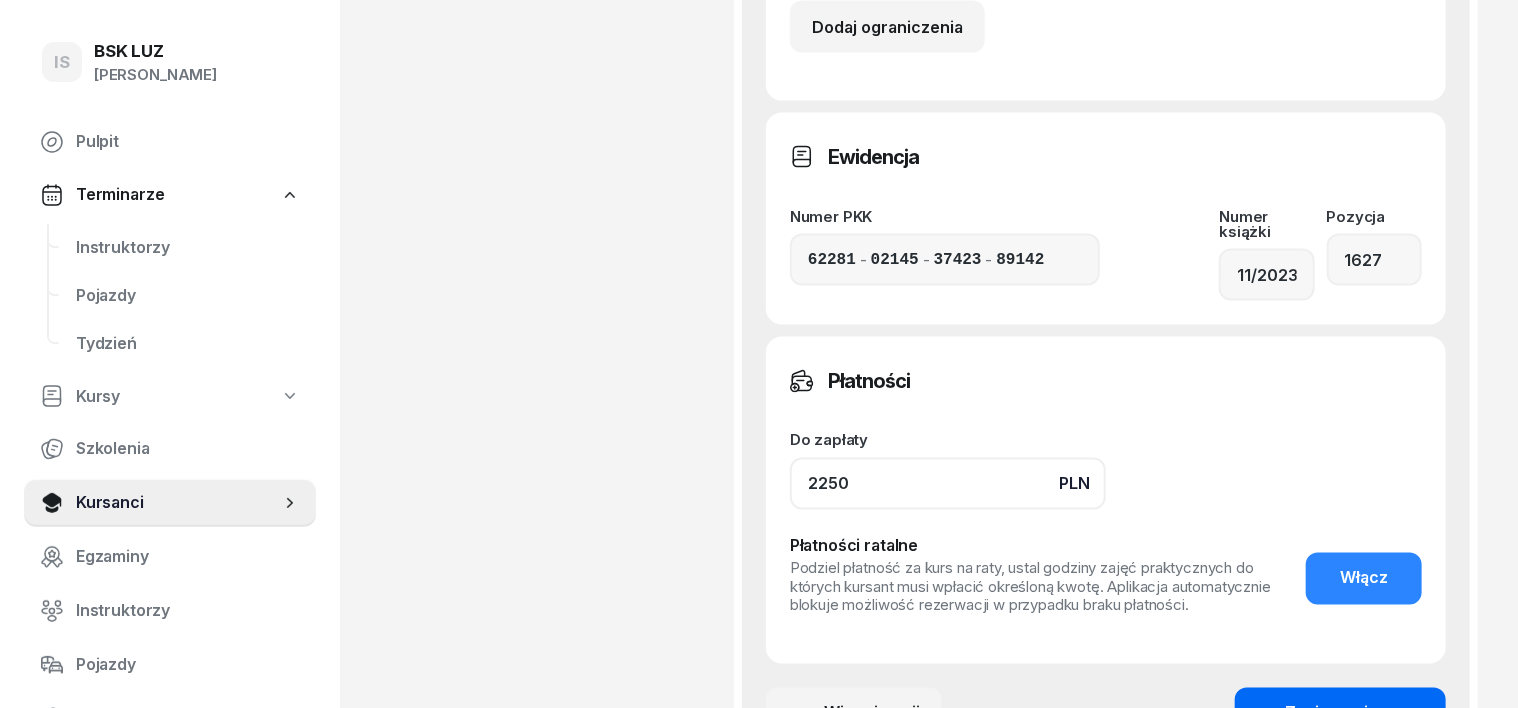 type on "2250" 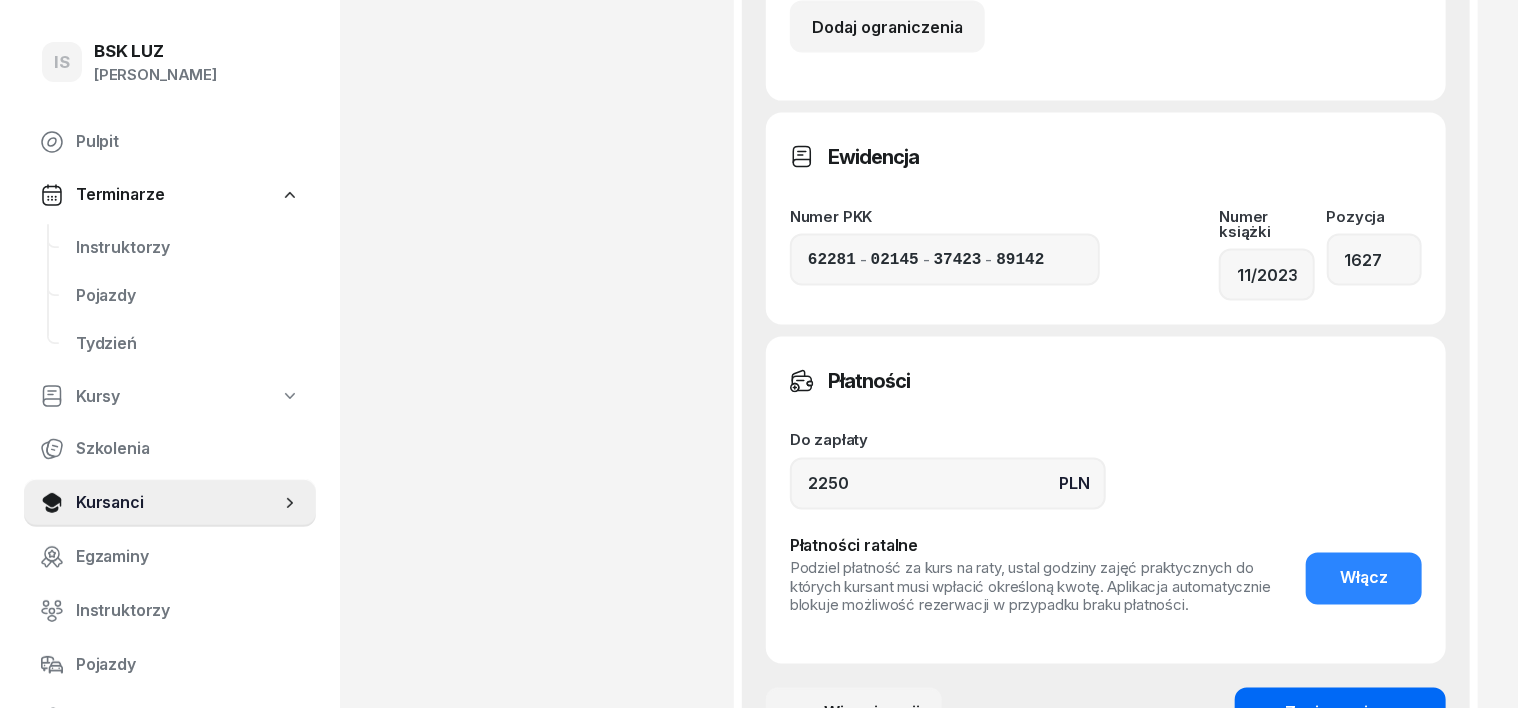 click on "Zapisz zmiany" at bounding box center (1340, 714) 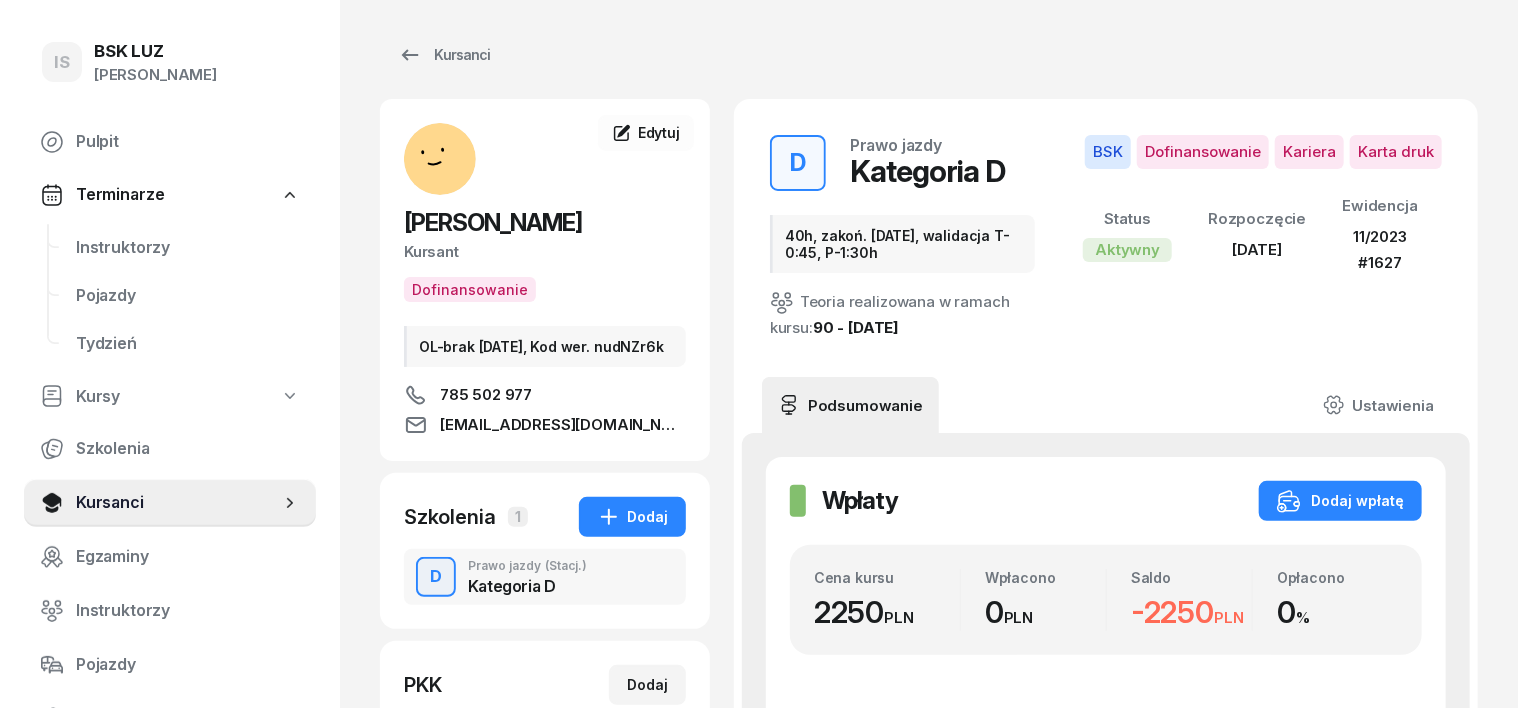 scroll, scrollTop: 0, scrollLeft: 0, axis: both 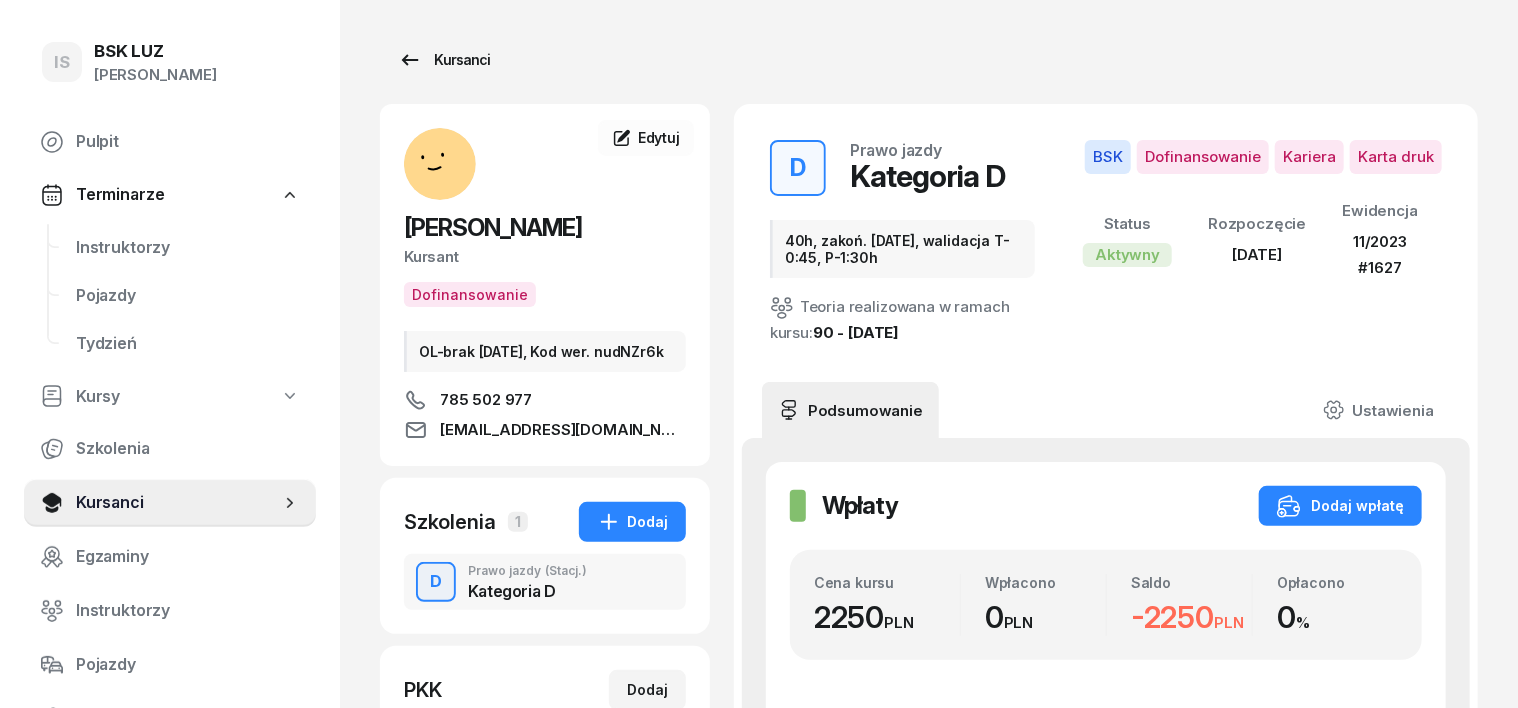 click on "Kursanci" at bounding box center [444, 60] 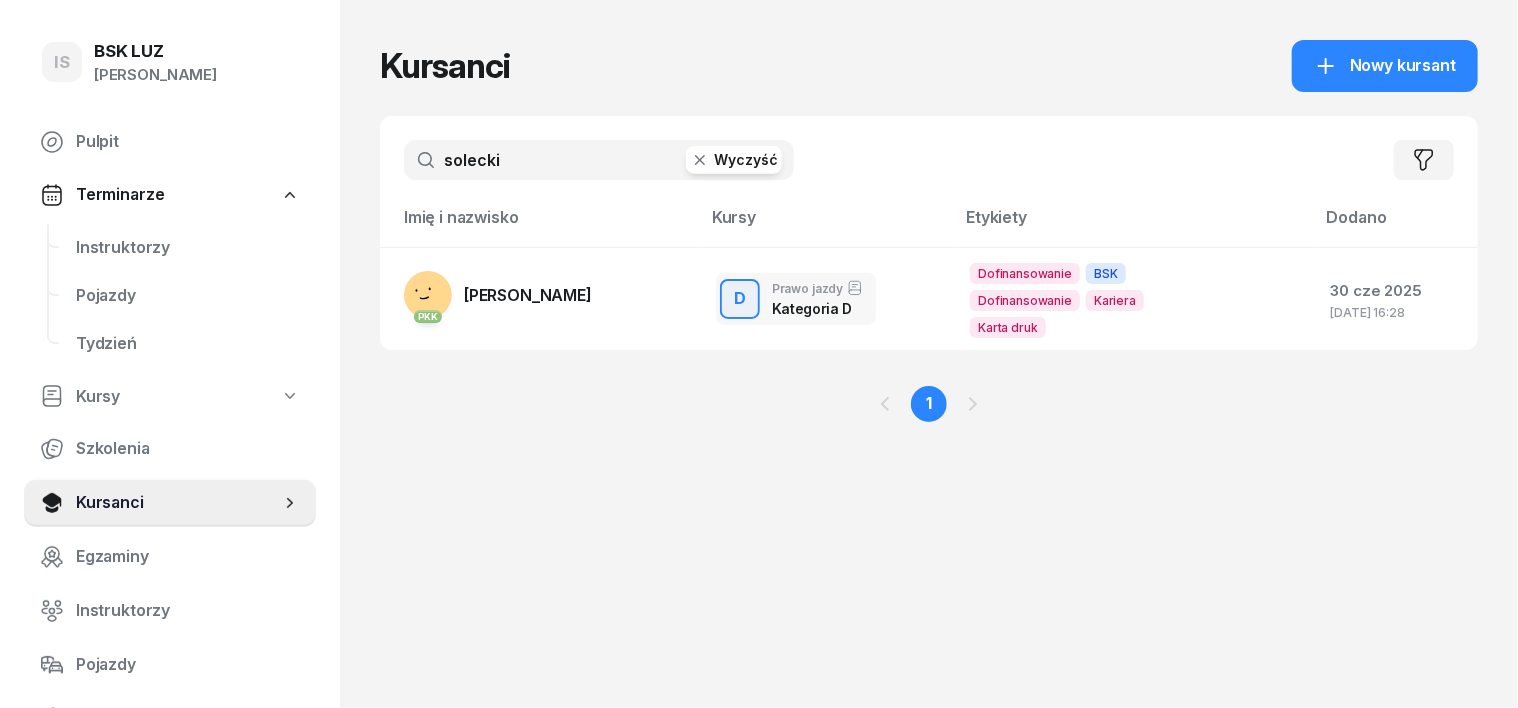 click 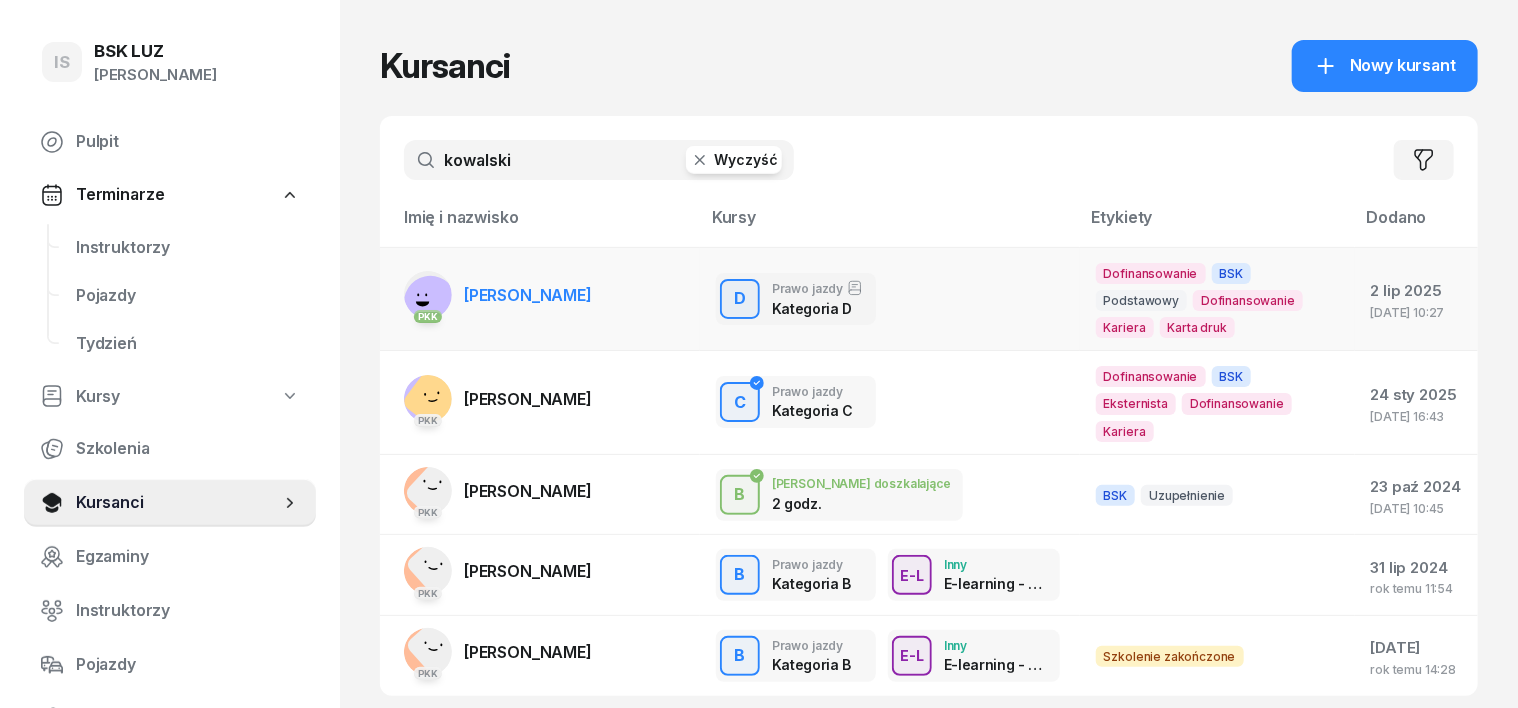 type on "kowalski" 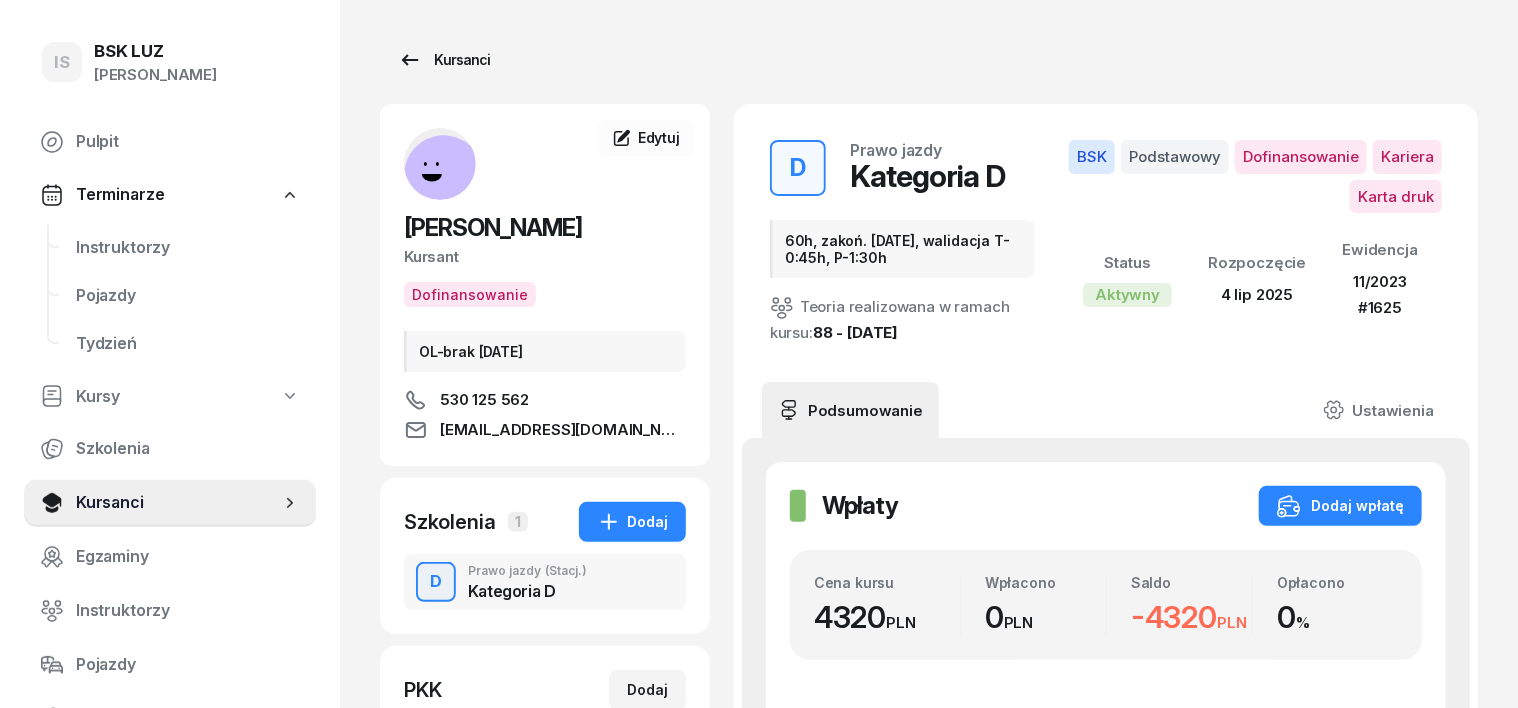 click on "Kursanci" at bounding box center [444, 60] 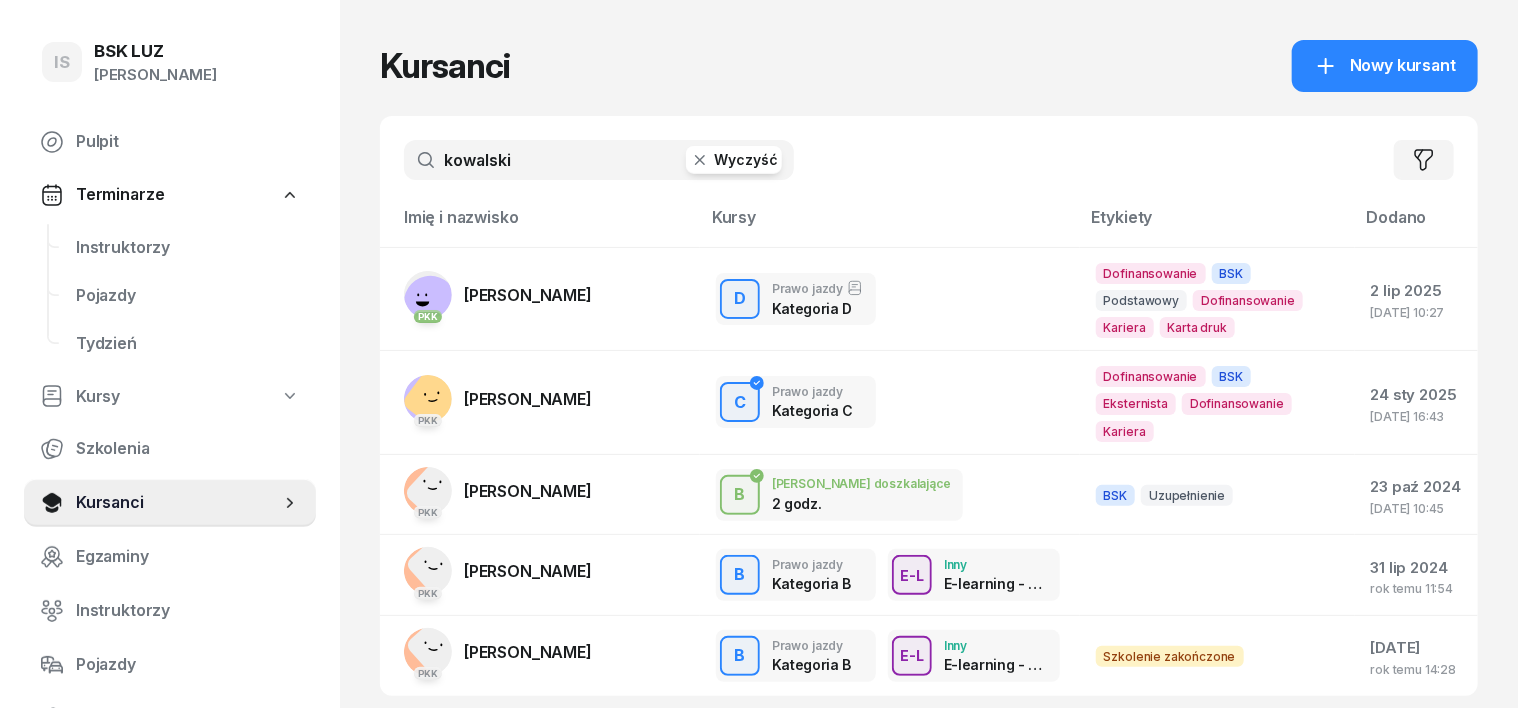 click 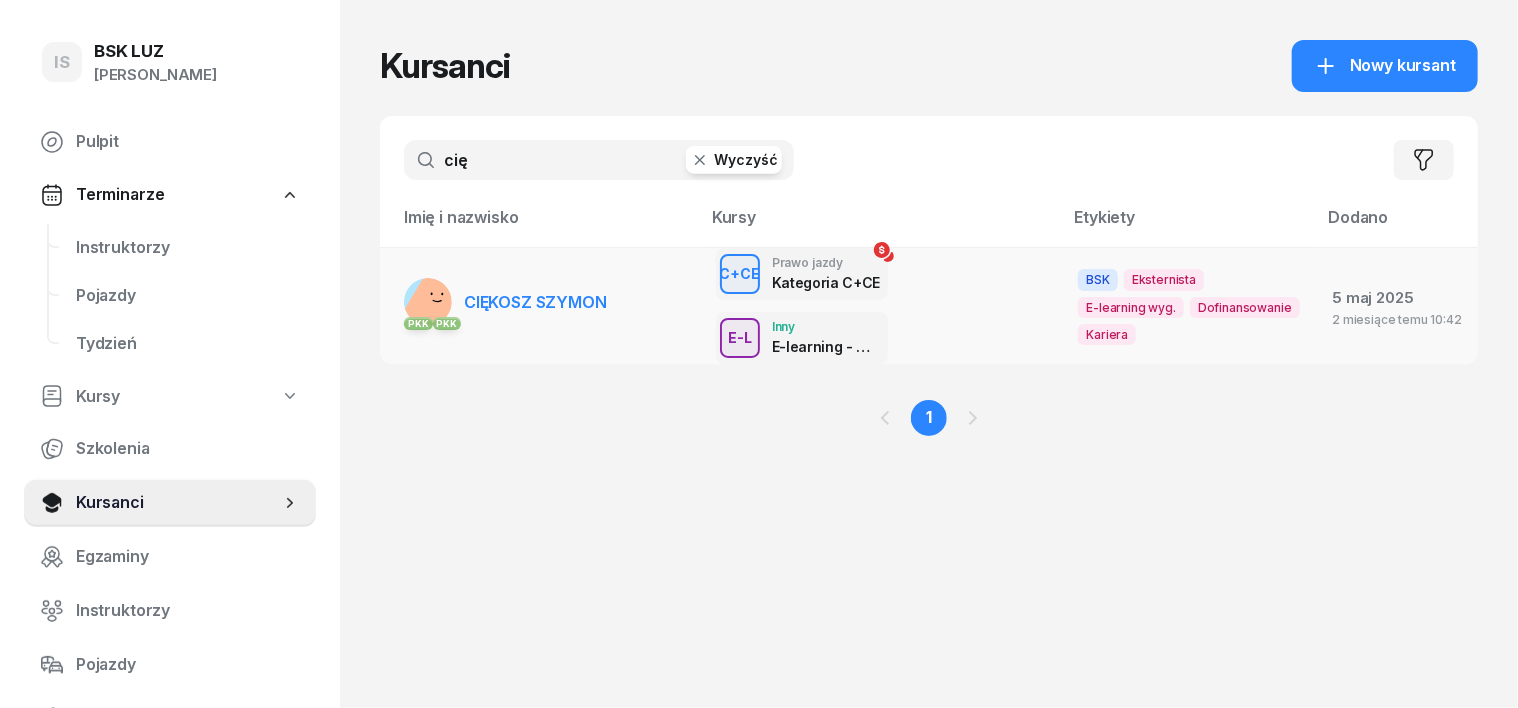 type on "cię" 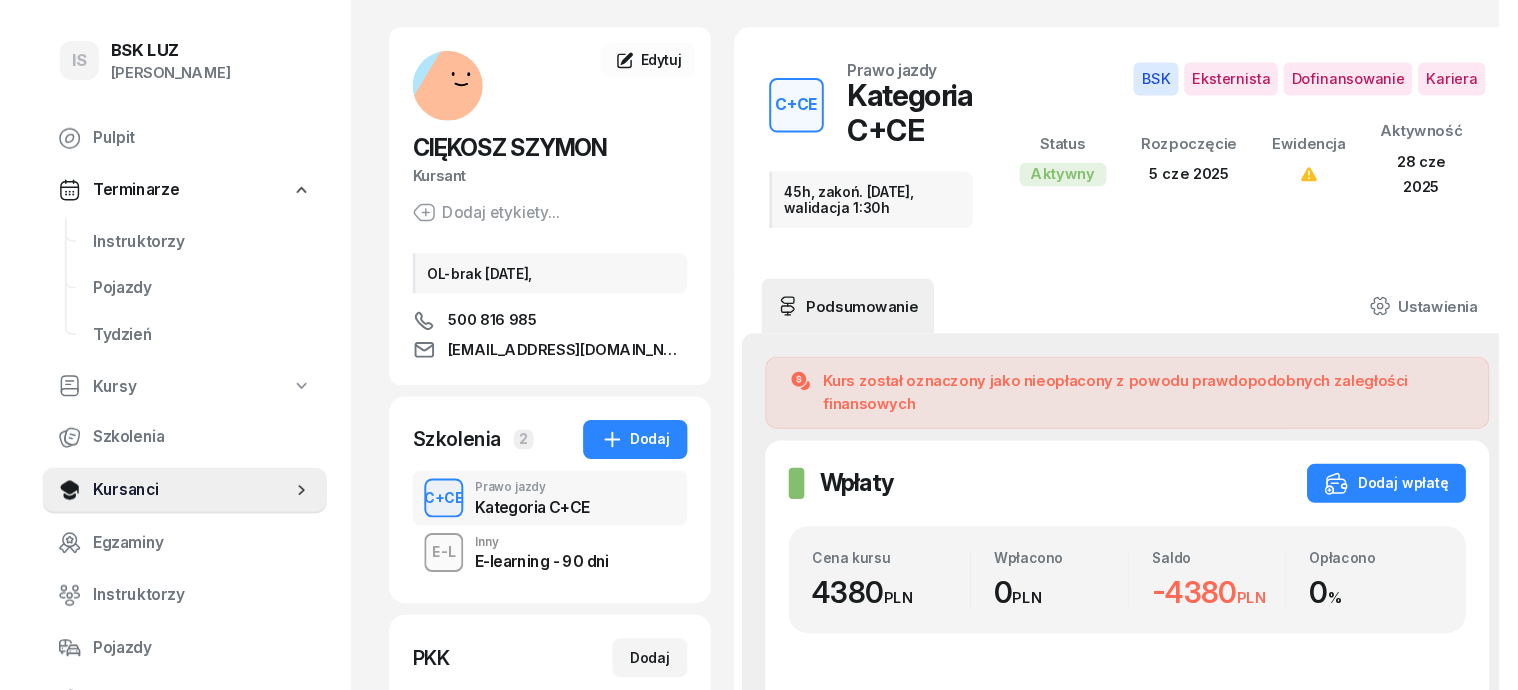 scroll, scrollTop: 0, scrollLeft: 0, axis: both 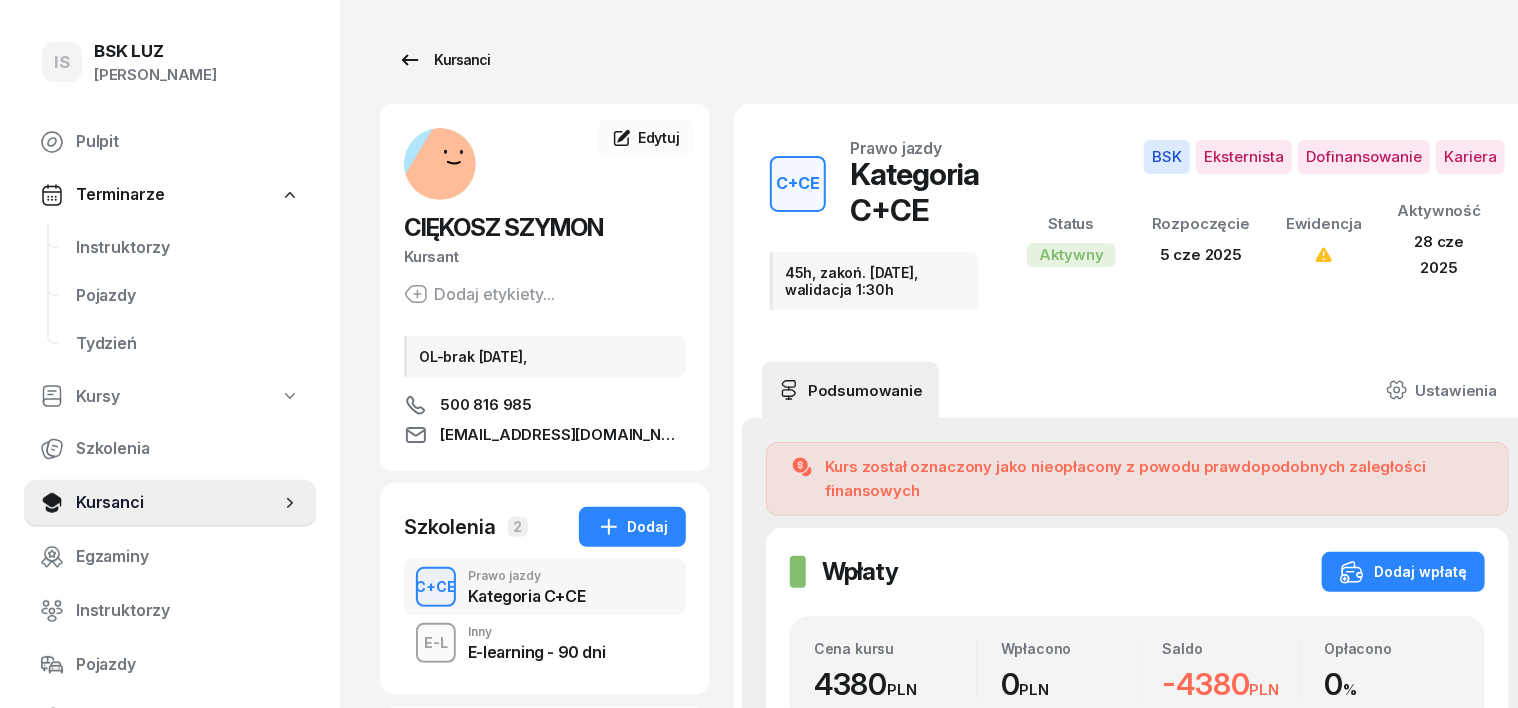 click on "Kursanci" at bounding box center (444, 60) 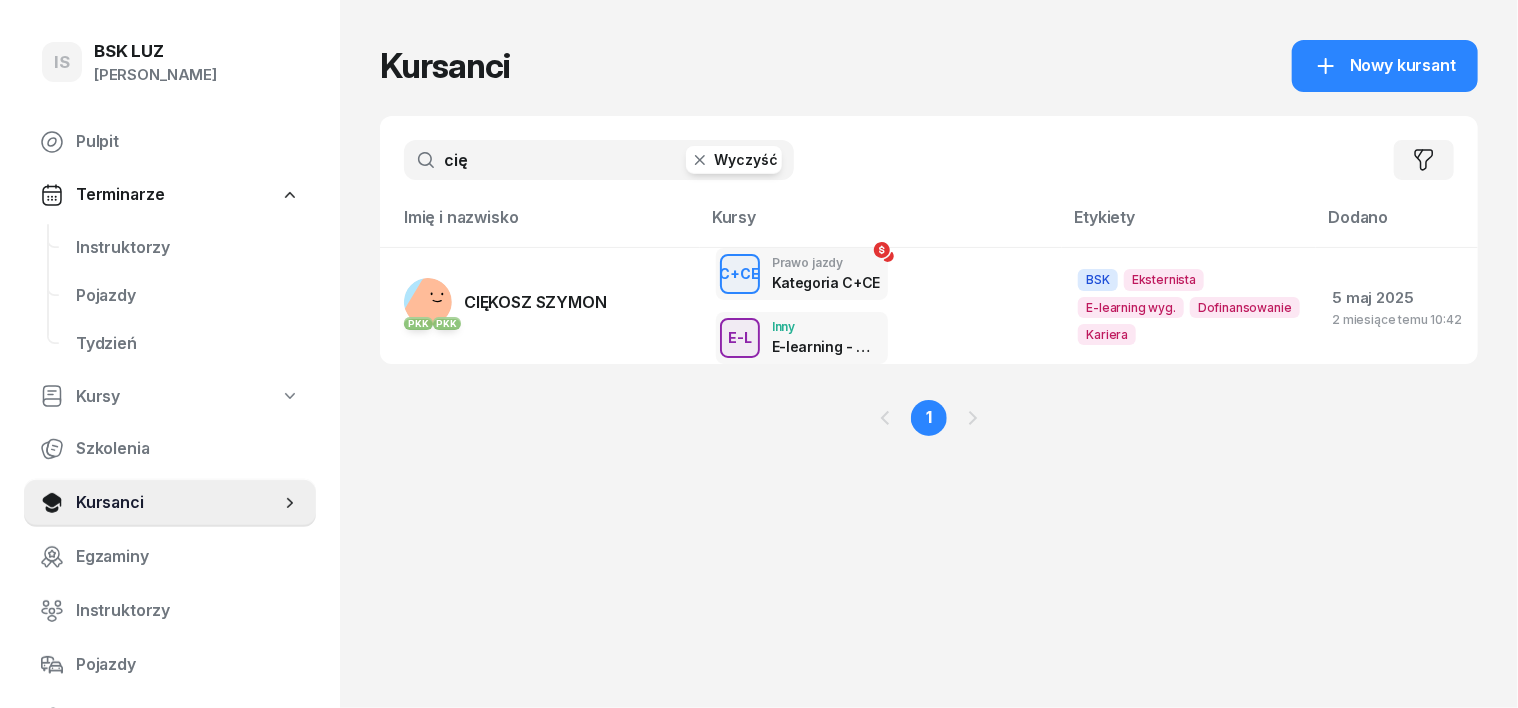 click 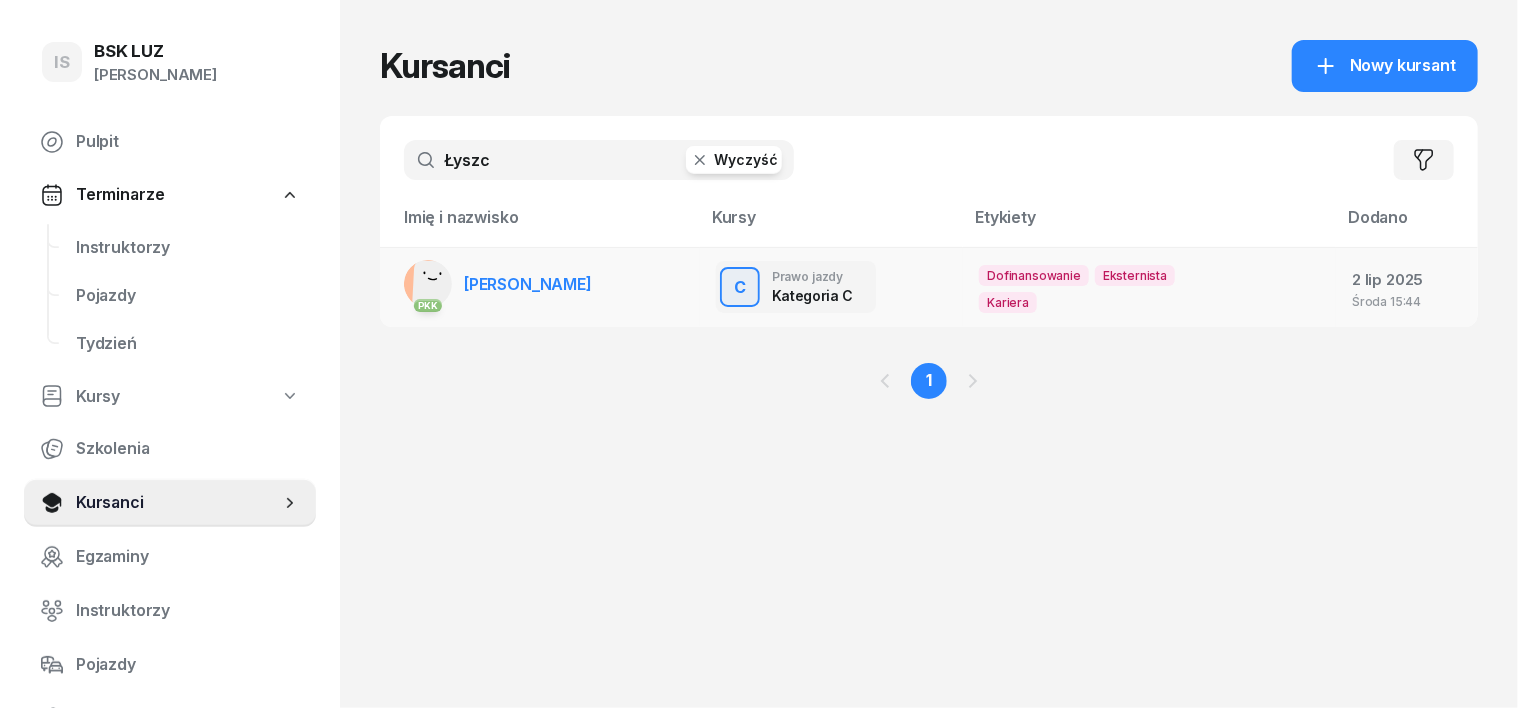 type on "Łyszc" 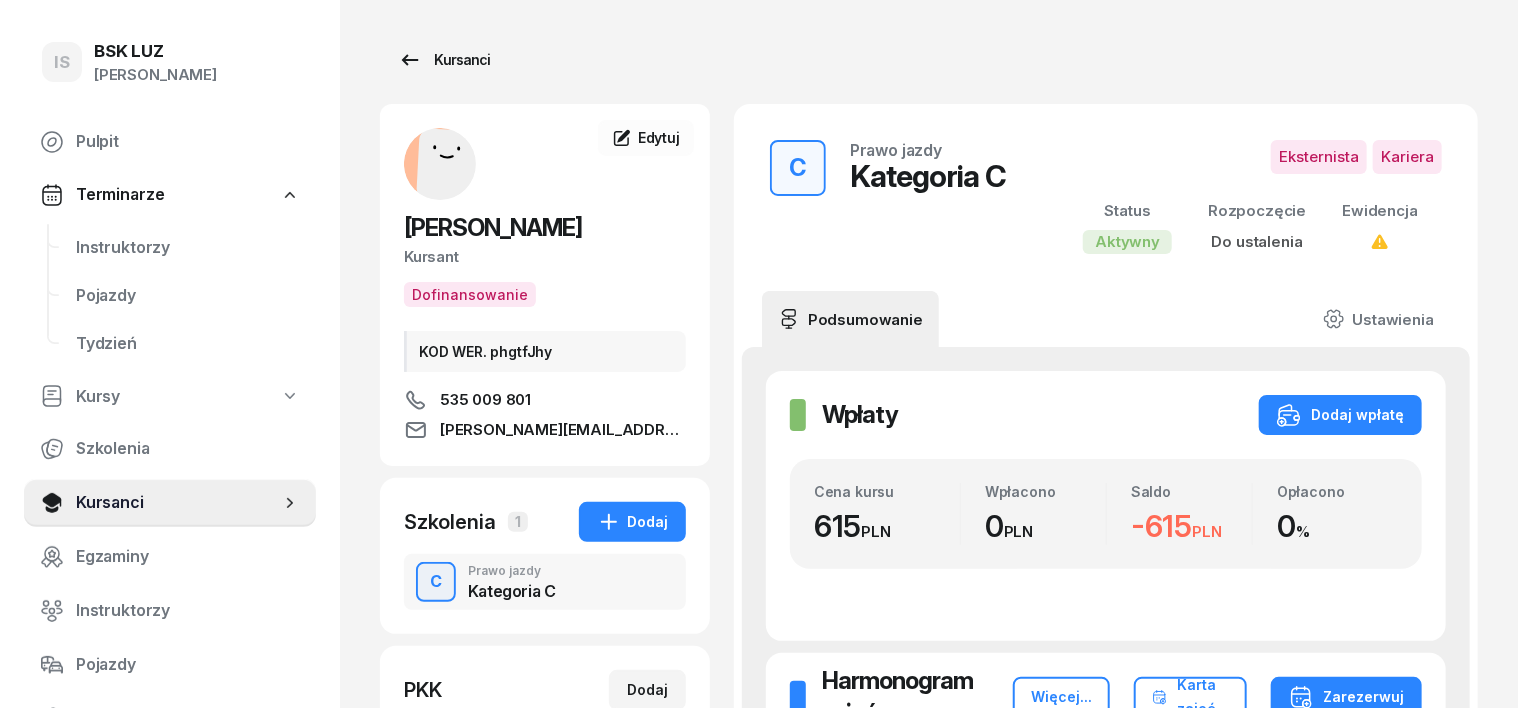 click on "Kursanci" at bounding box center (444, 60) 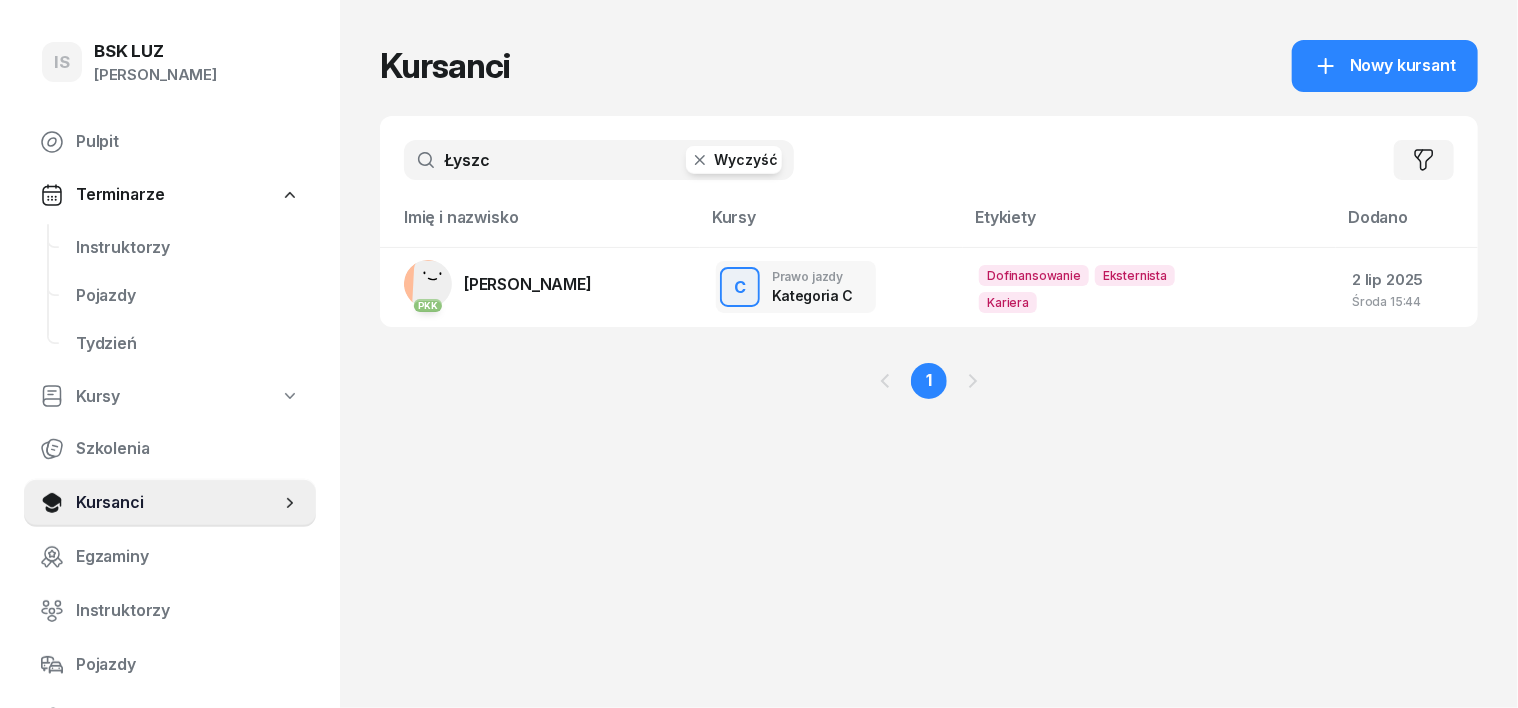click on "Wyczyść" at bounding box center (734, 160) 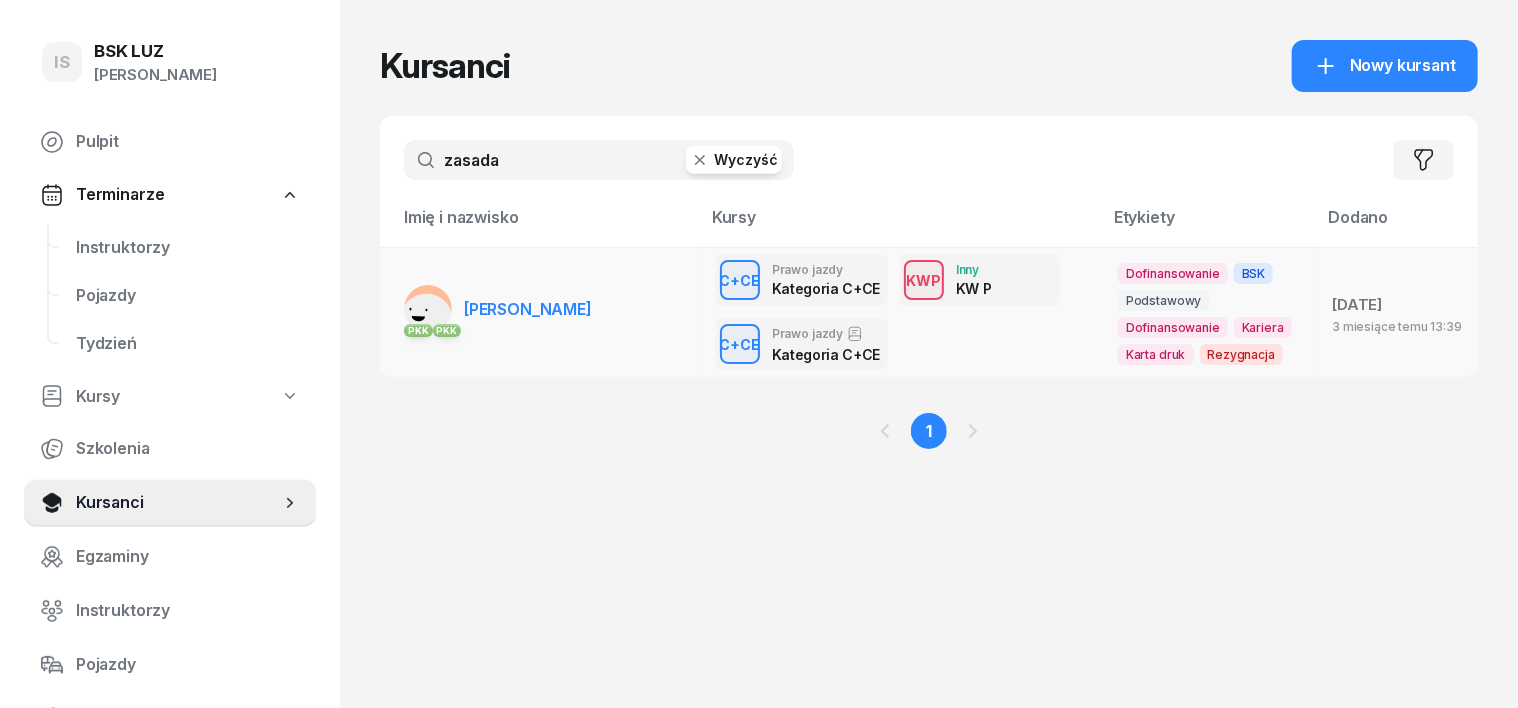 type on "zasada" 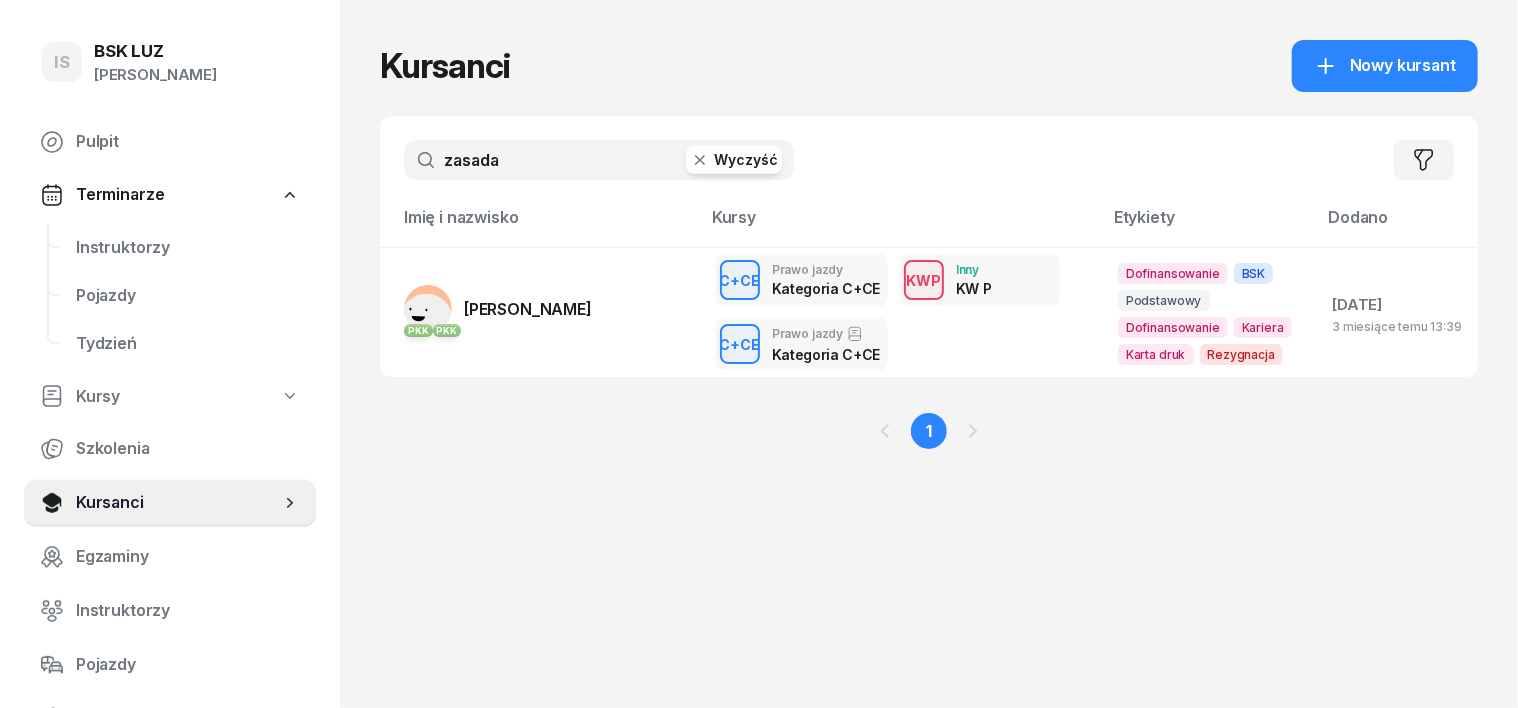 click 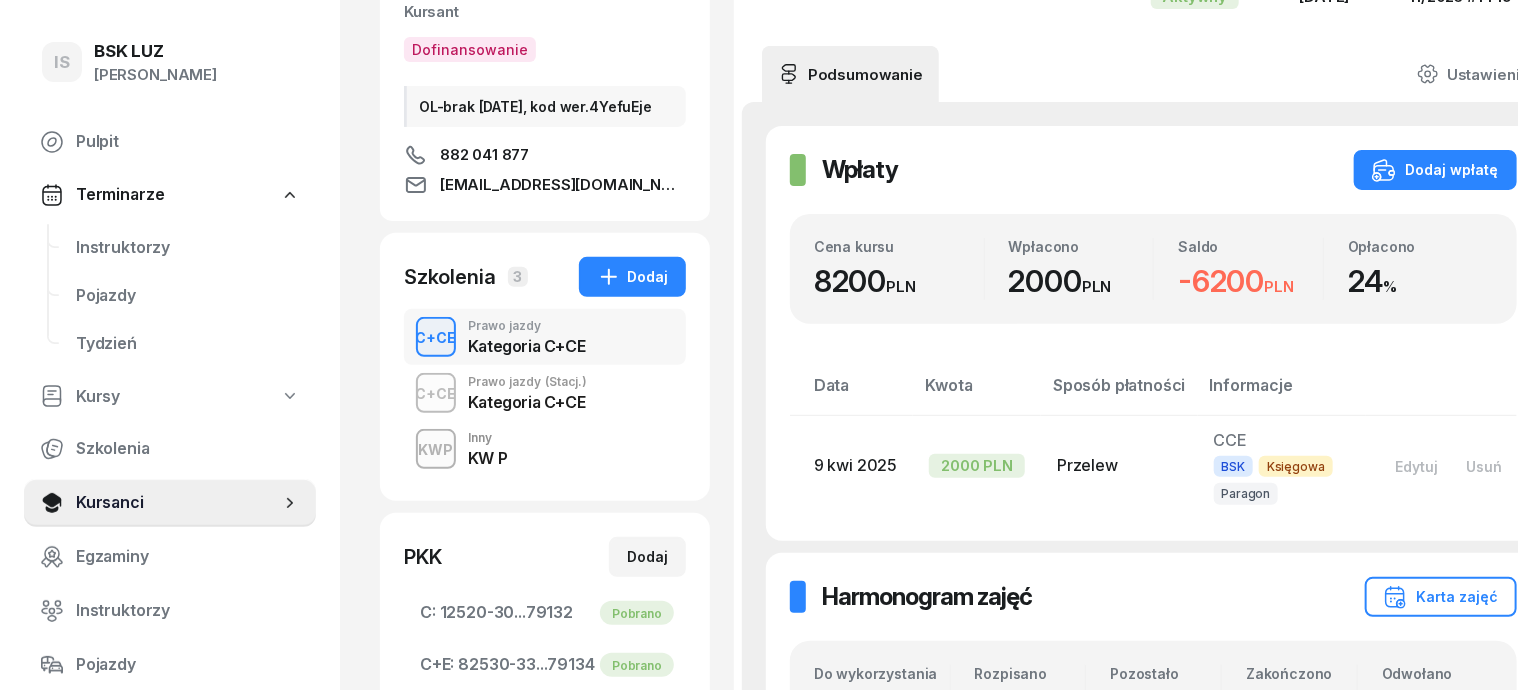 scroll, scrollTop: 250, scrollLeft: 0, axis: vertical 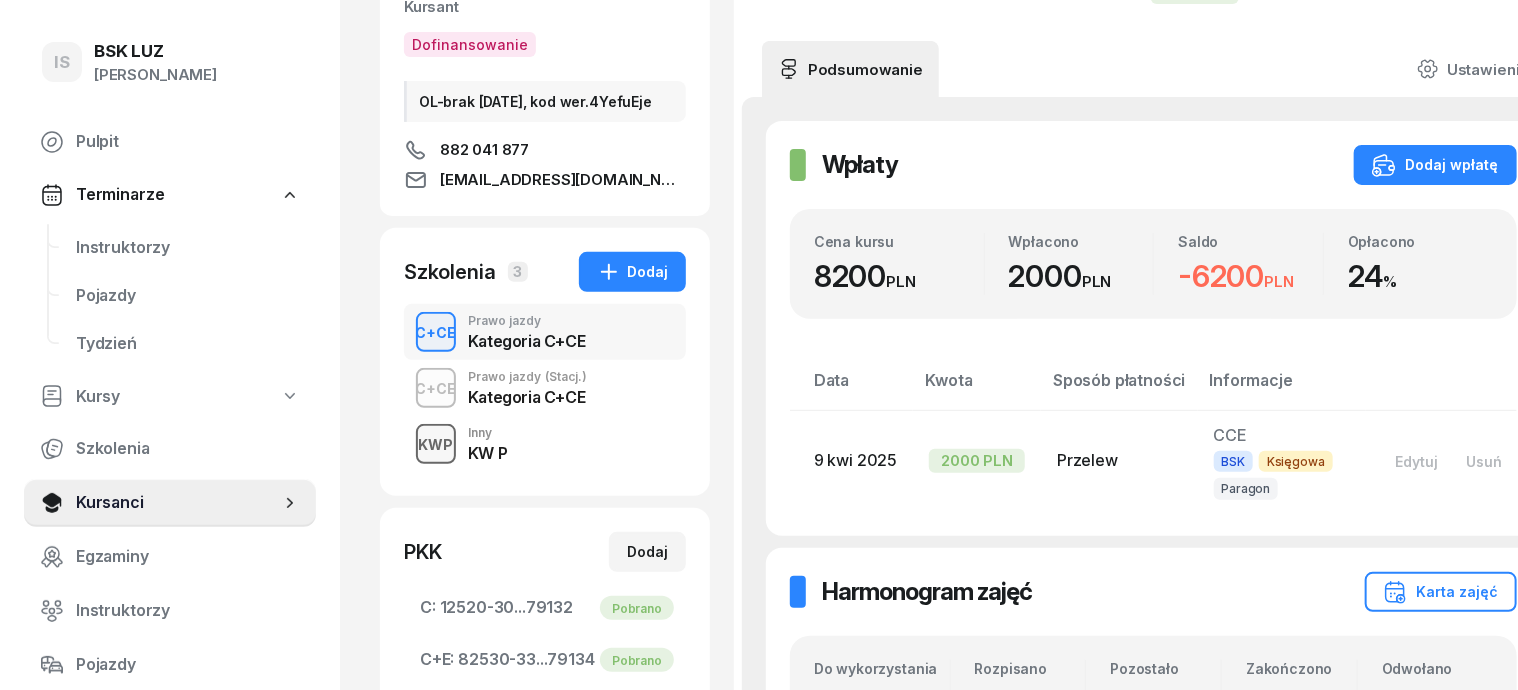 click on "KWP" at bounding box center [436, 444] 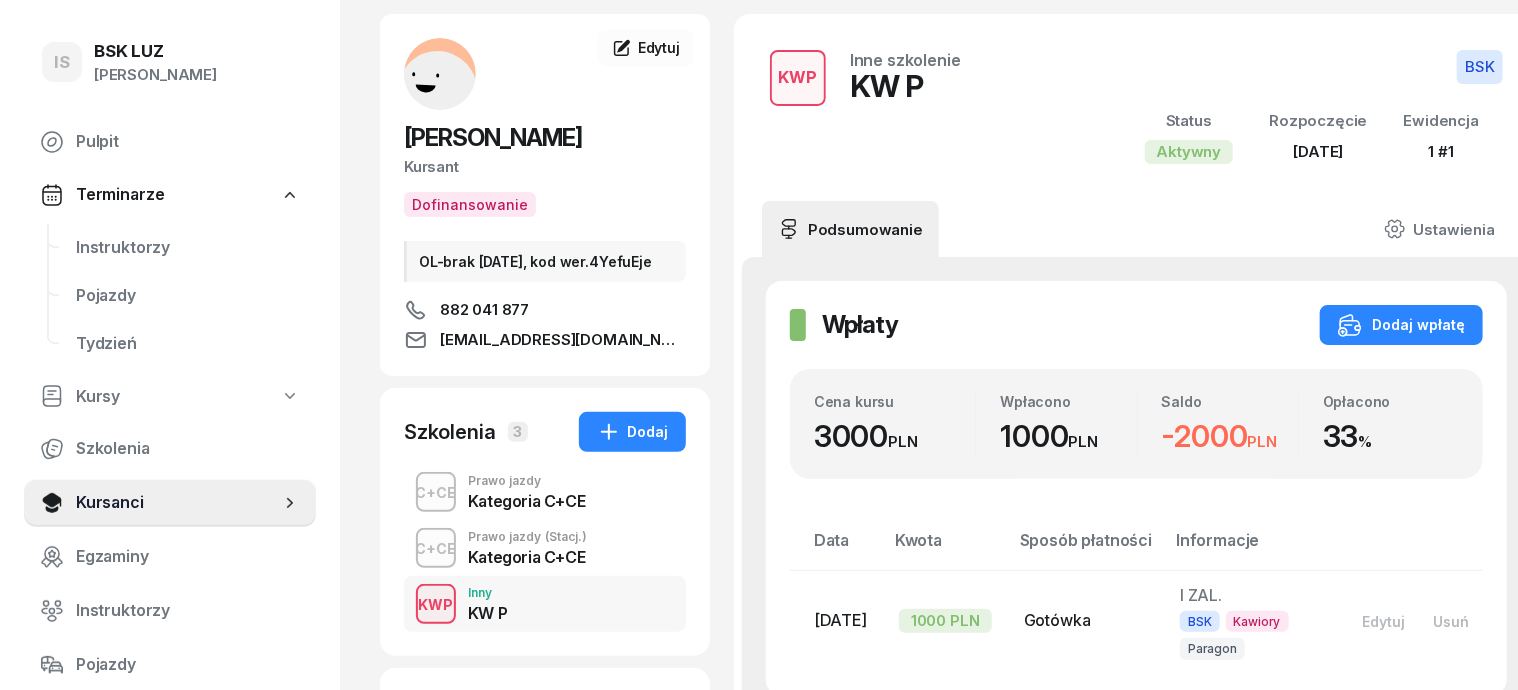 scroll, scrollTop: 124, scrollLeft: 0, axis: vertical 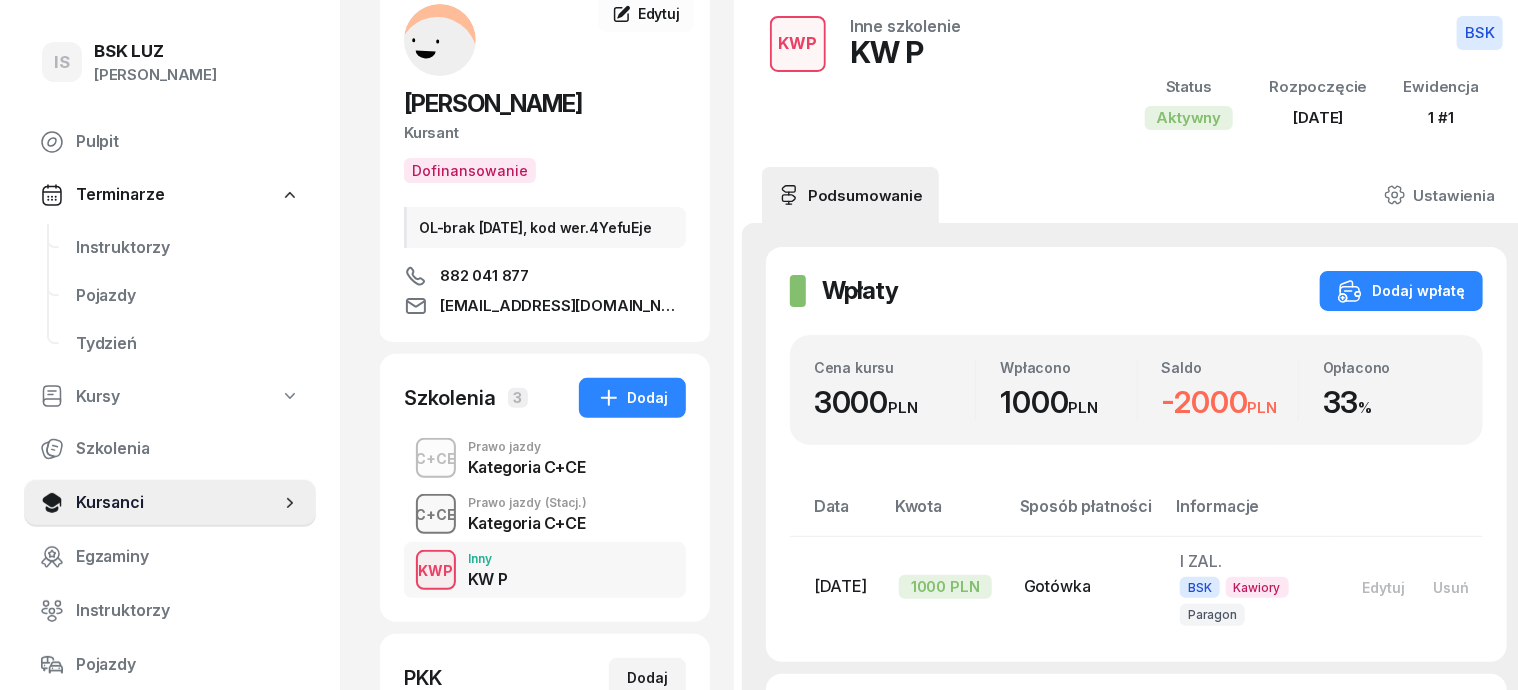 click on "C+CE" at bounding box center [436, 514] 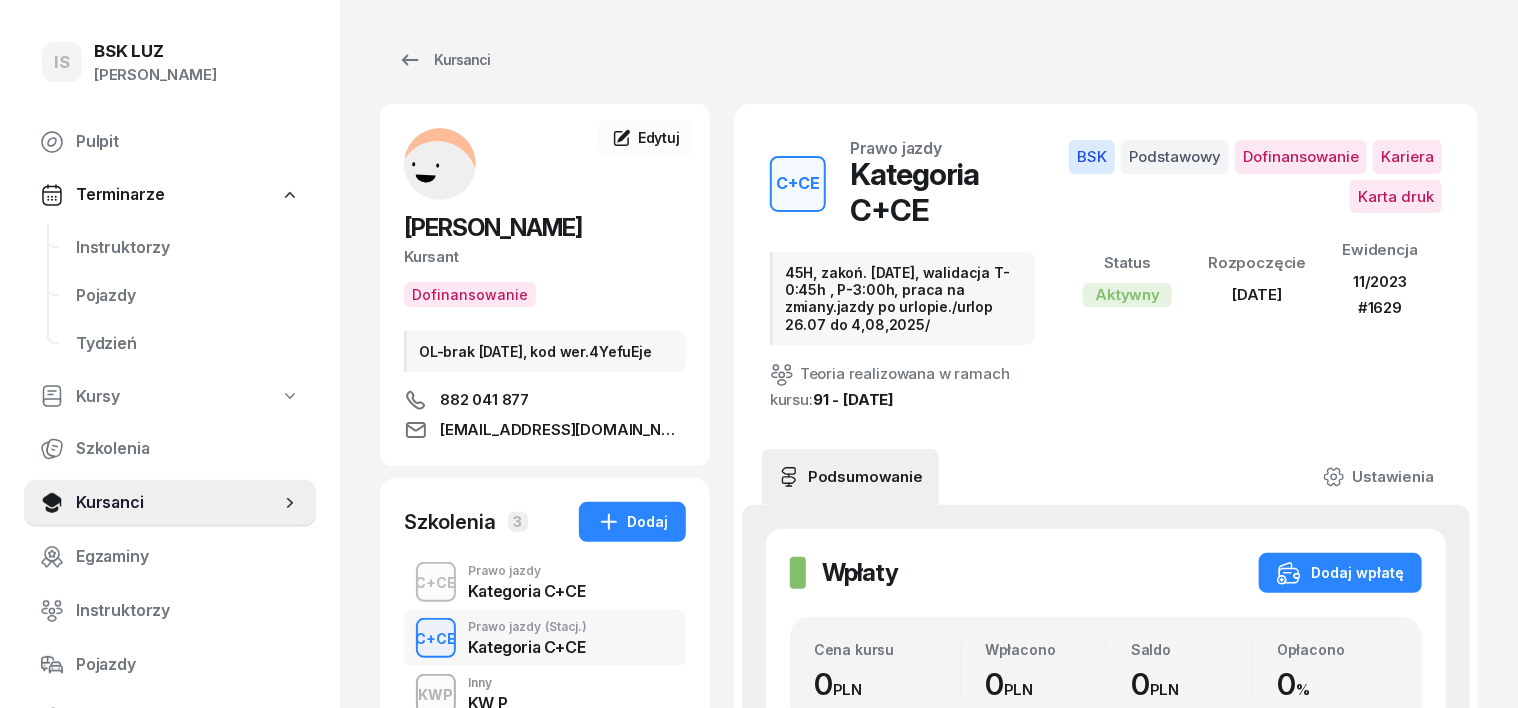 click on "C+CE" at bounding box center [436, 638] 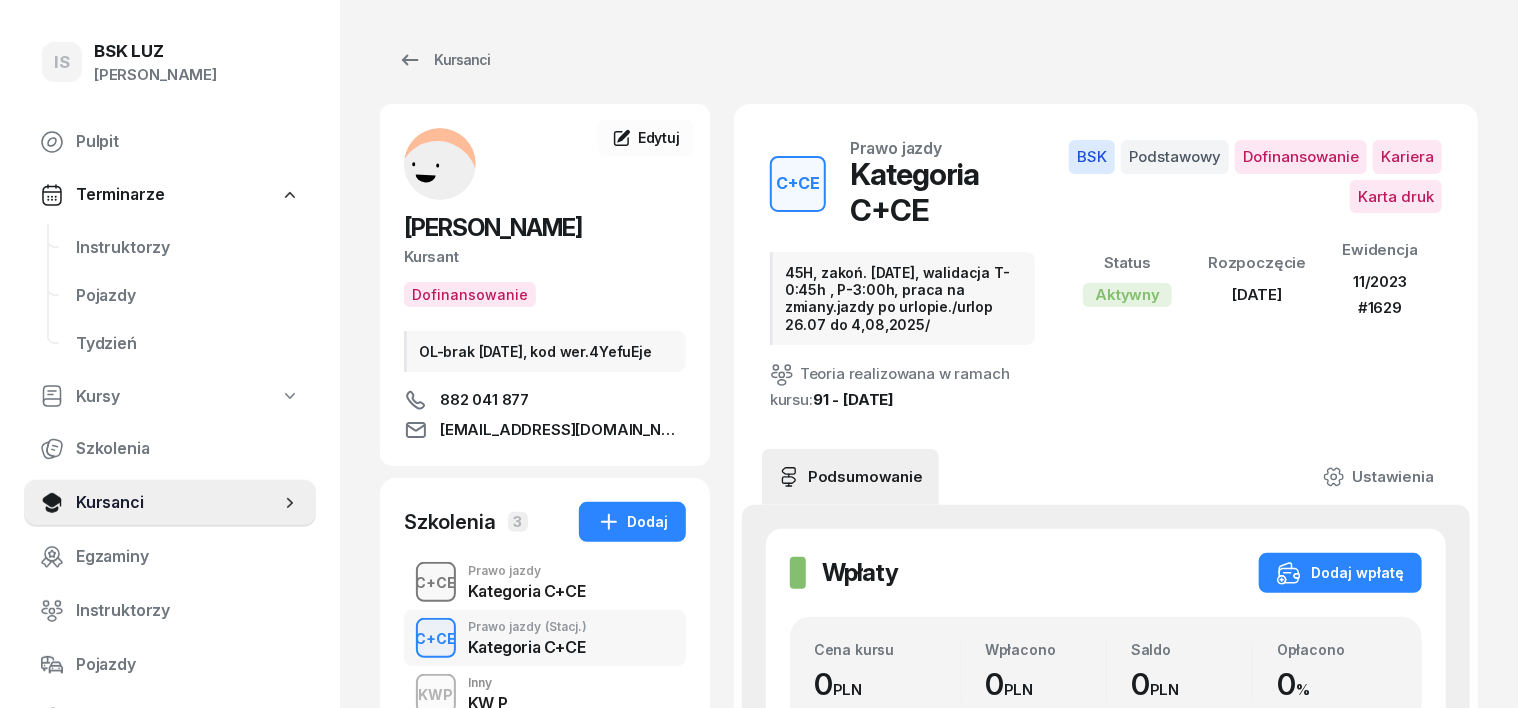 click on "C+CE" at bounding box center [436, 582] 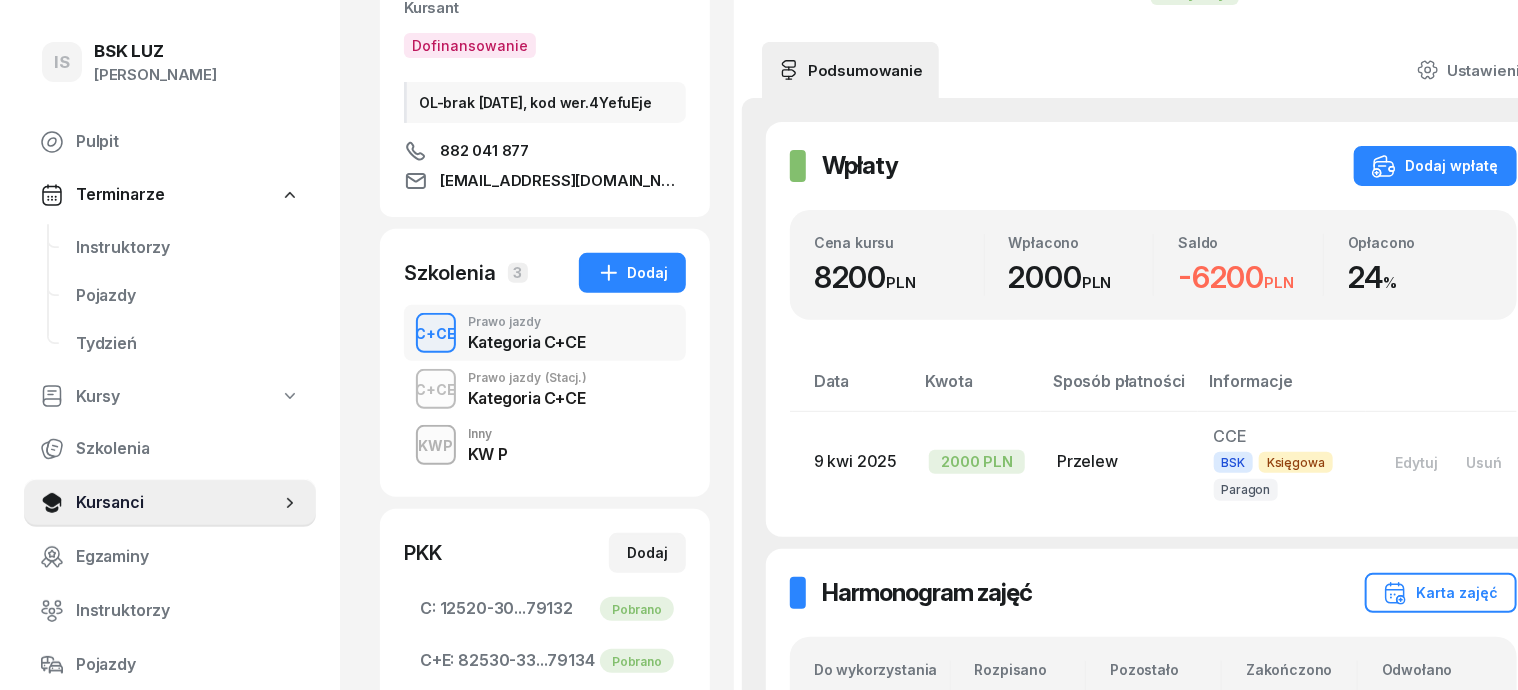 scroll, scrollTop: 250, scrollLeft: 0, axis: vertical 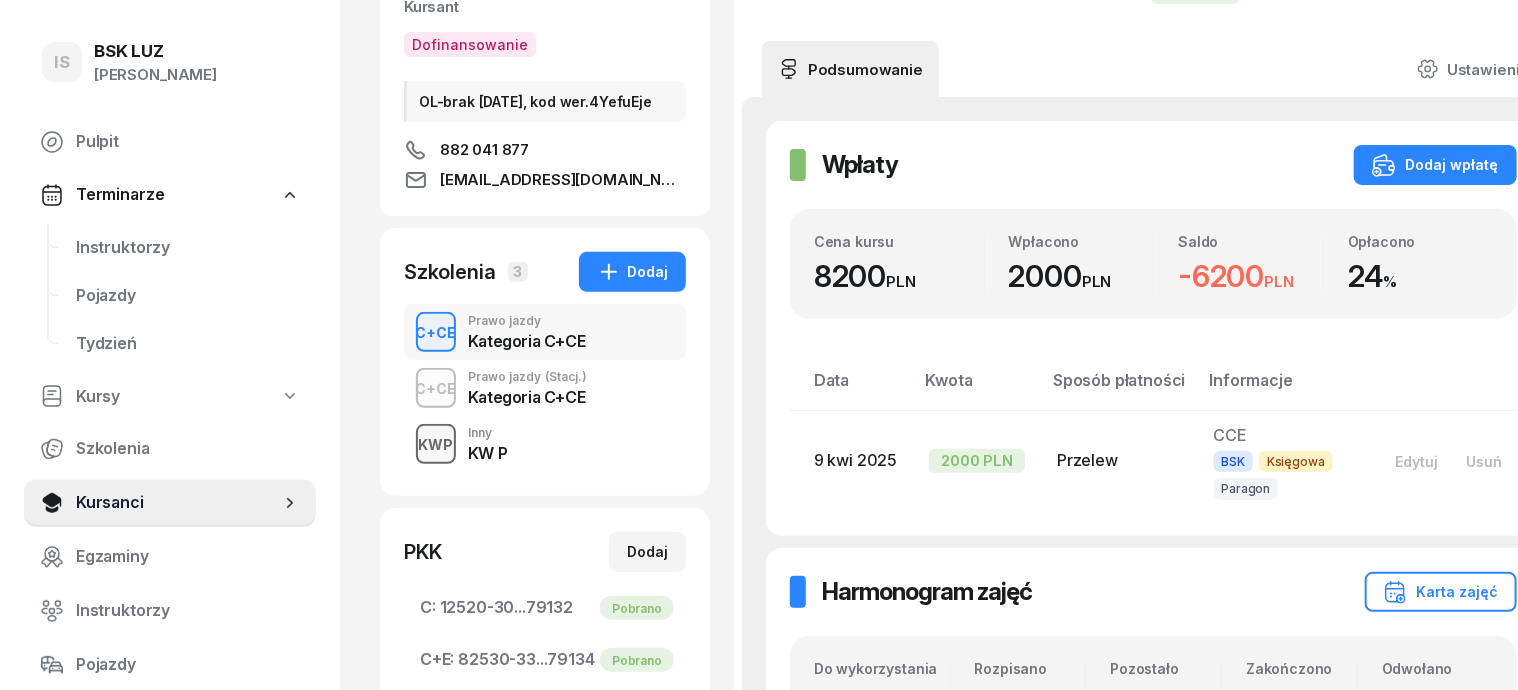 click on "KWP" at bounding box center [436, 444] 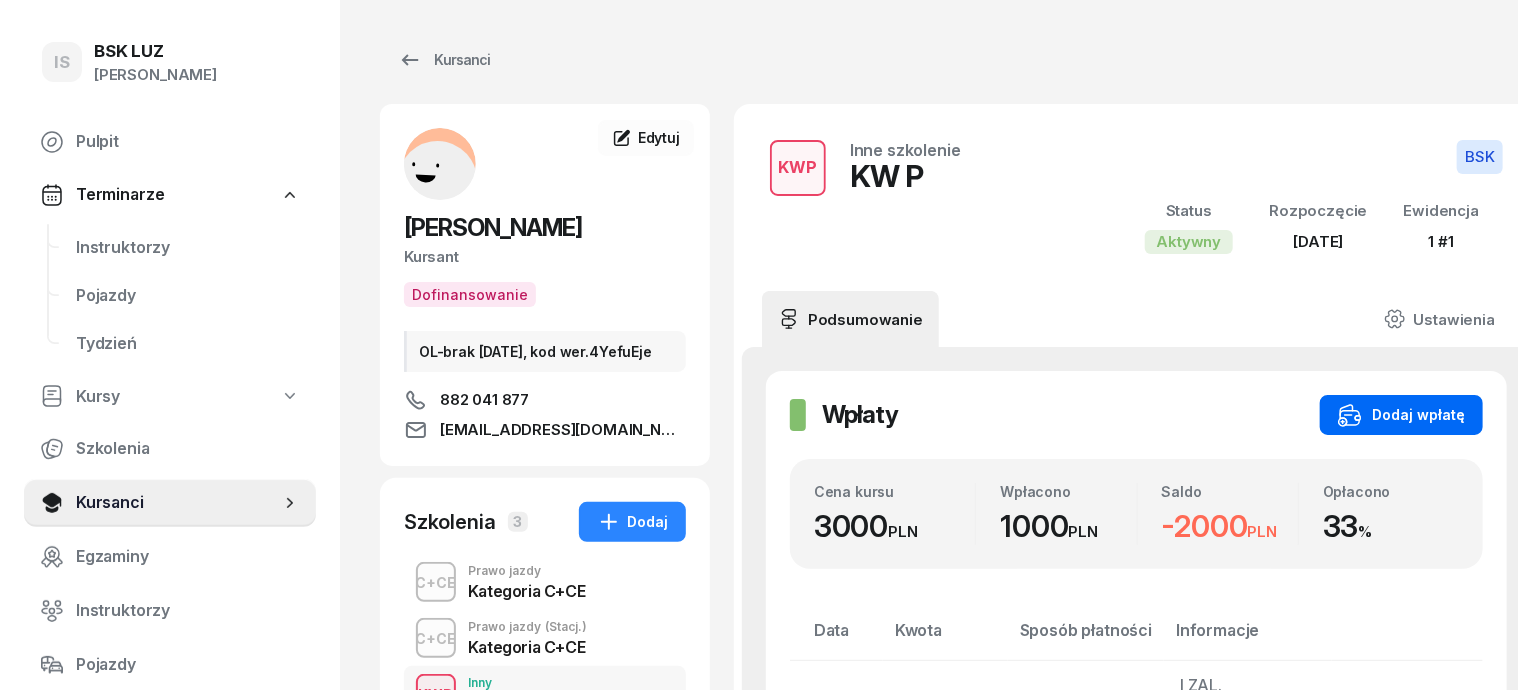 click on "Dodaj wpłatę" at bounding box center (1401, 415) 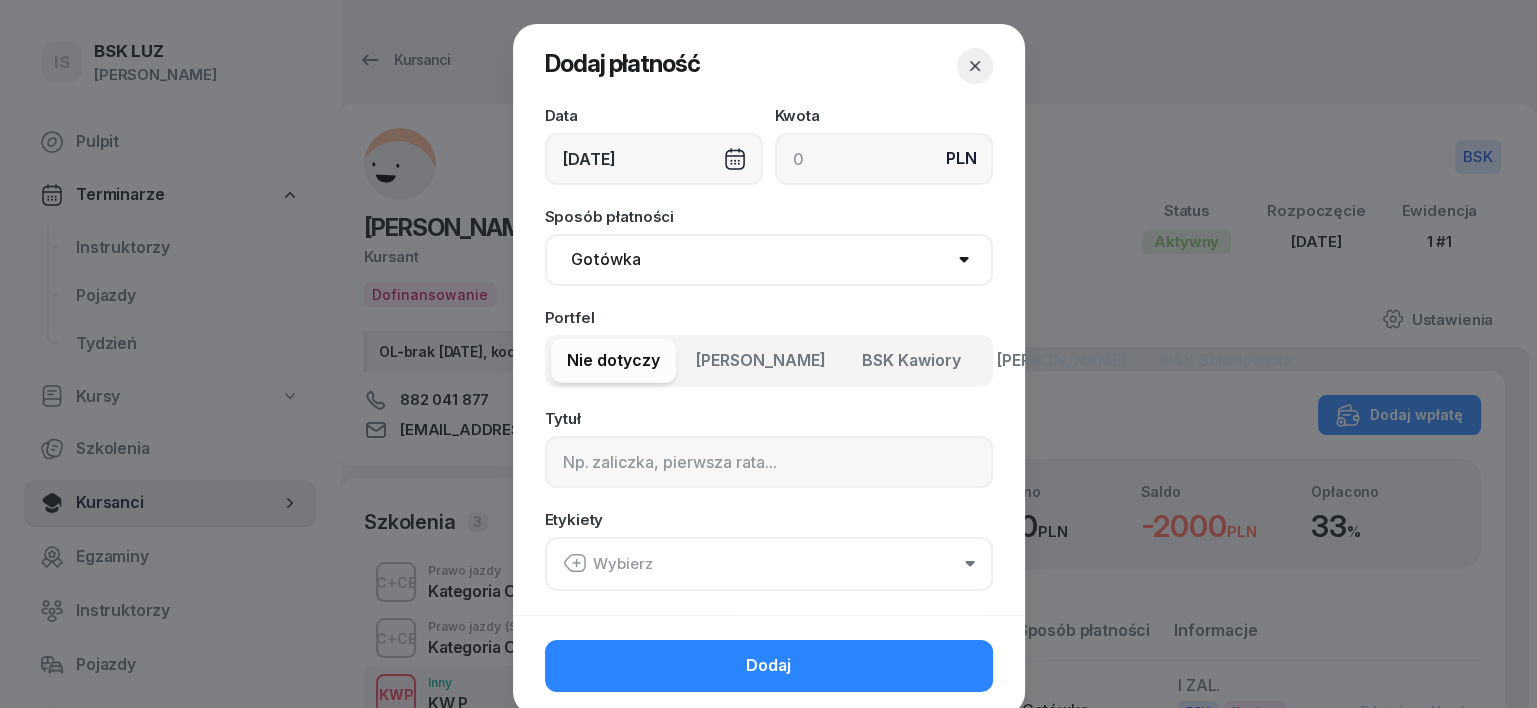 click on "08/07/2025" at bounding box center [654, 159] 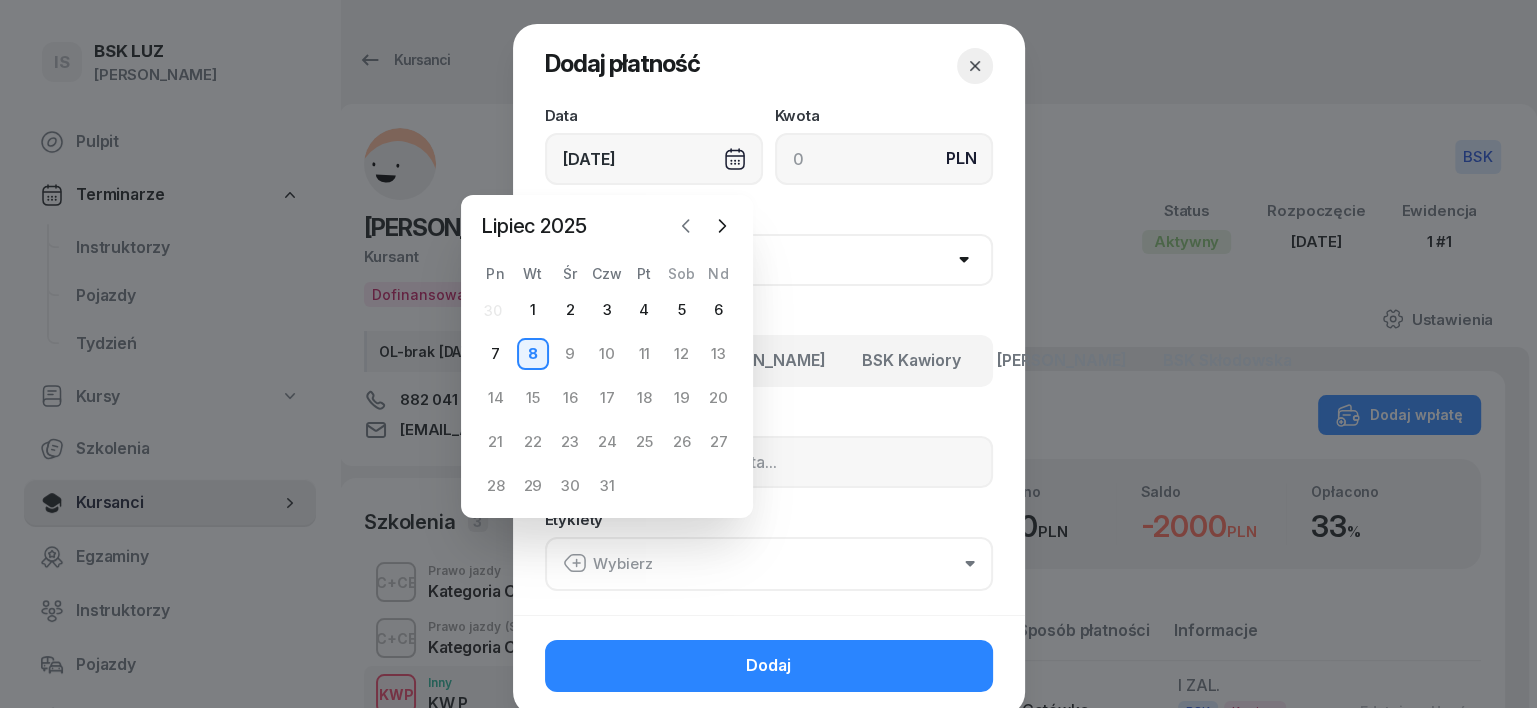click 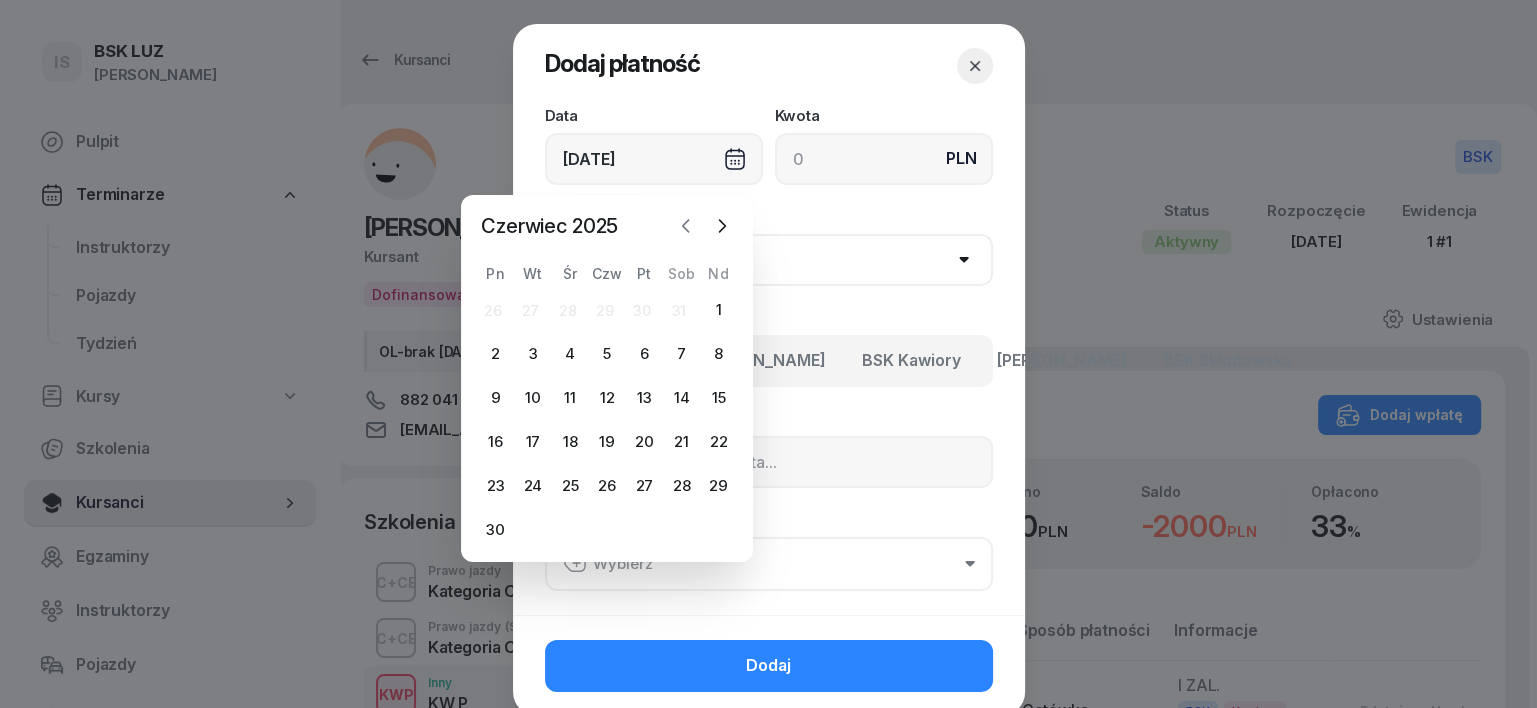 click 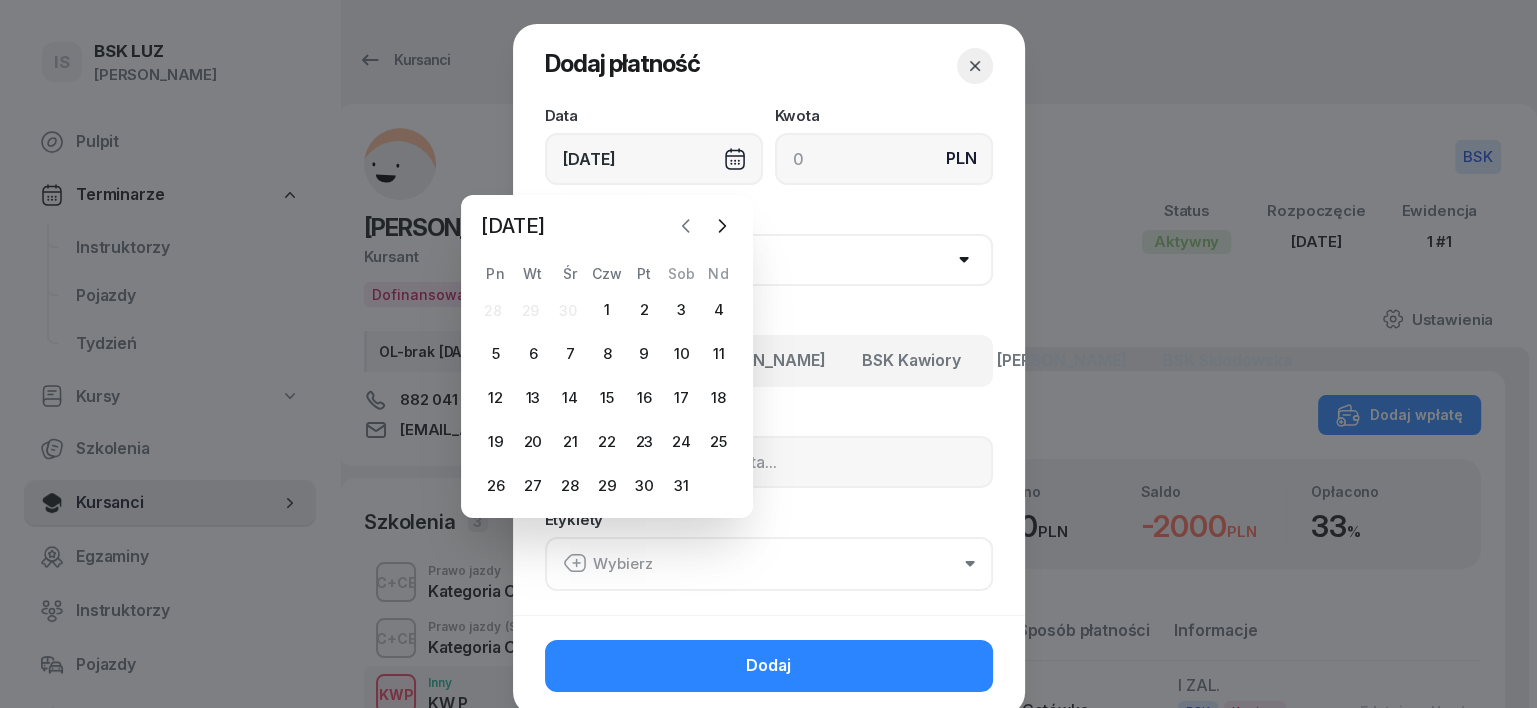 click 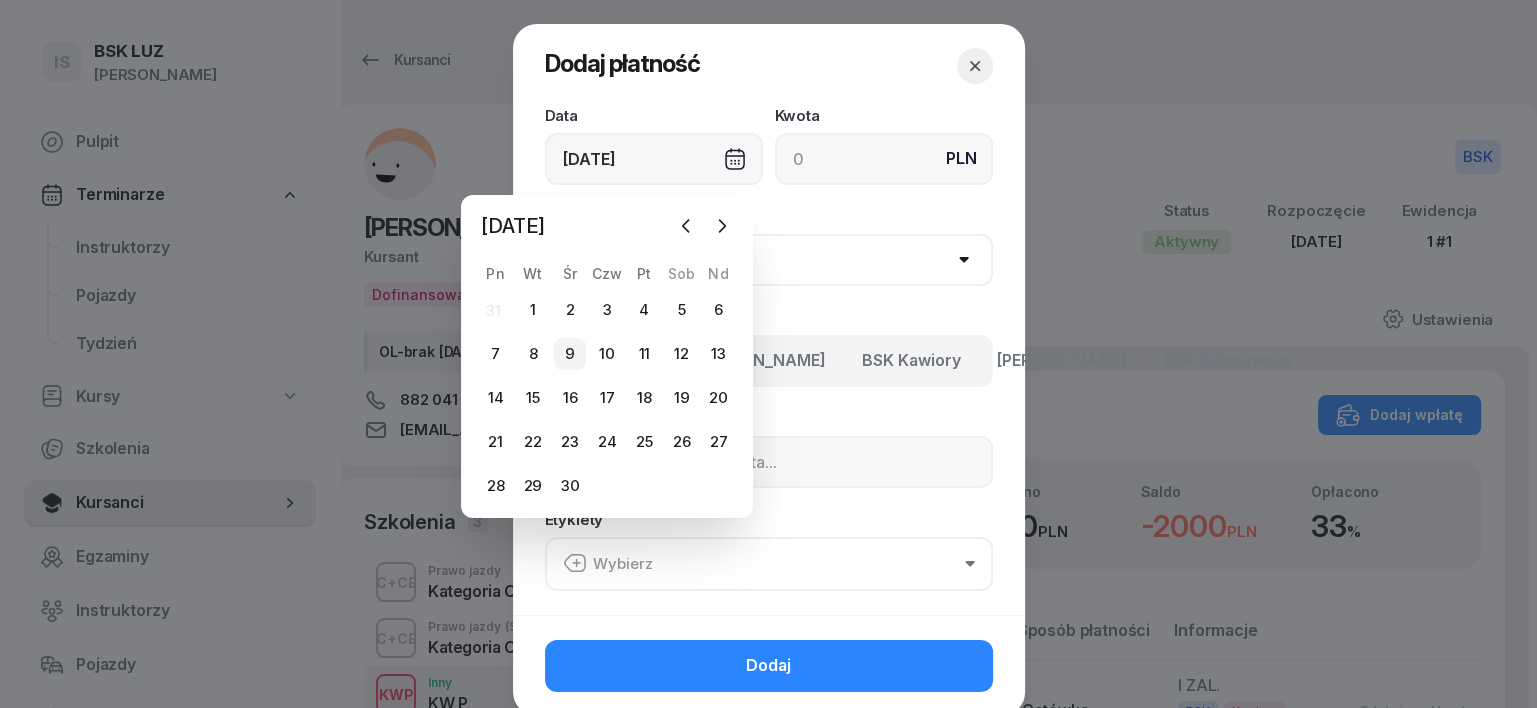 click on "9" at bounding box center [570, 354] 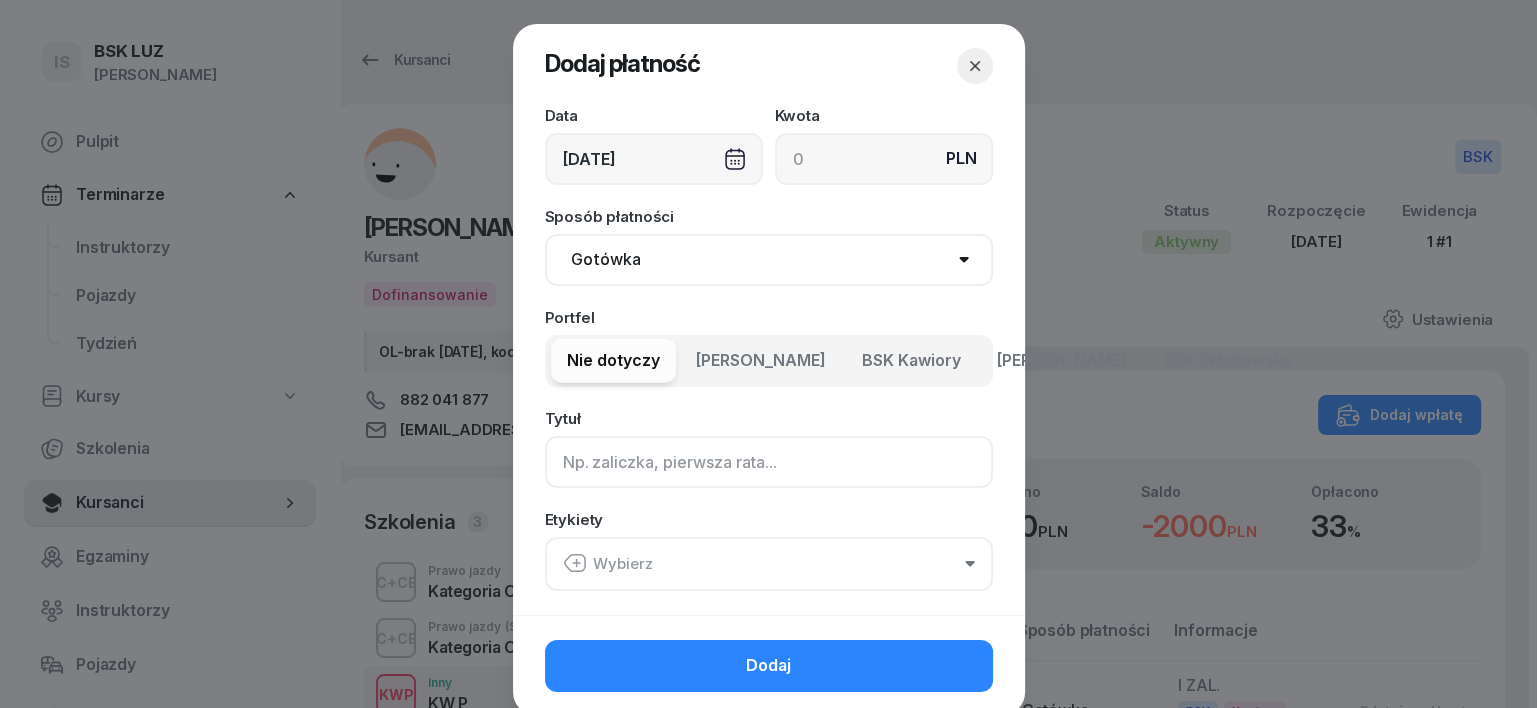 click 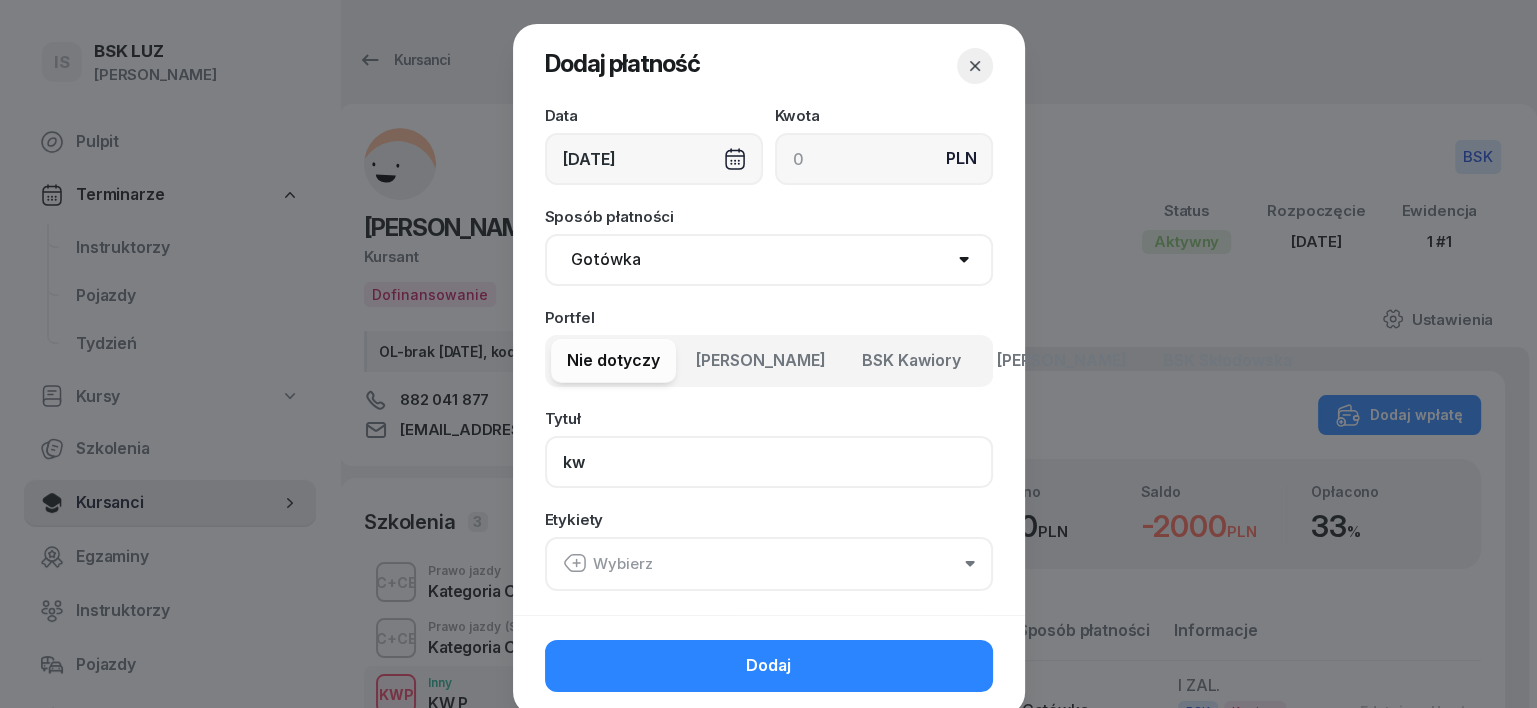 type on "kw" 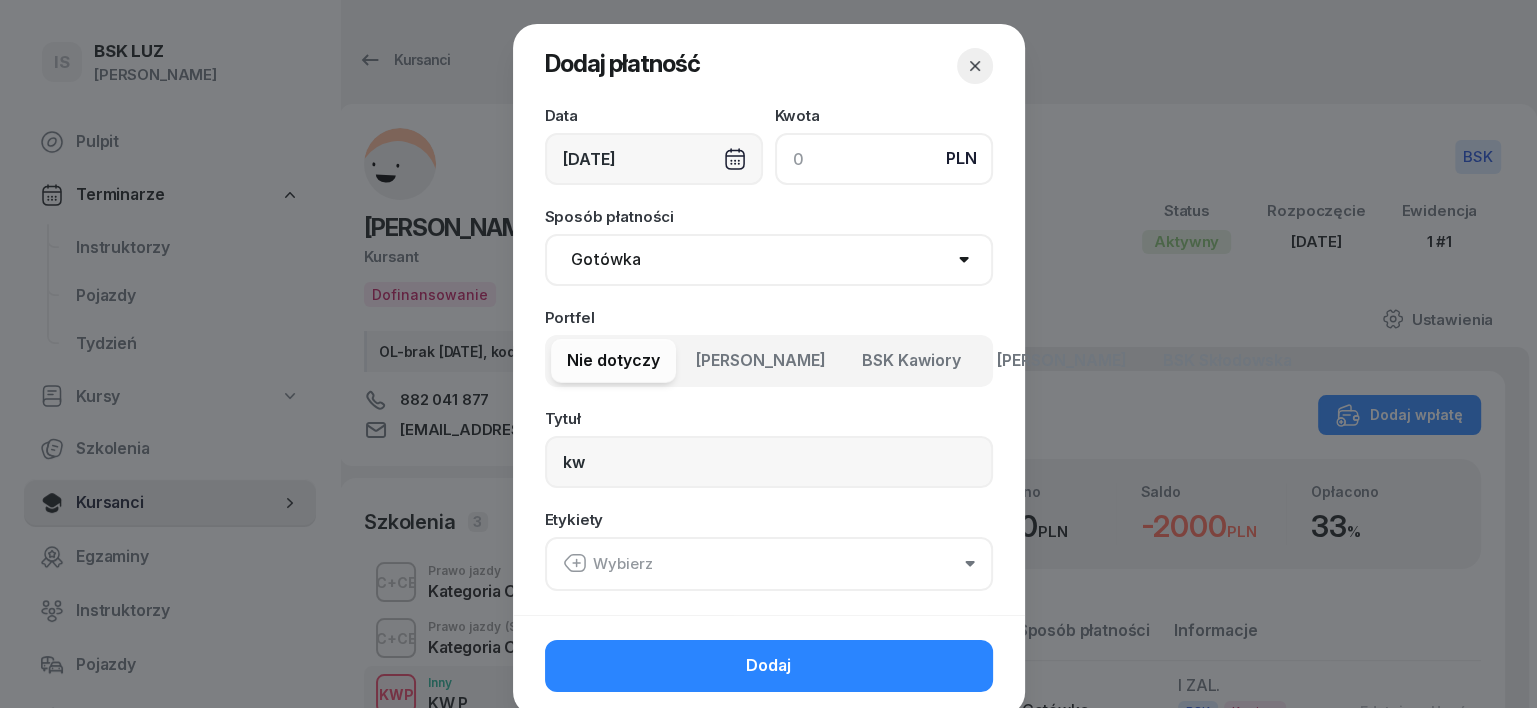 drag, startPoint x: 783, startPoint y: 174, endPoint x: 801, endPoint y: 172, distance: 18.110771 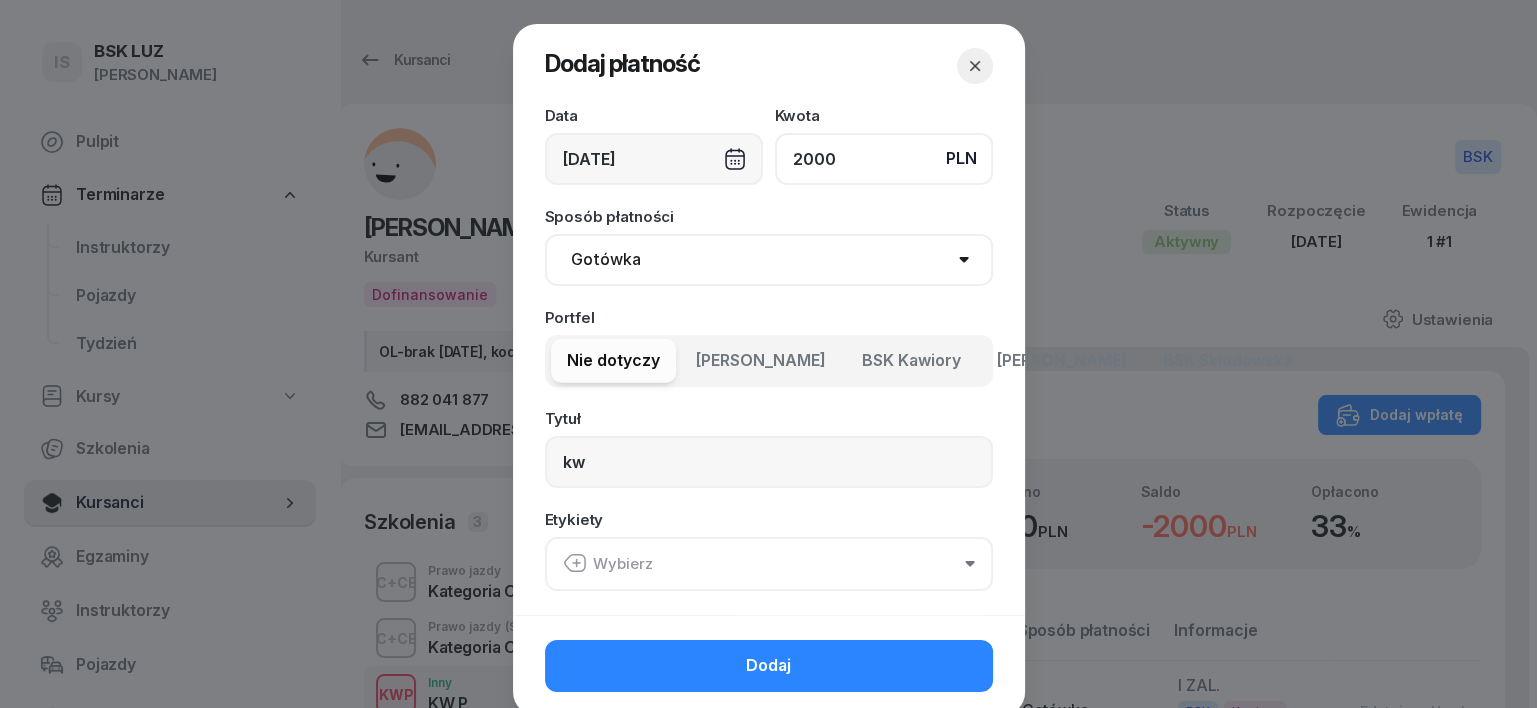 type on "2000" 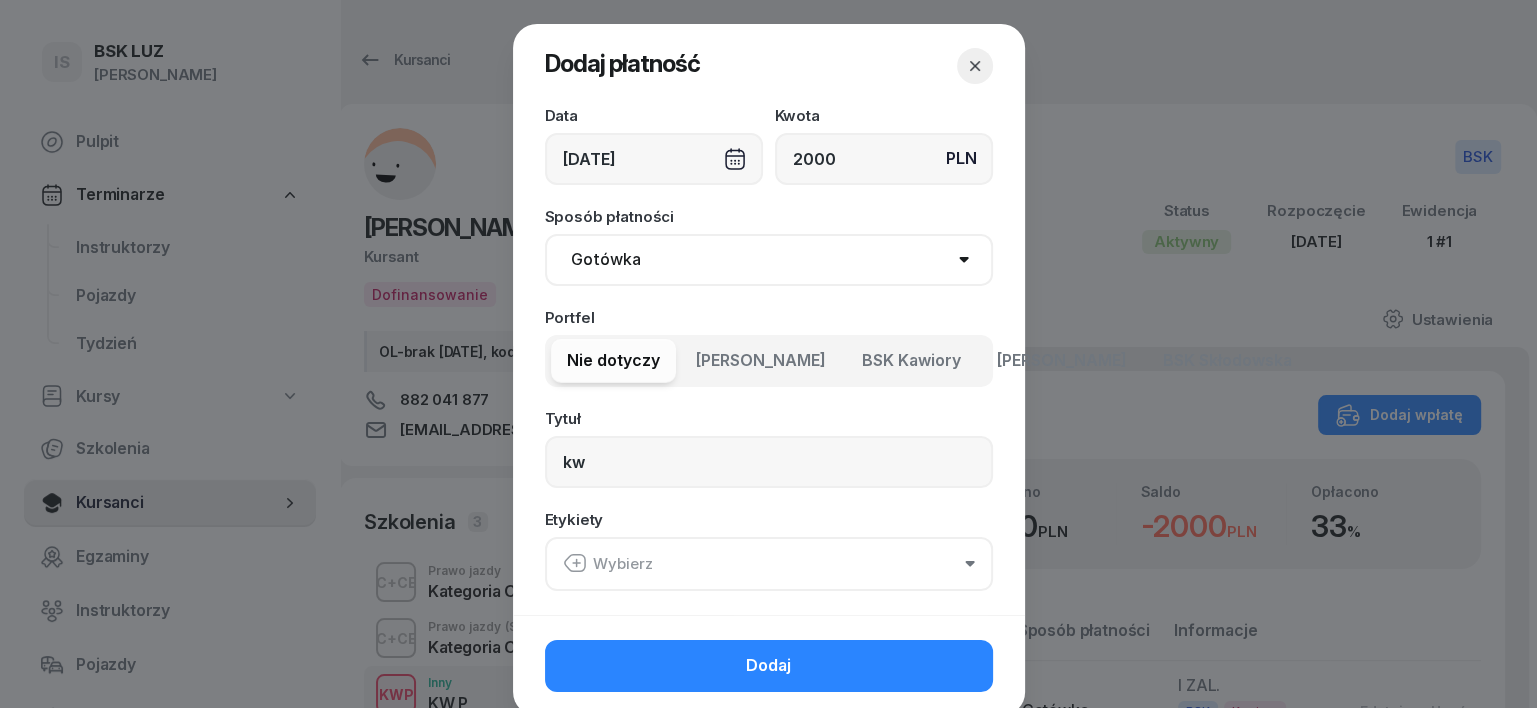 click 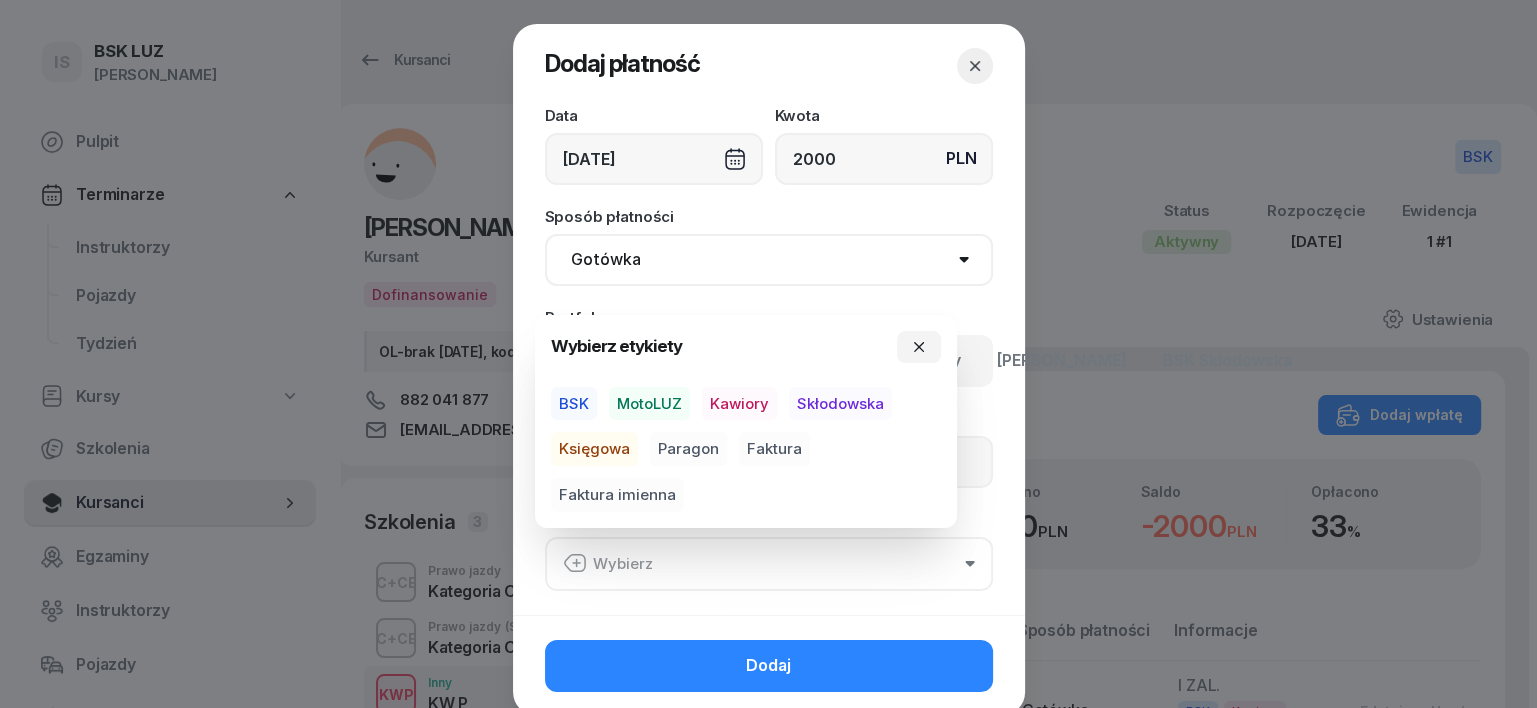 click on "BSK" at bounding box center [574, 404] 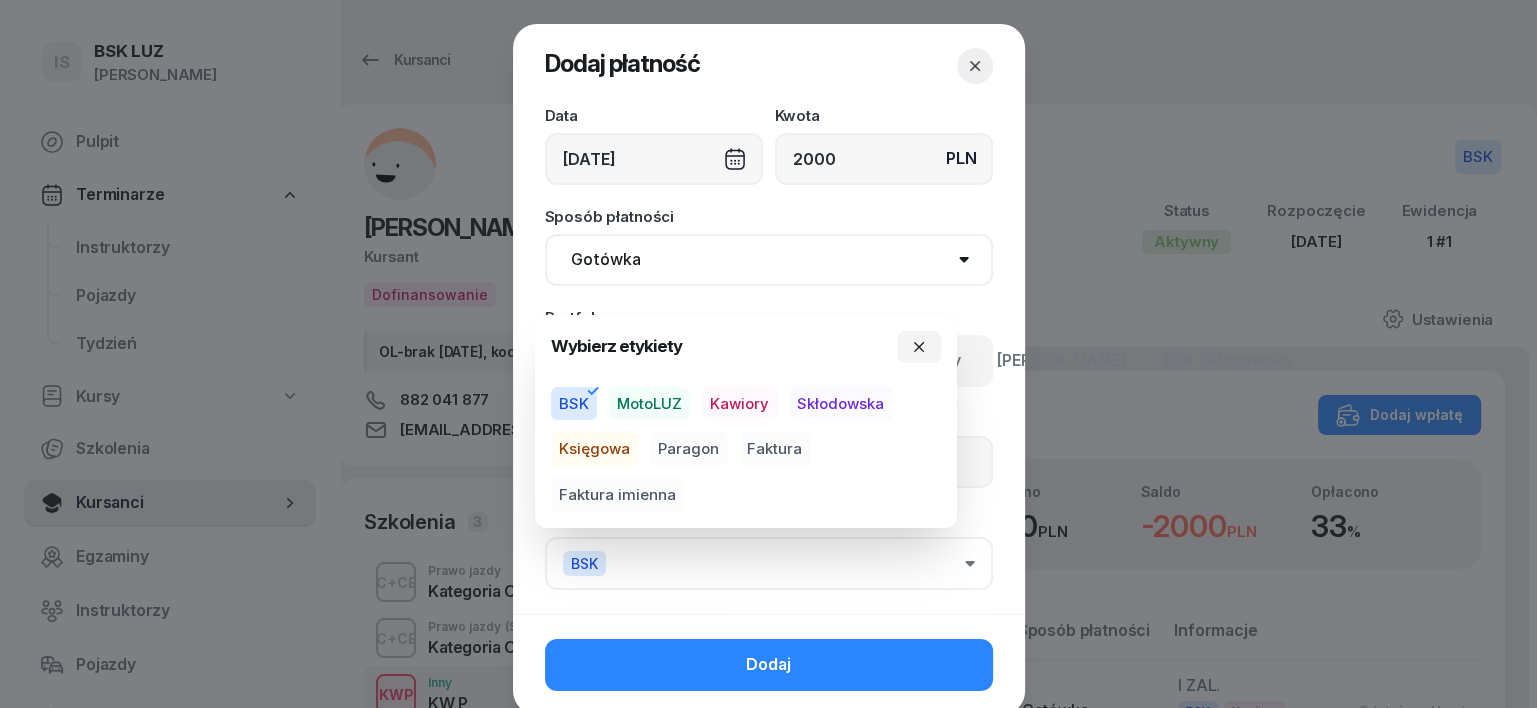 click on "Kawiory" at bounding box center (739, 404) 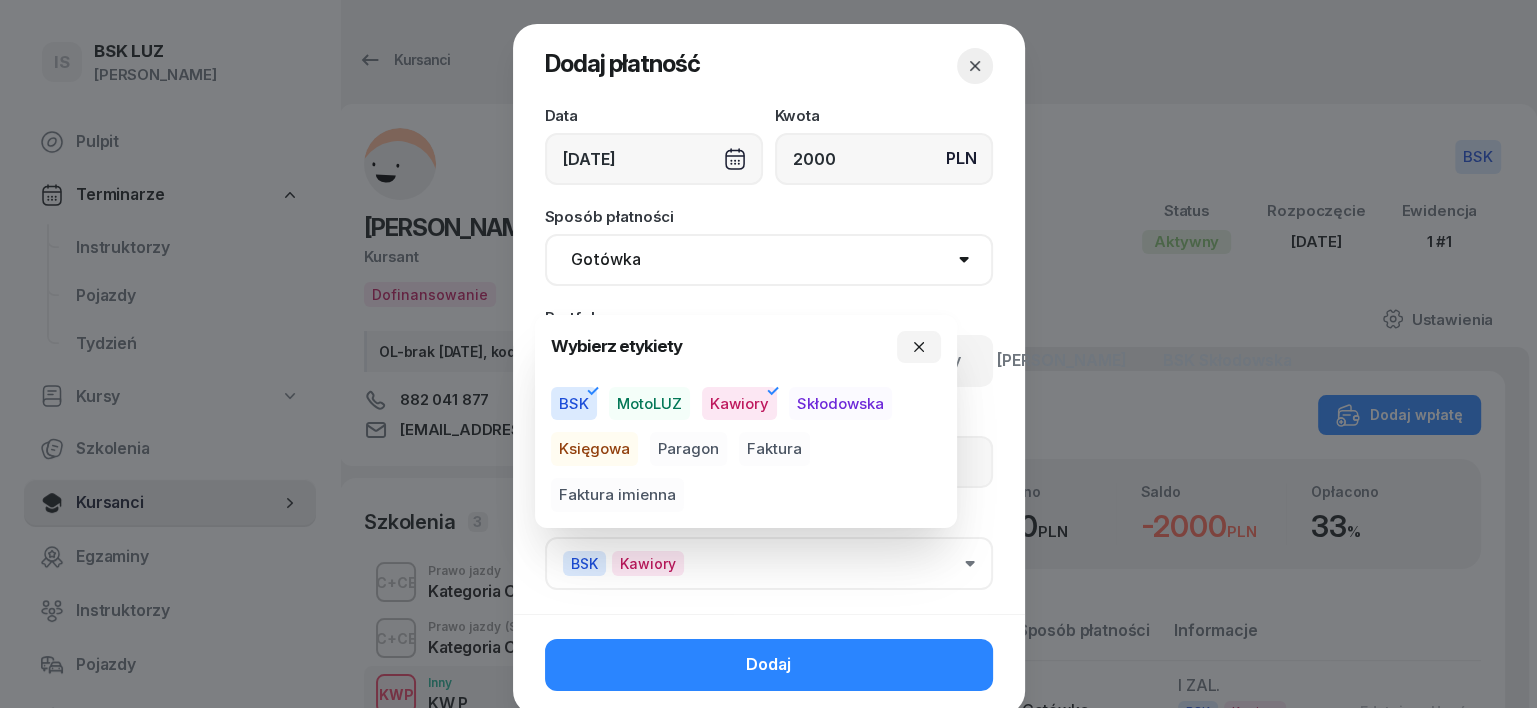click on "Gotówka Karta Przelew Płatności online BLIK" at bounding box center [769, 260] 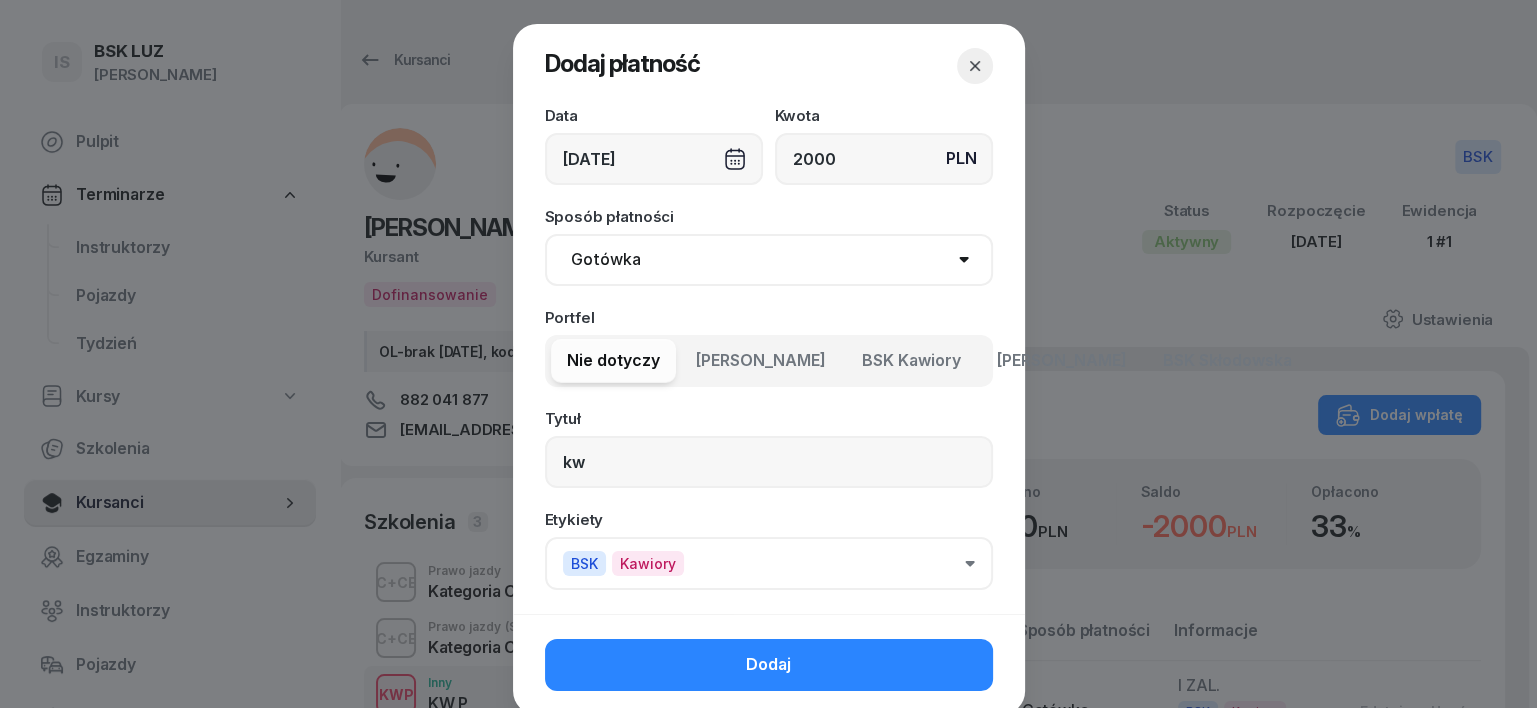 select on "transfer" 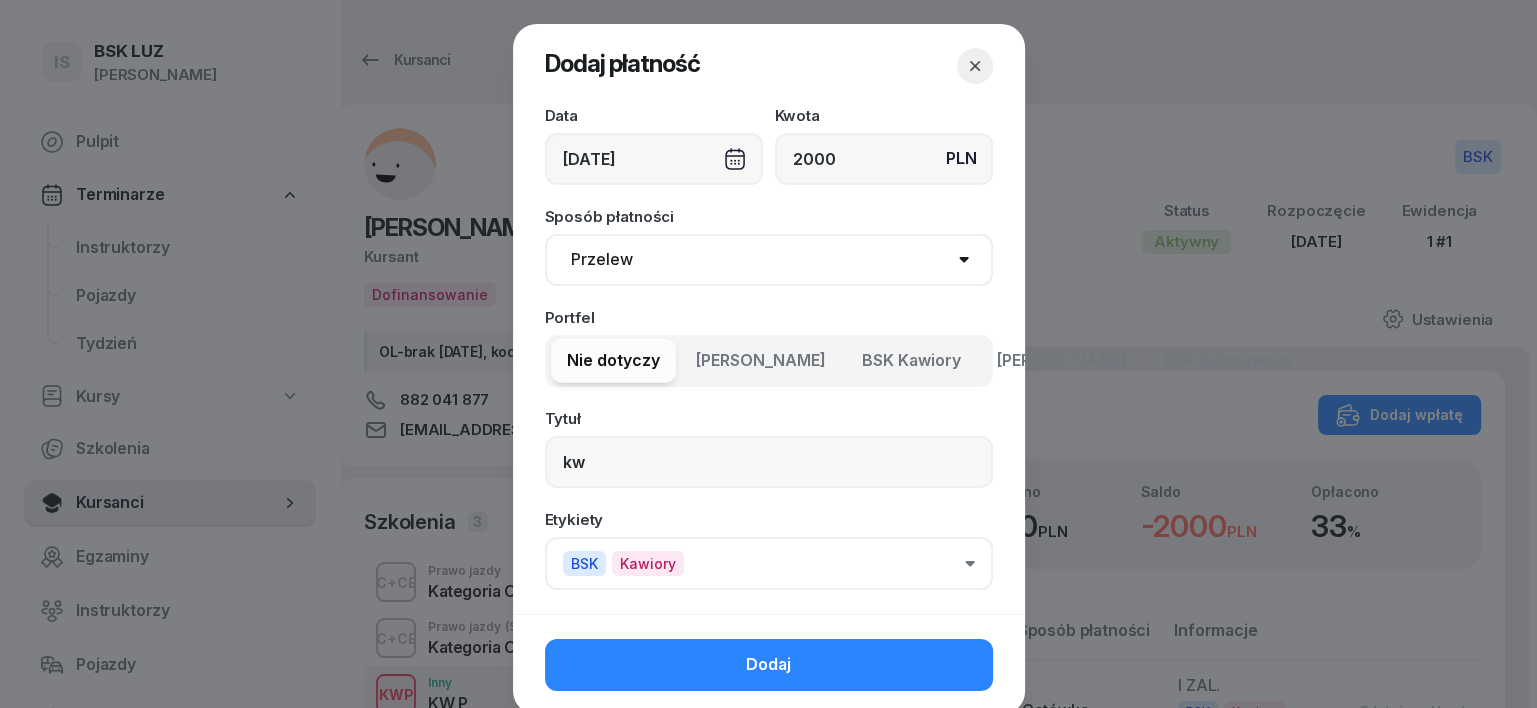click on "Gotówka Karta Przelew Płatności online BLIK" at bounding box center [769, 260] 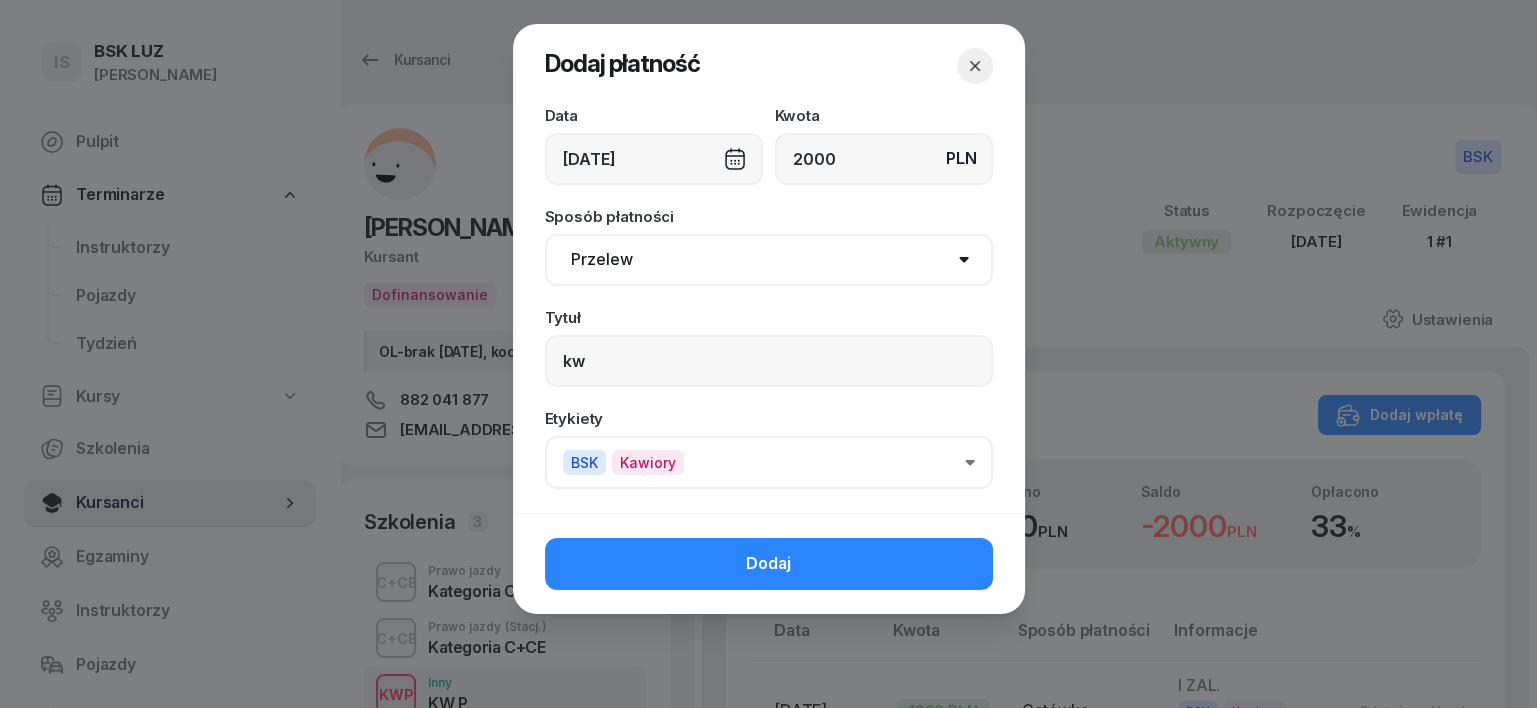 click 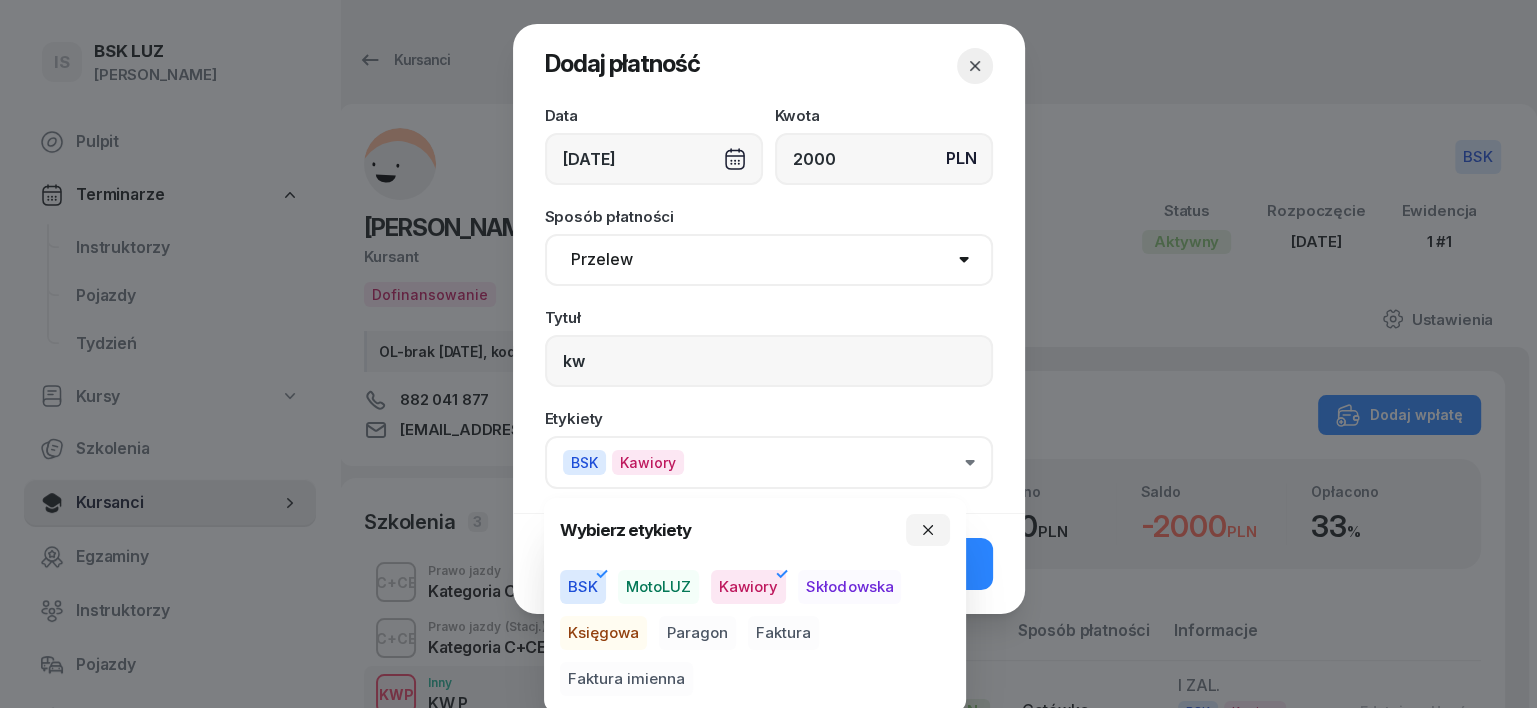 click on "Księgowa" at bounding box center [603, 633] 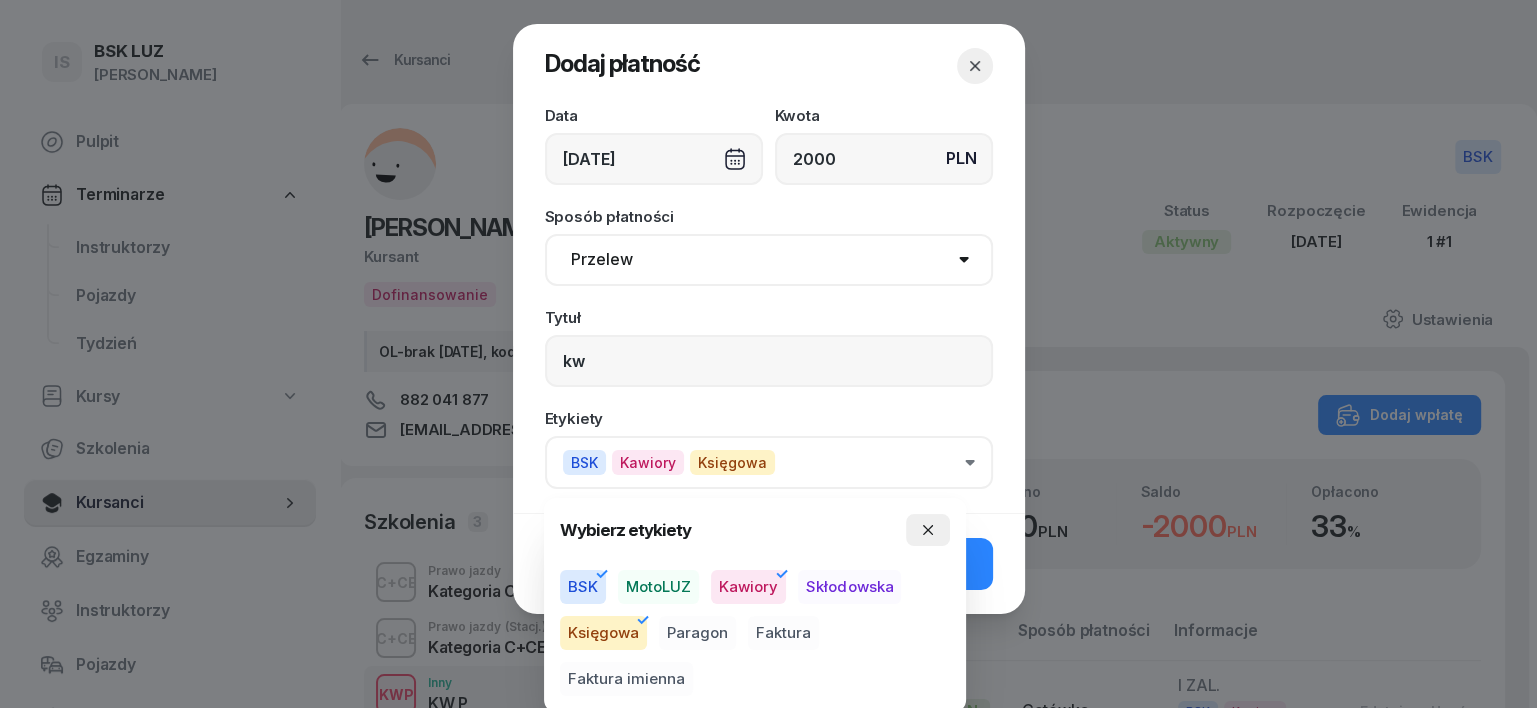 click 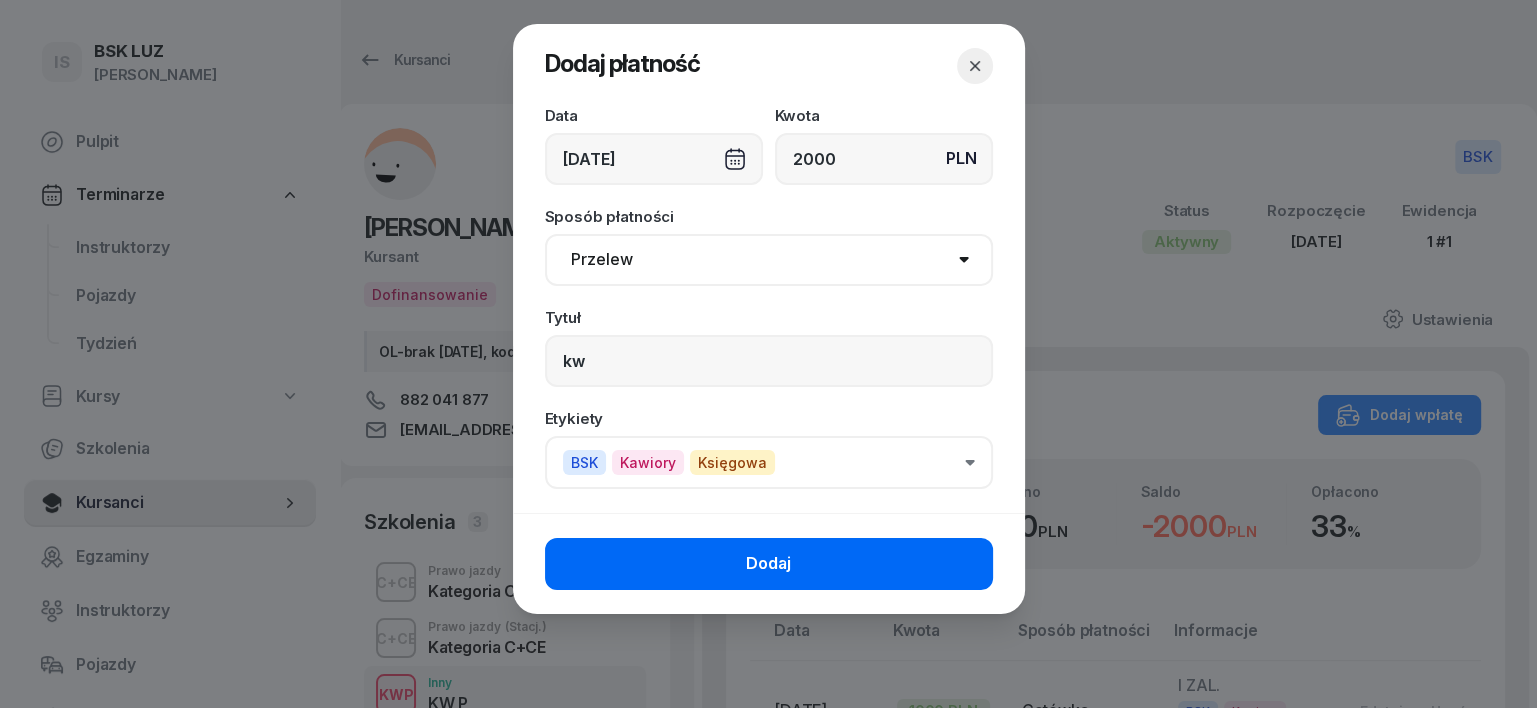 click on "Dodaj" 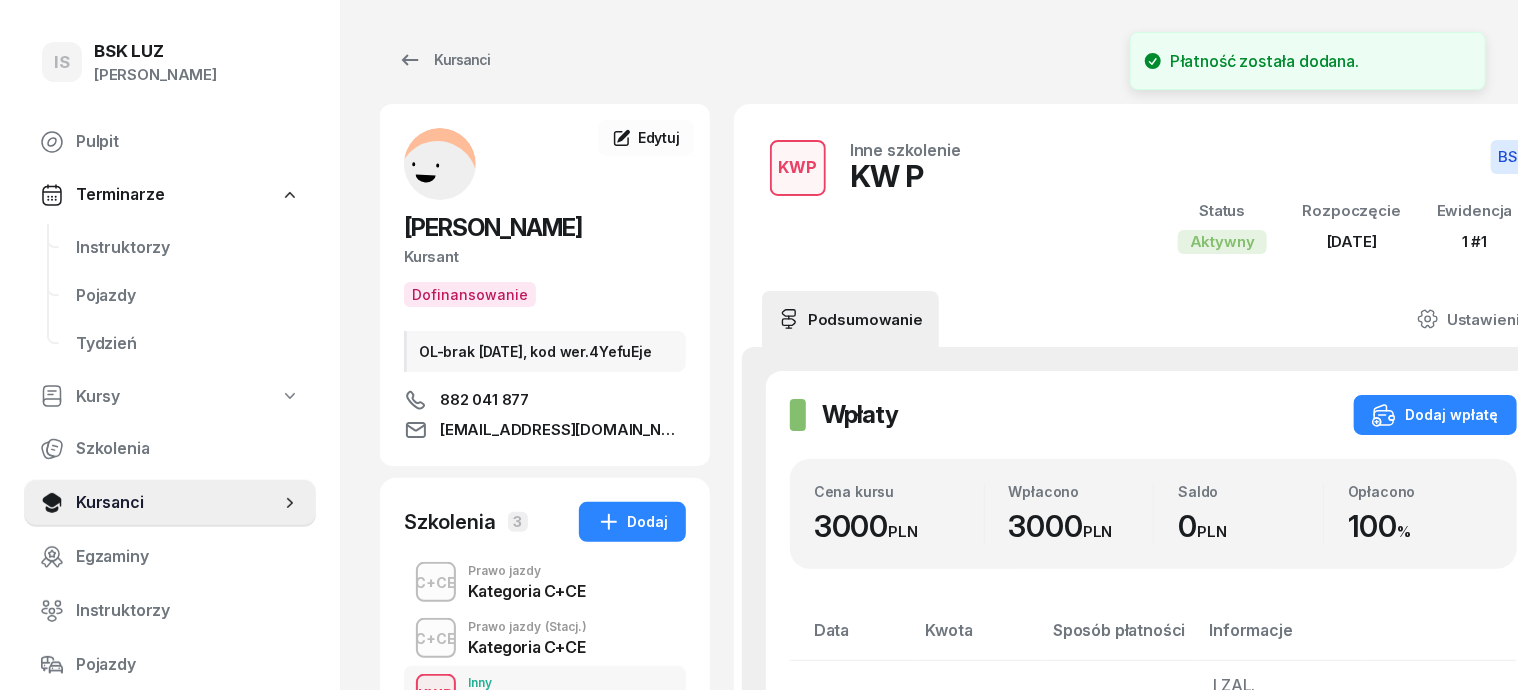 scroll, scrollTop: 250, scrollLeft: 0, axis: vertical 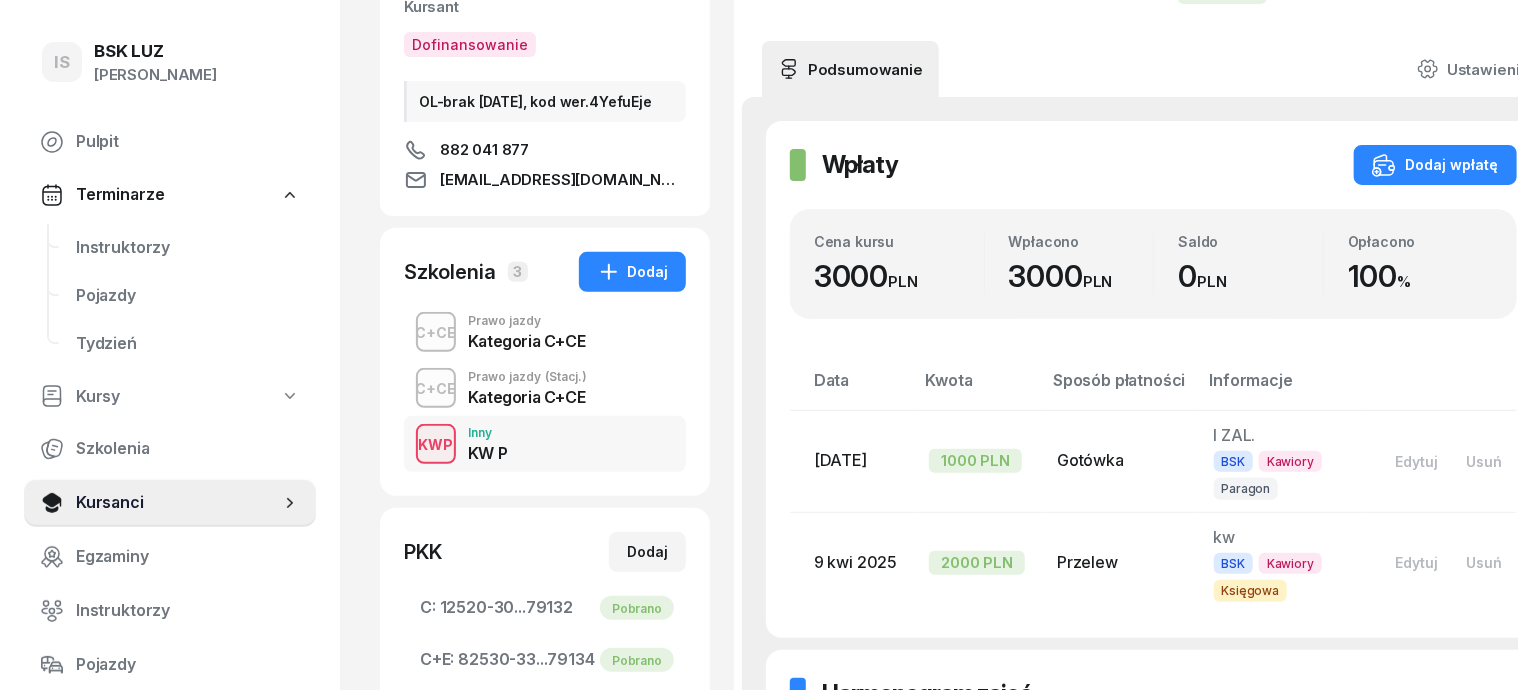 click on "C+CE" at bounding box center (436, 332) 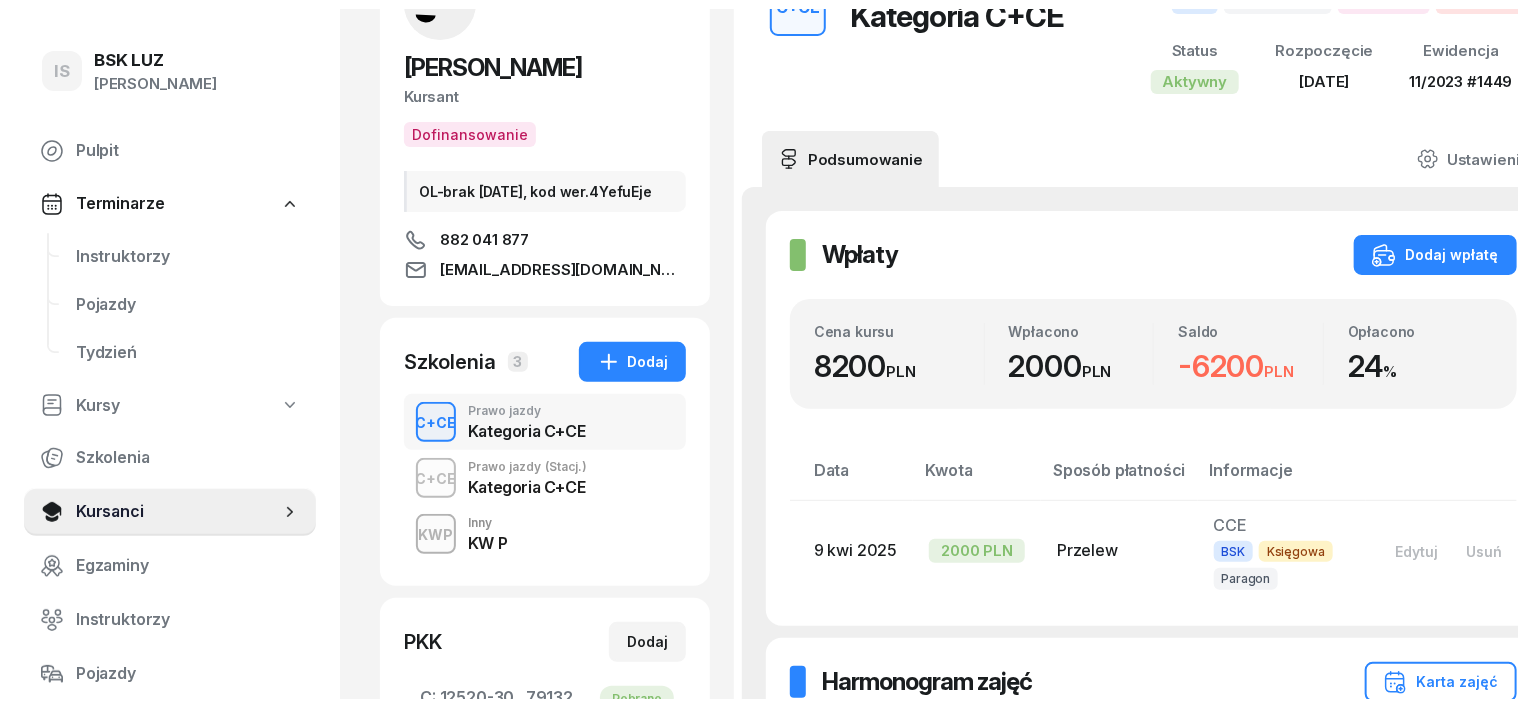 scroll, scrollTop: 250, scrollLeft: 0, axis: vertical 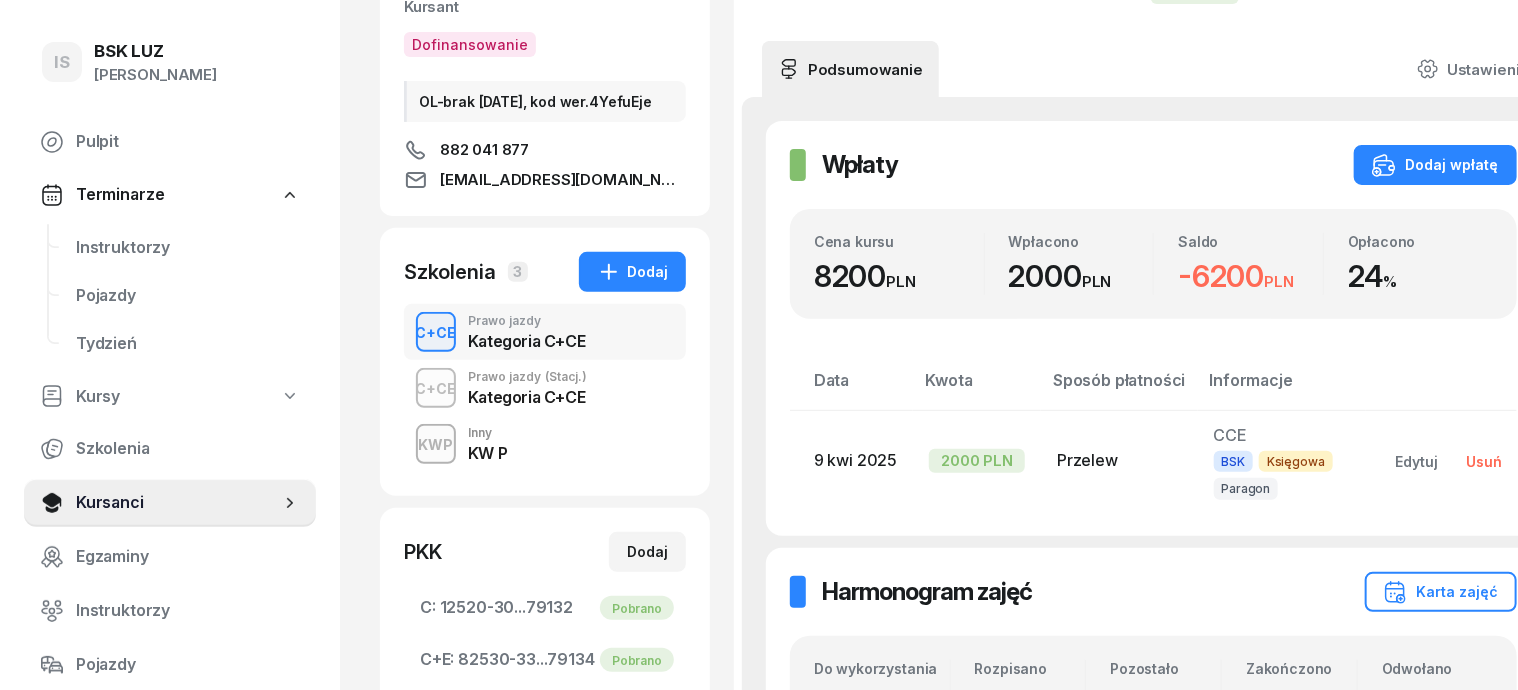 click on "Usuń" at bounding box center [1485, 461] 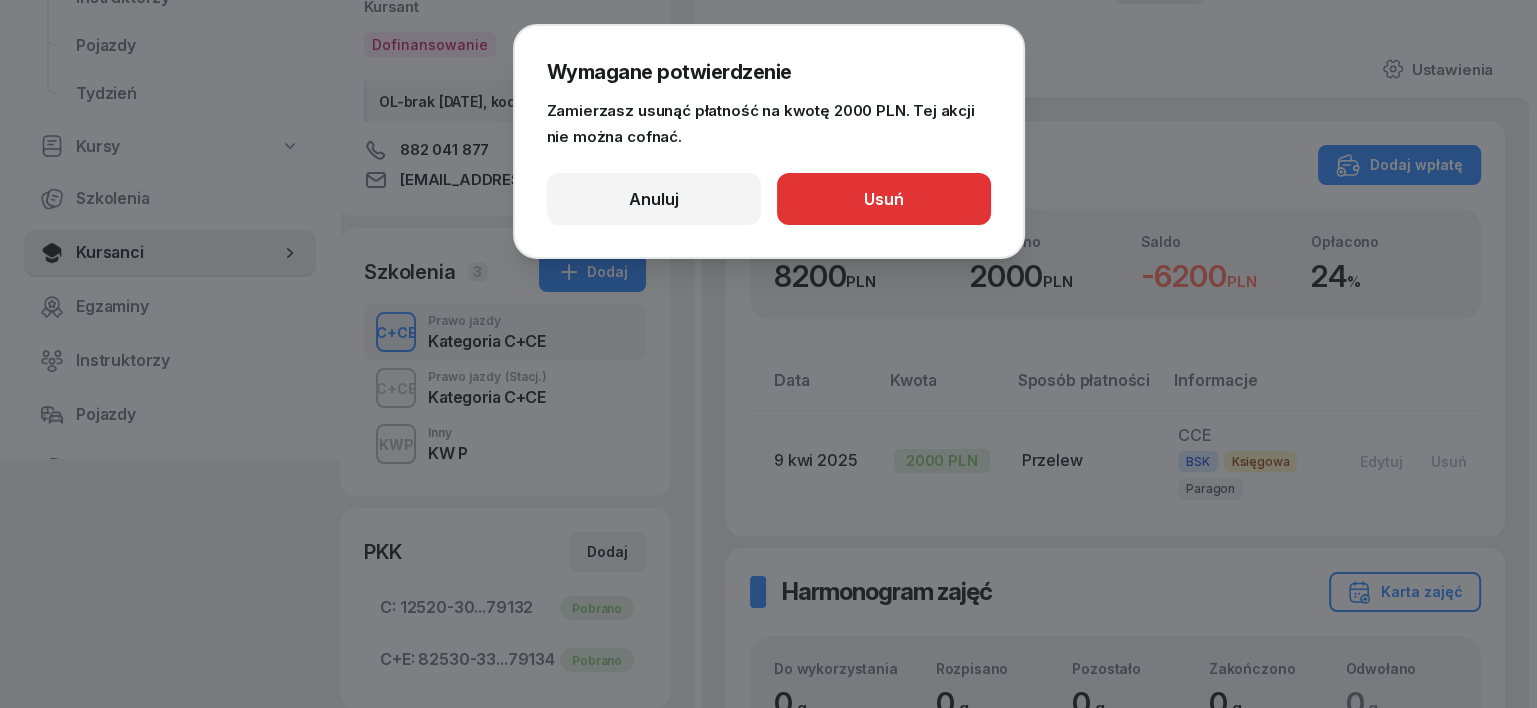 click on "Usuń" at bounding box center [884, 199] 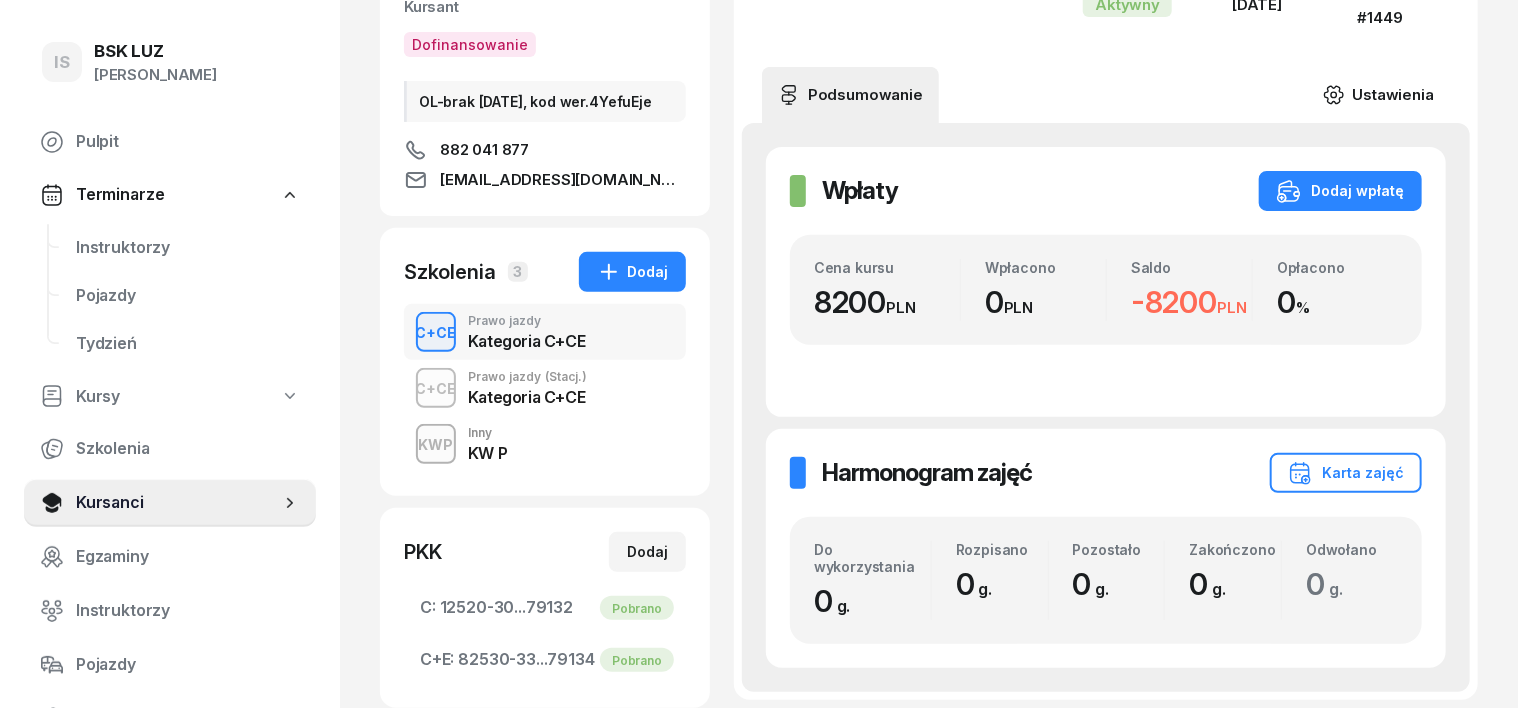 click on "Ustawienia" 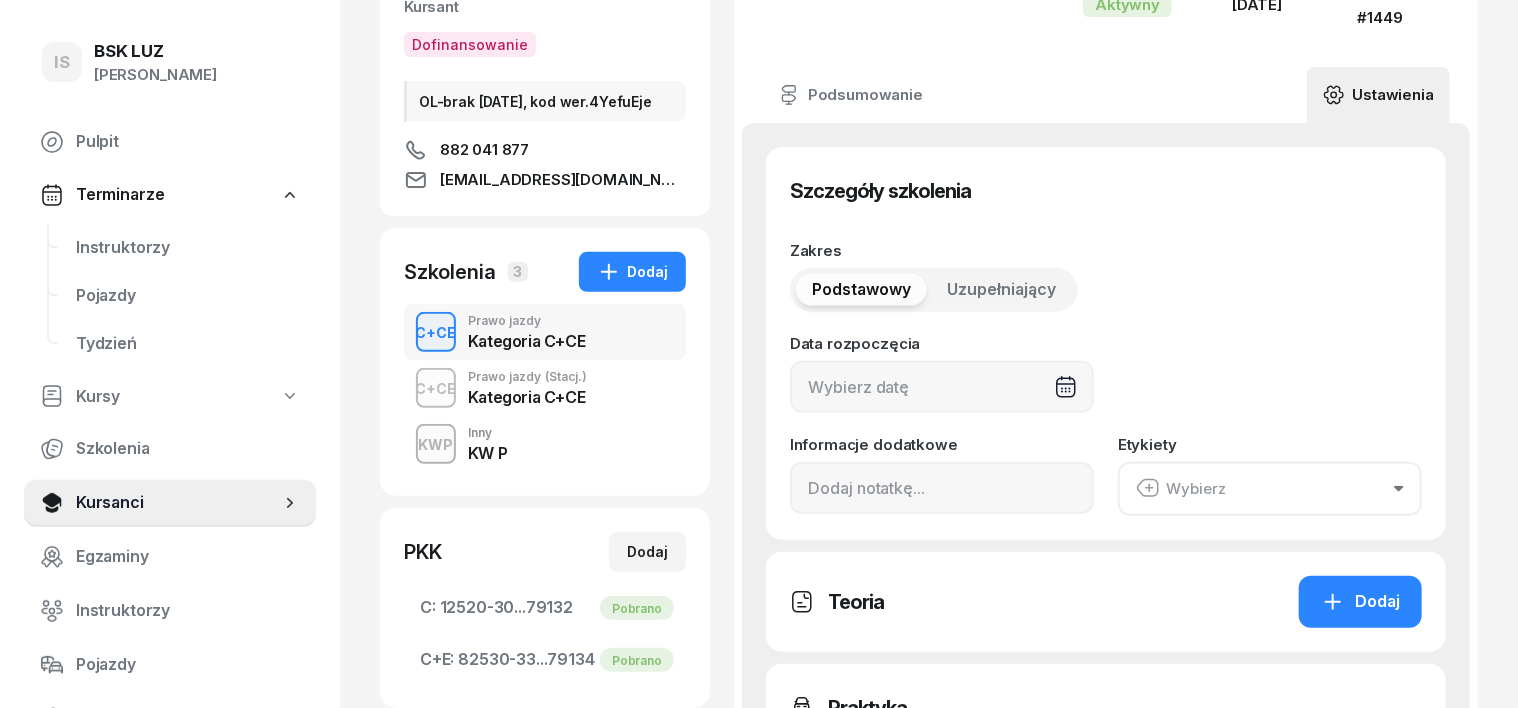 type on "28/03/2025" 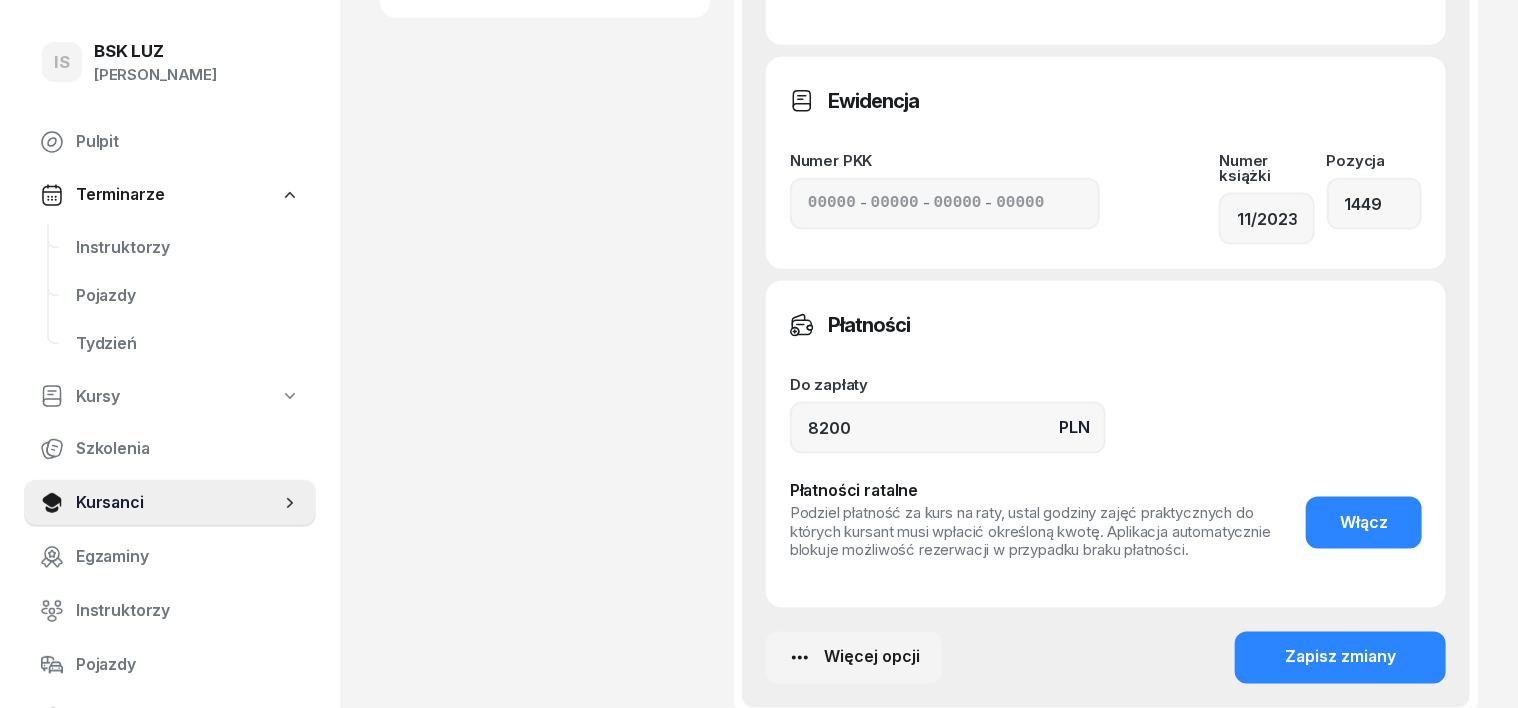 scroll, scrollTop: 1250, scrollLeft: 0, axis: vertical 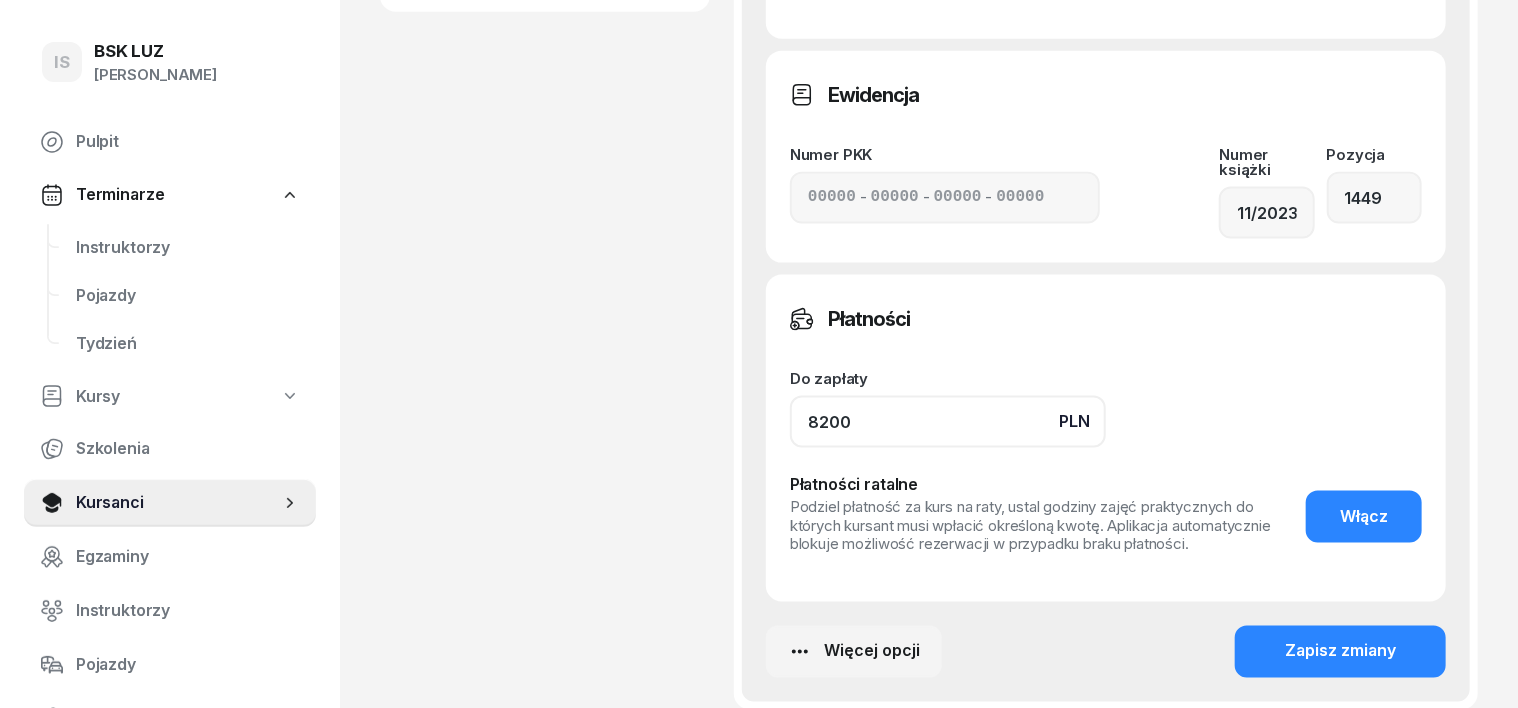 drag, startPoint x: 824, startPoint y: 376, endPoint x: 810, endPoint y: 408, distance: 34.928497 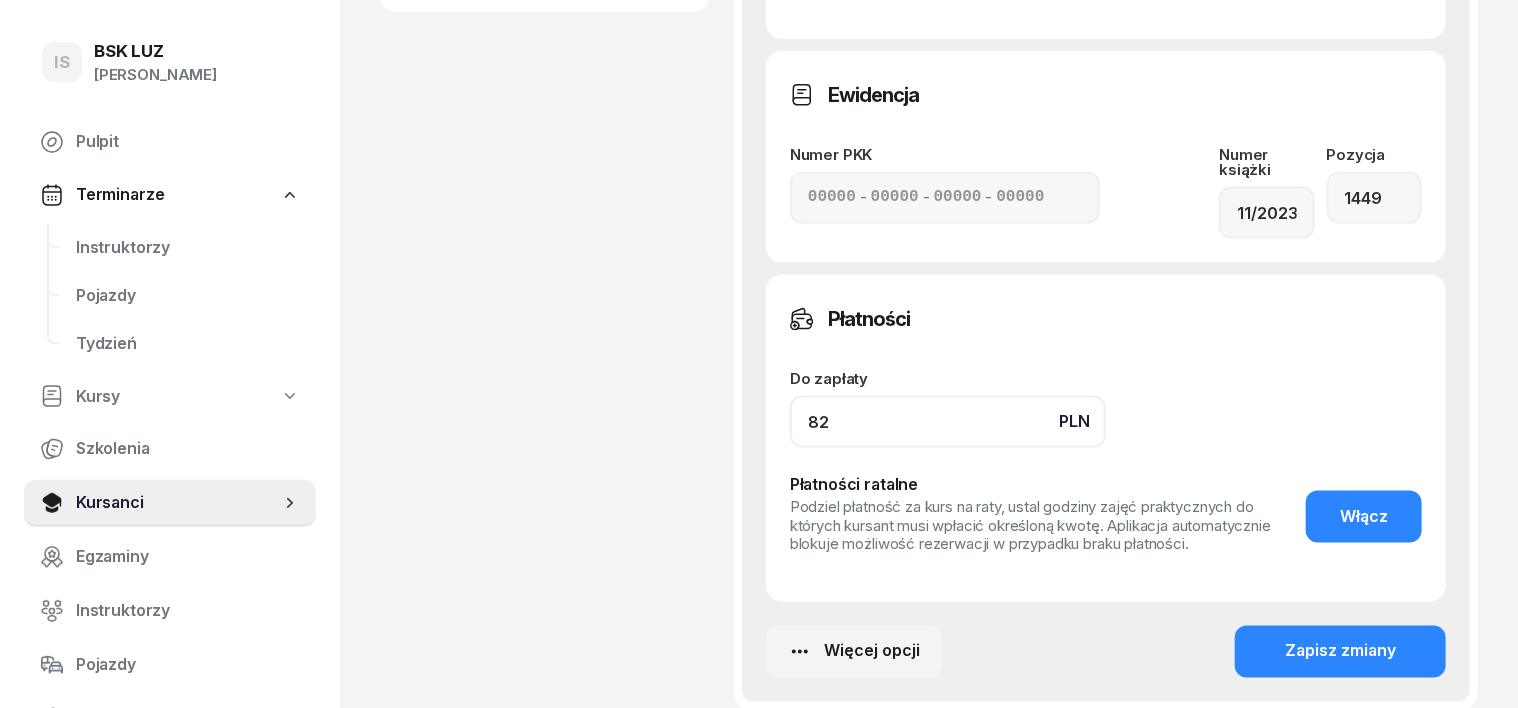 type on "8" 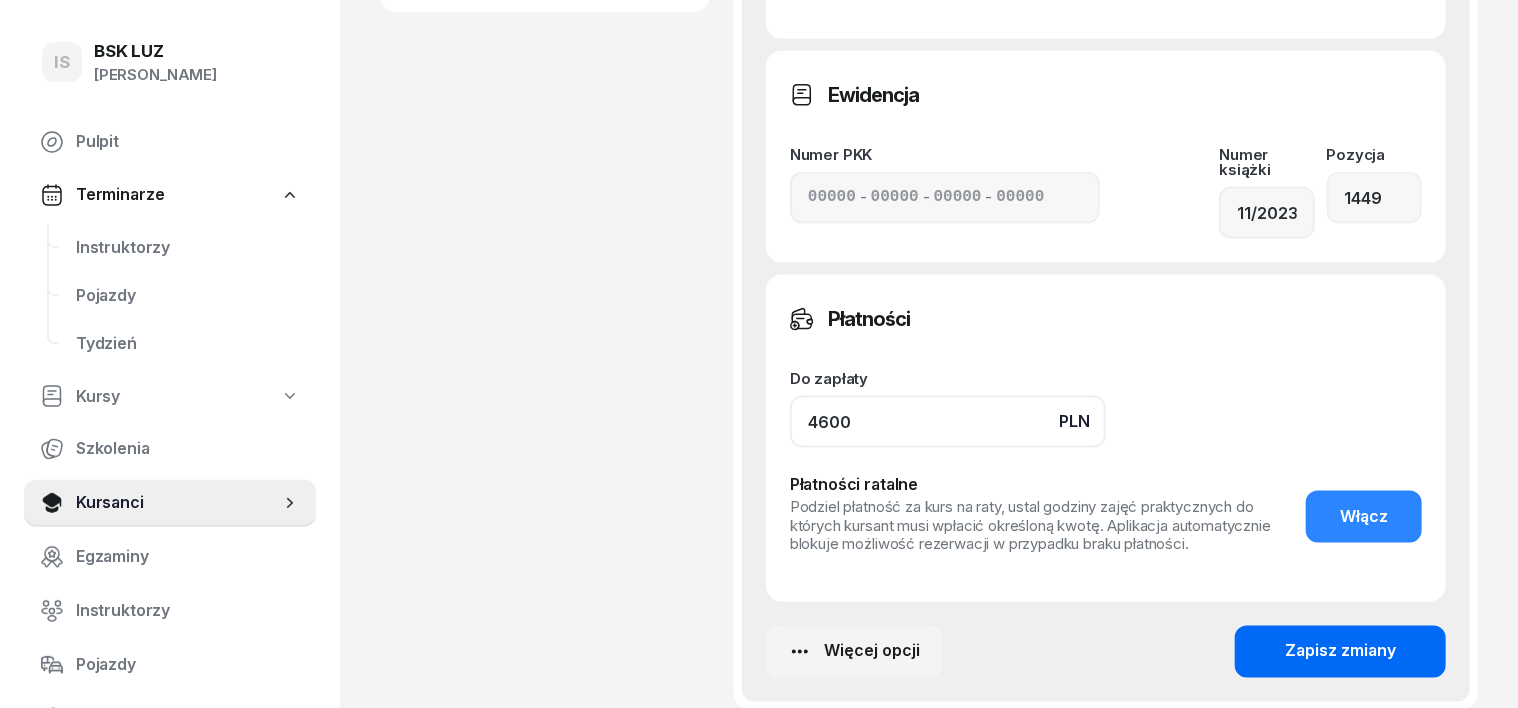 type on "4600" 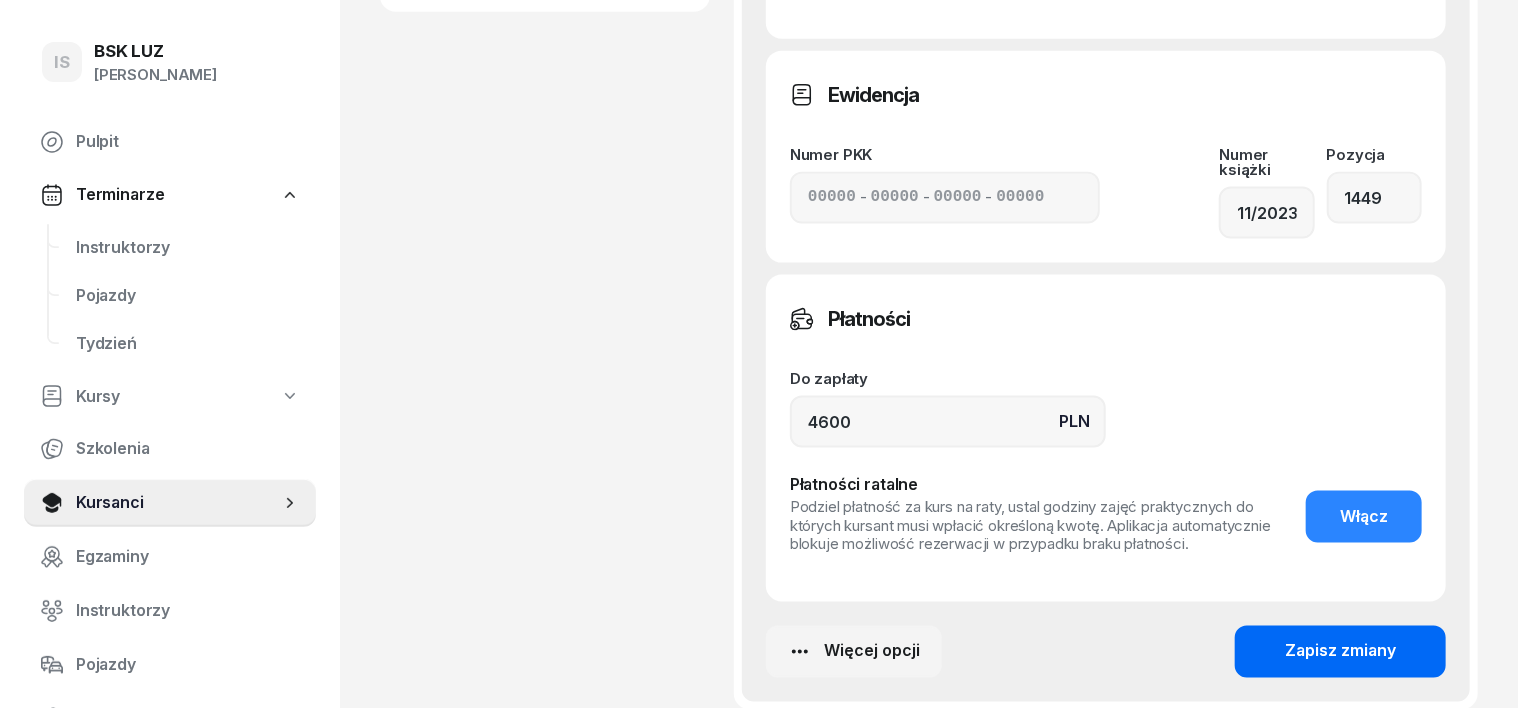 click on "Zapisz zmiany" at bounding box center (1340, 652) 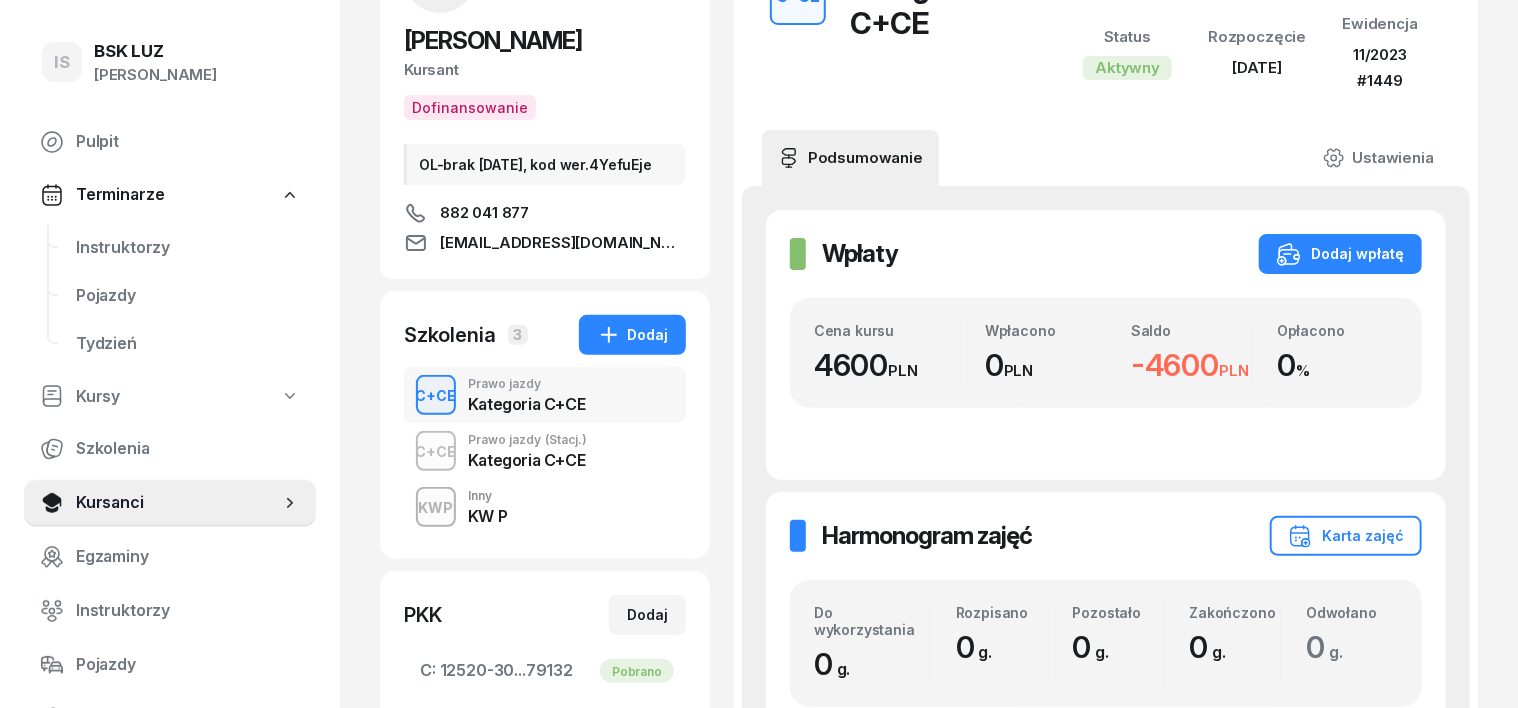 scroll, scrollTop: 82, scrollLeft: 0, axis: vertical 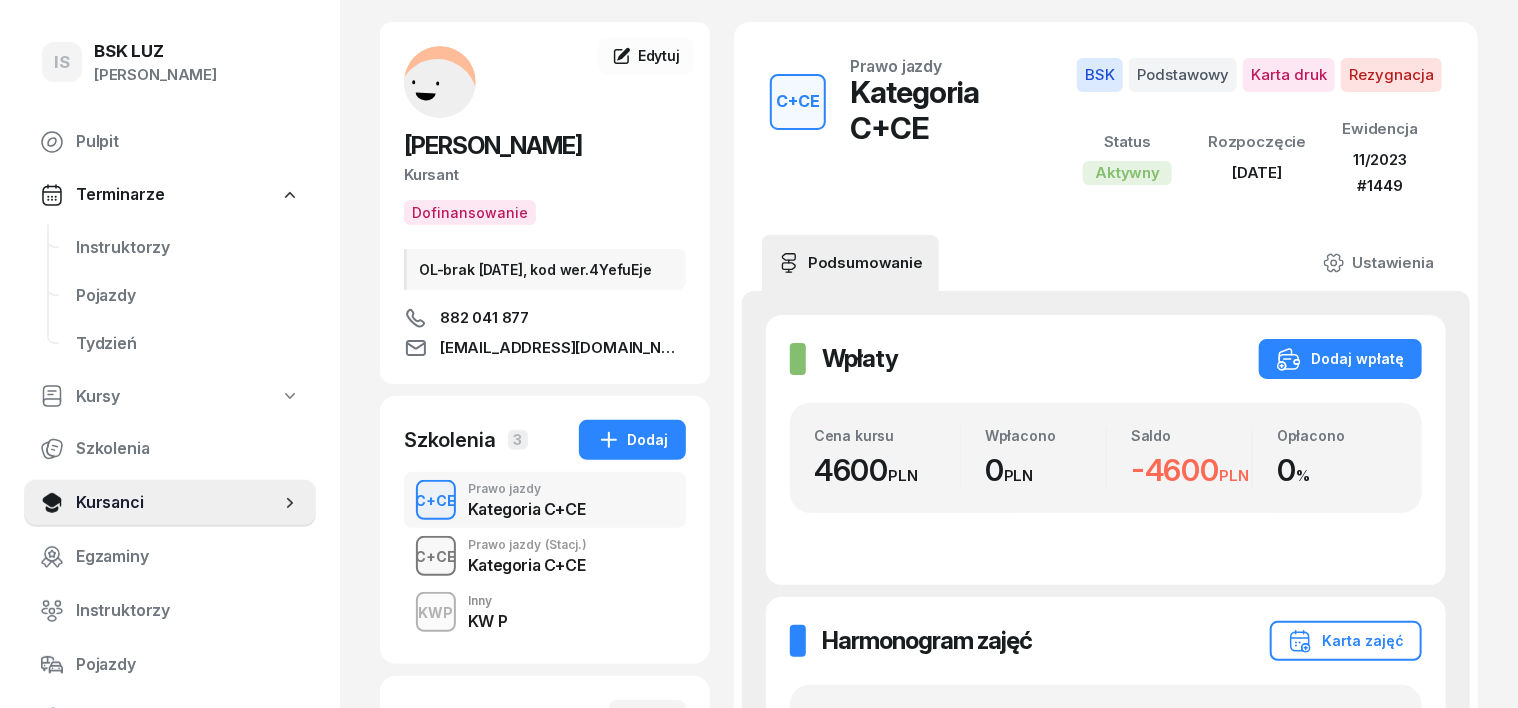 click on "C+CE" at bounding box center (436, 556) 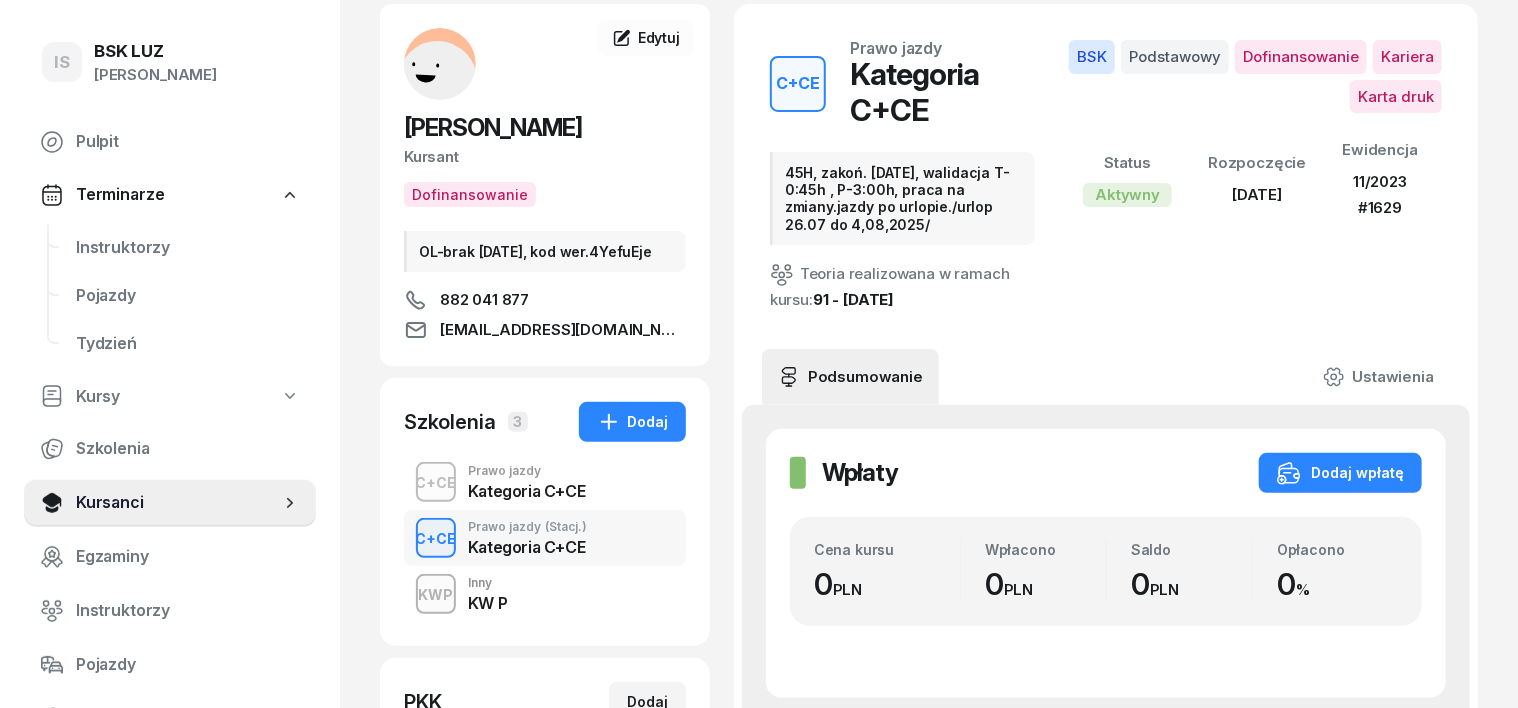 scroll, scrollTop: 0, scrollLeft: 0, axis: both 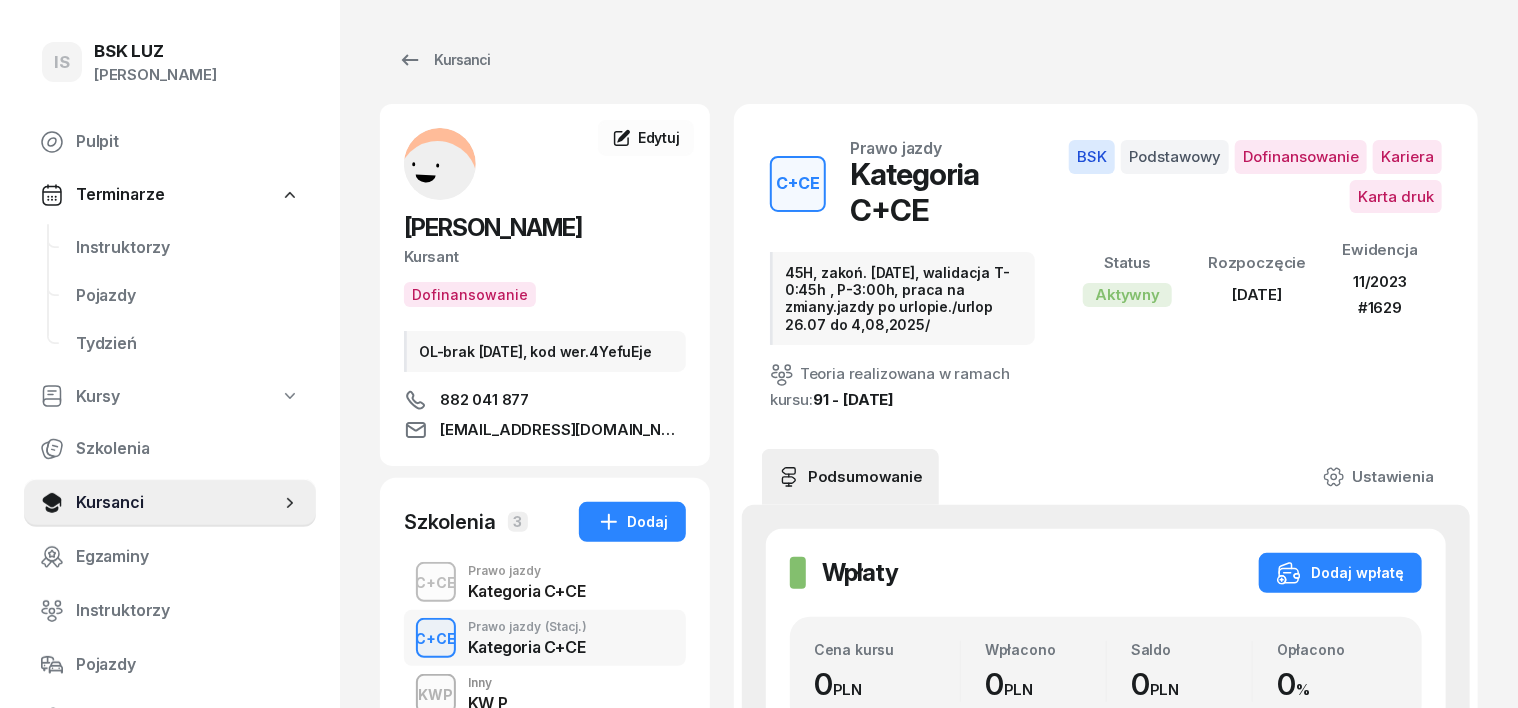 click on "C+CE" at bounding box center [436, 638] 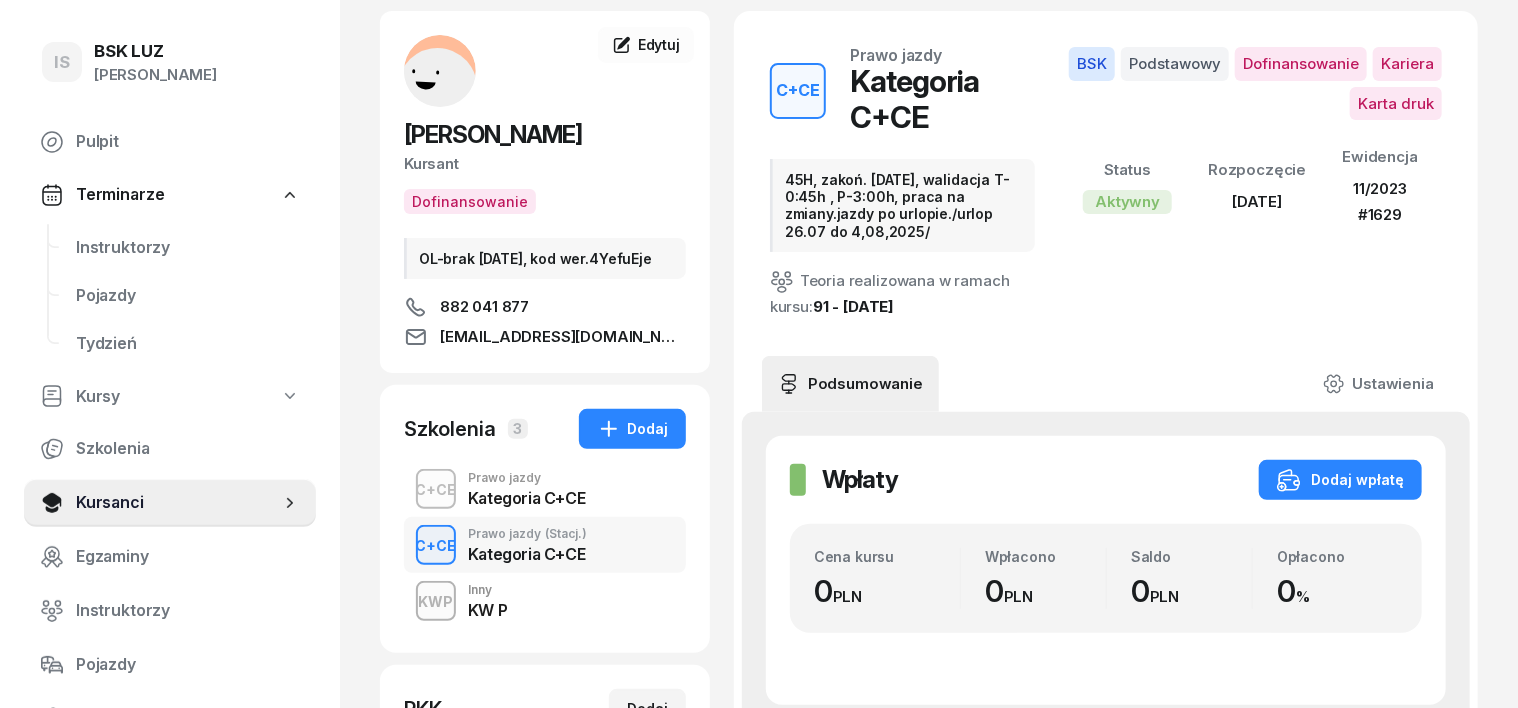 scroll, scrollTop: 124, scrollLeft: 0, axis: vertical 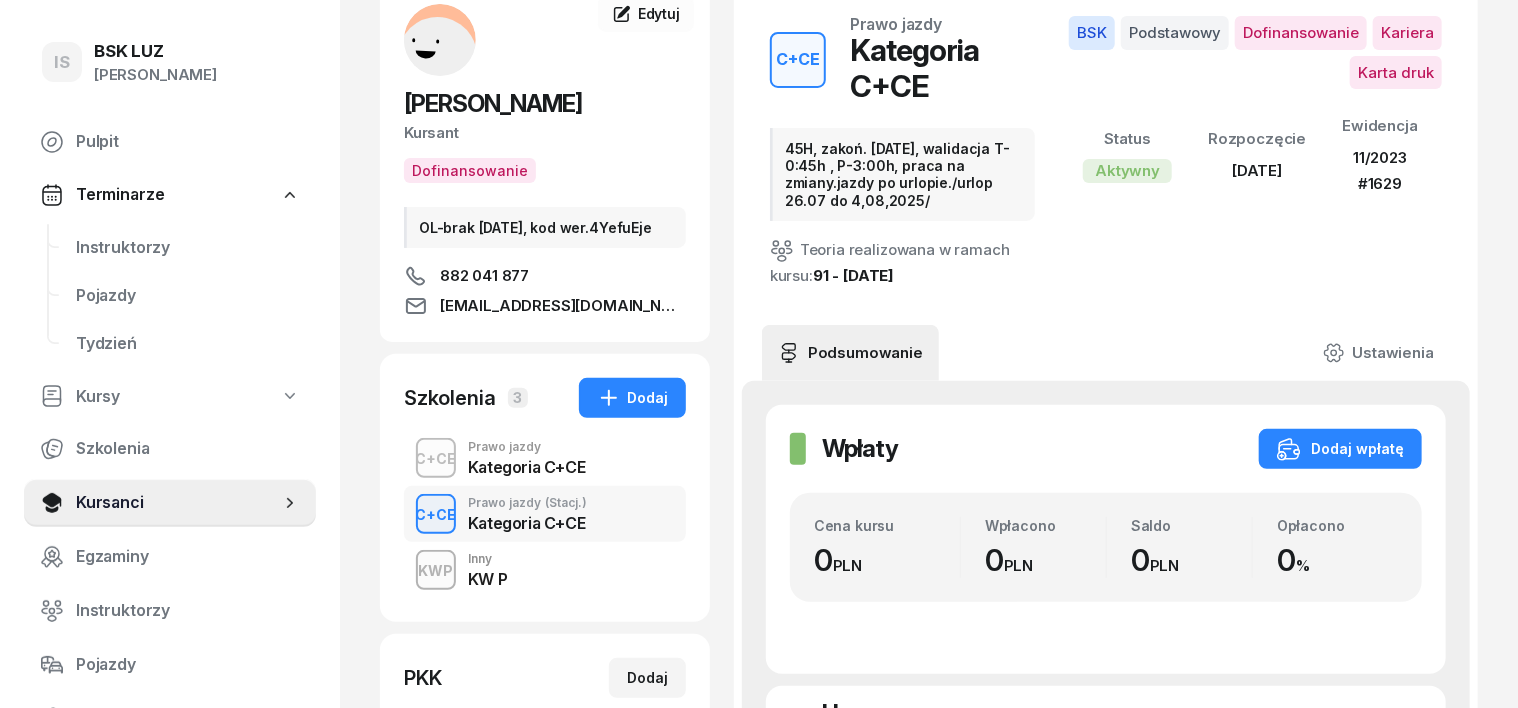 click on "C+CE" at bounding box center [436, 458] 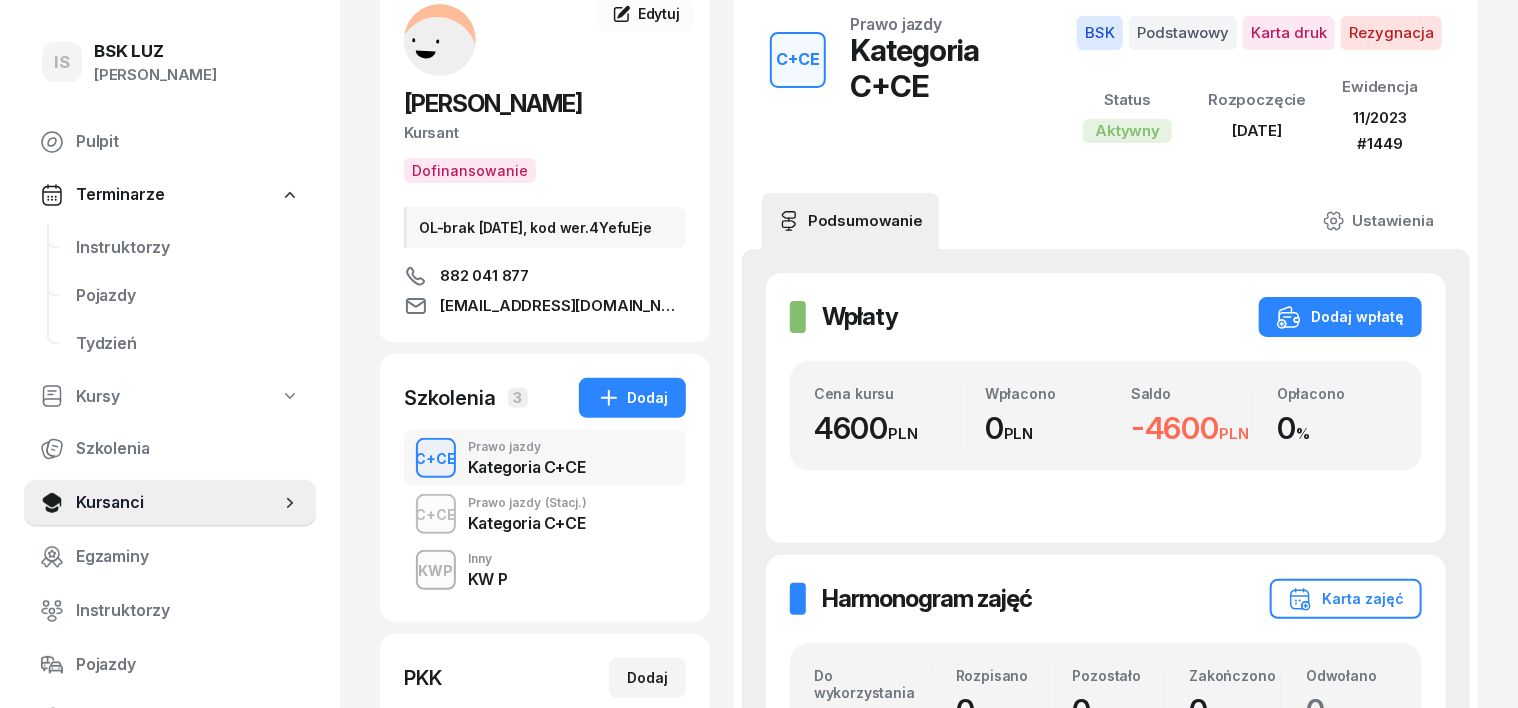 scroll, scrollTop: 0, scrollLeft: 0, axis: both 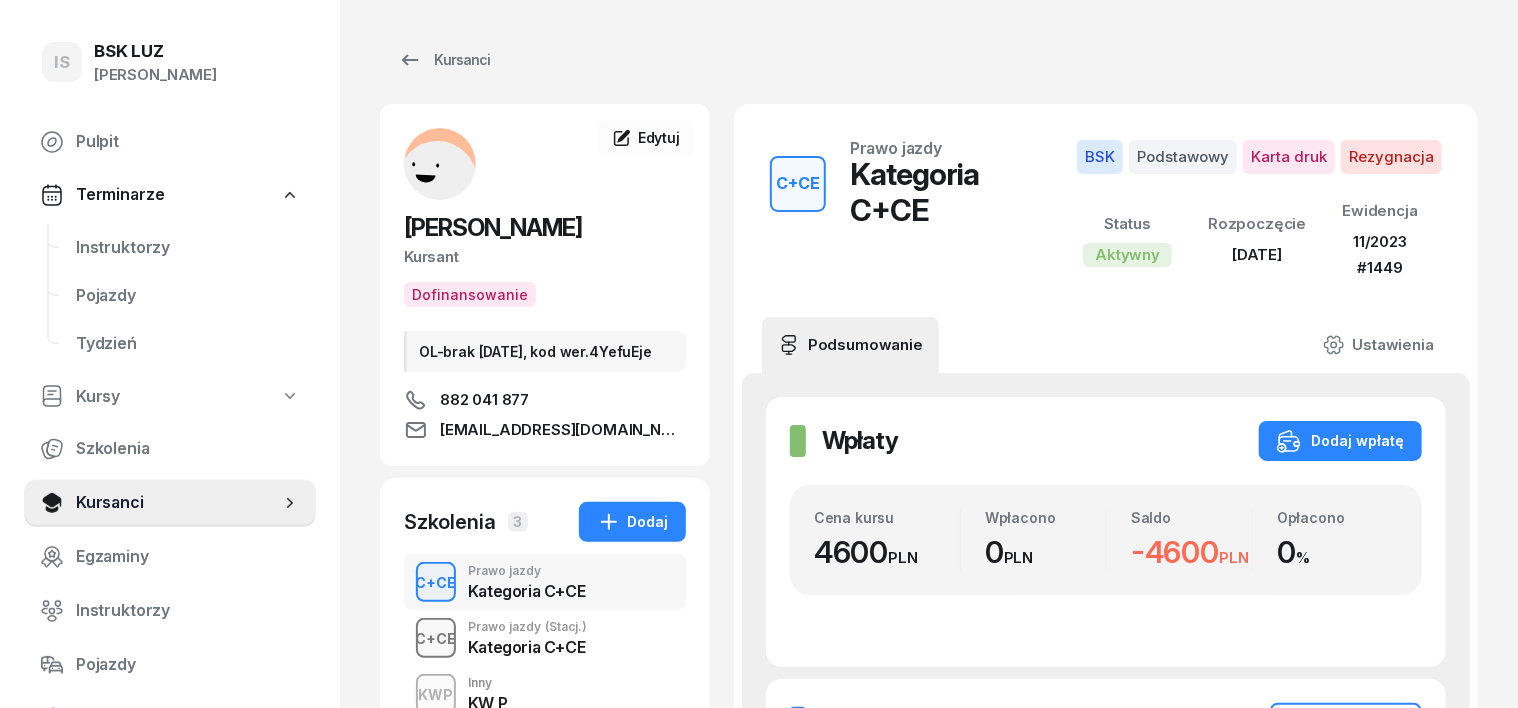 click on "C+CE" at bounding box center [436, 638] 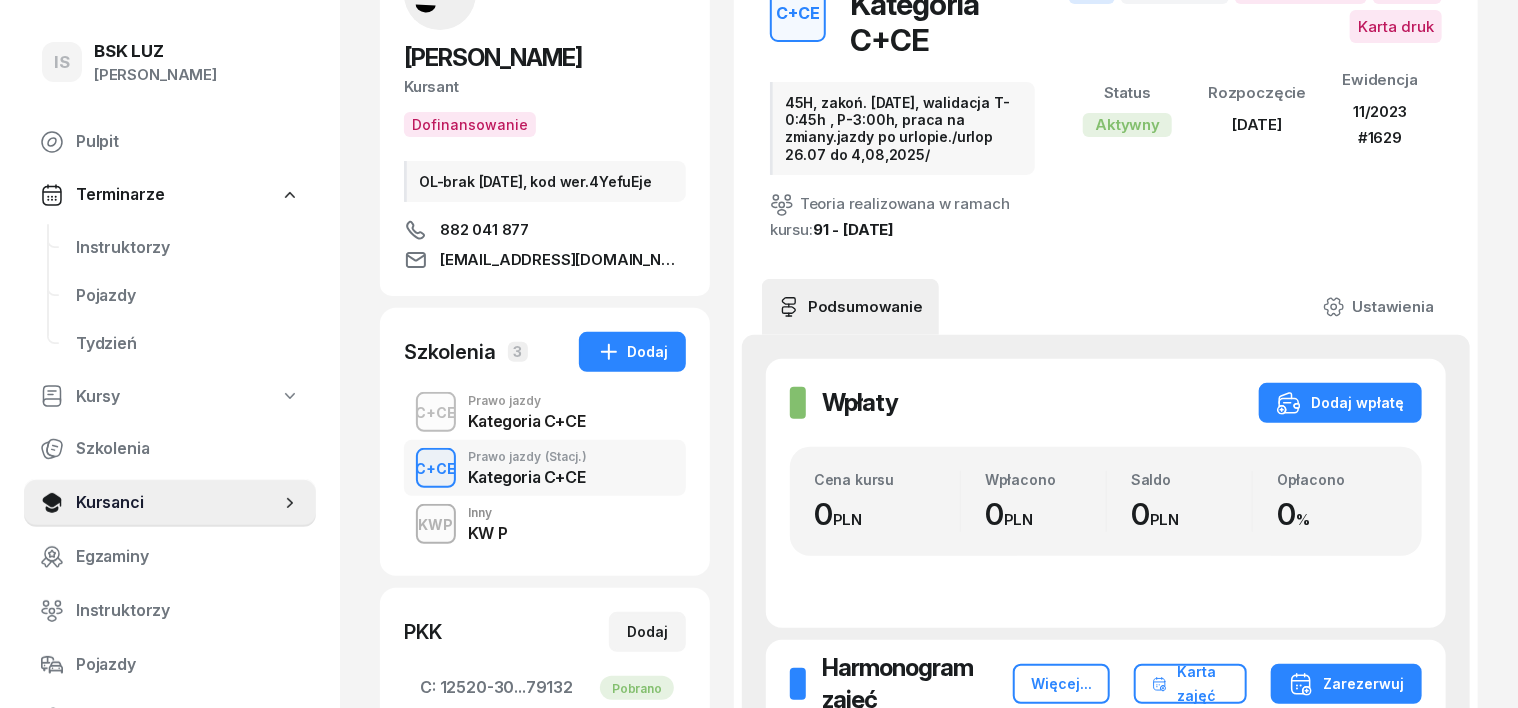scroll, scrollTop: 0, scrollLeft: 0, axis: both 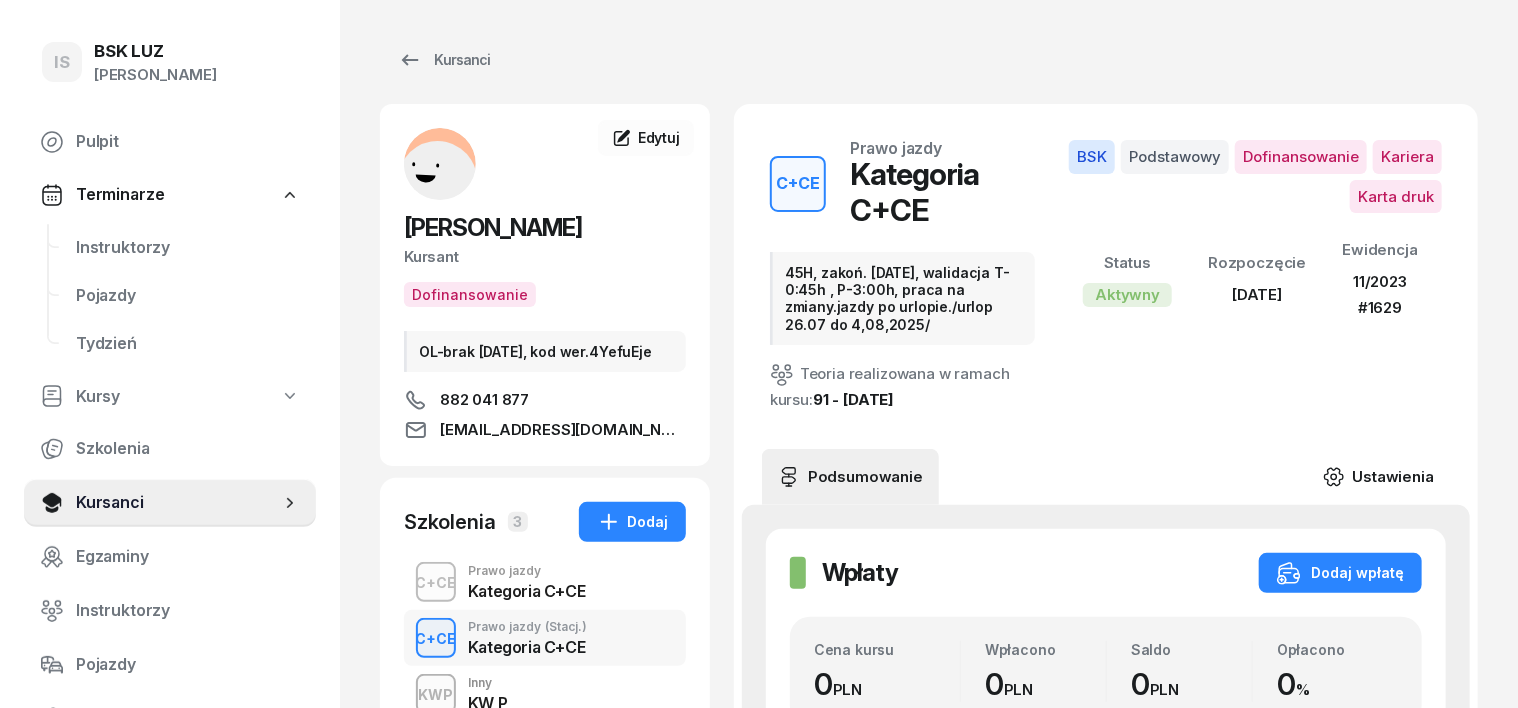 click 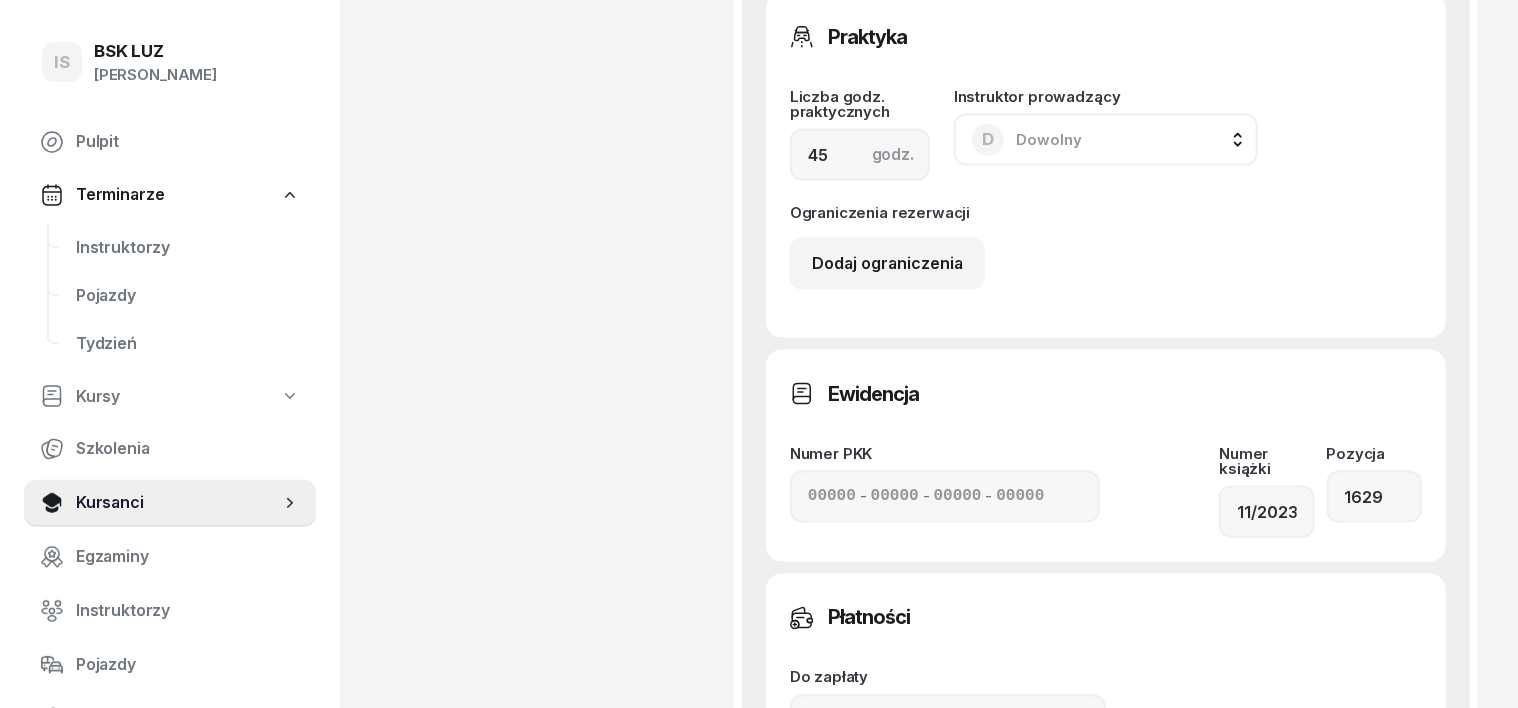 scroll, scrollTop: 1500, scrollLeft: 0, axis: vertical 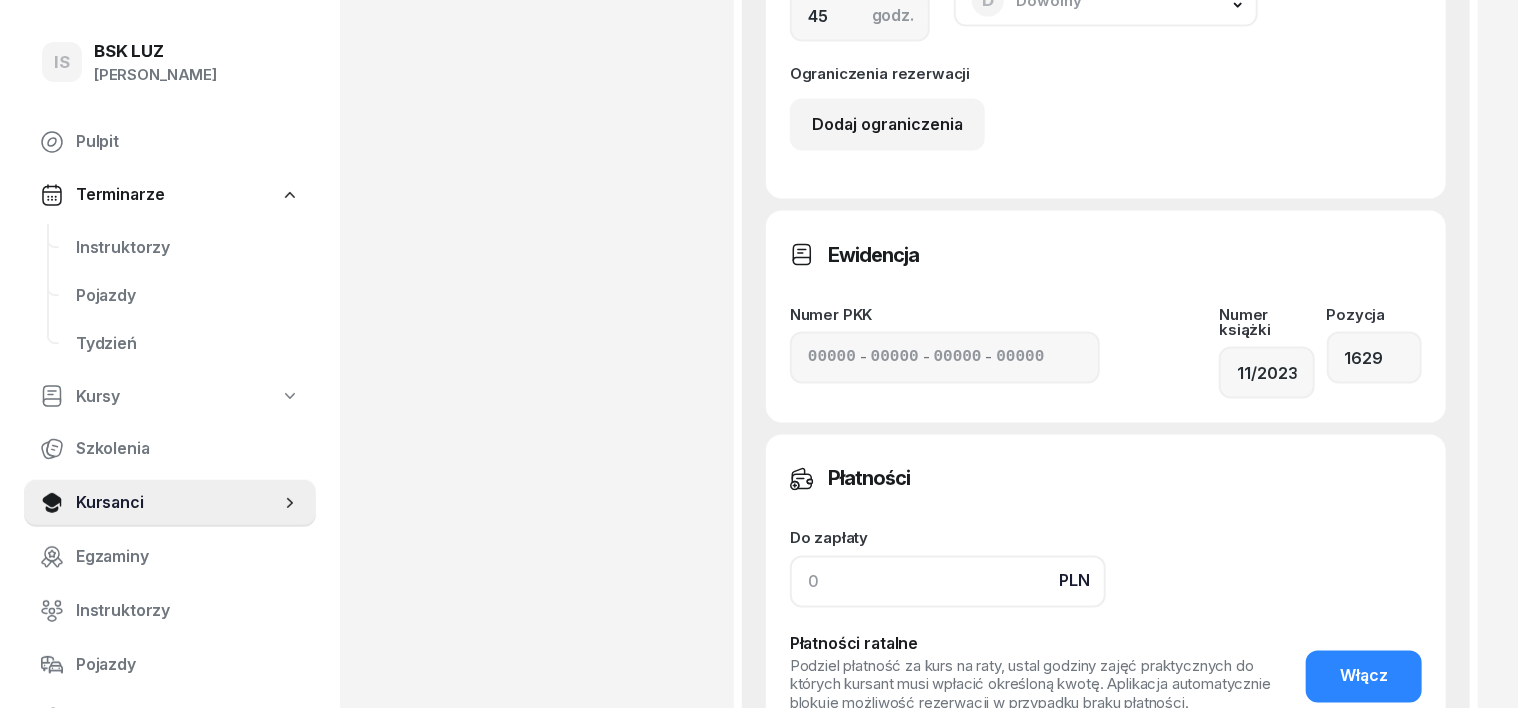 drag, startPoint x: 767, startPoint y: 480, endPoint x: 786, endPoint y: 474, distance: 19.924858 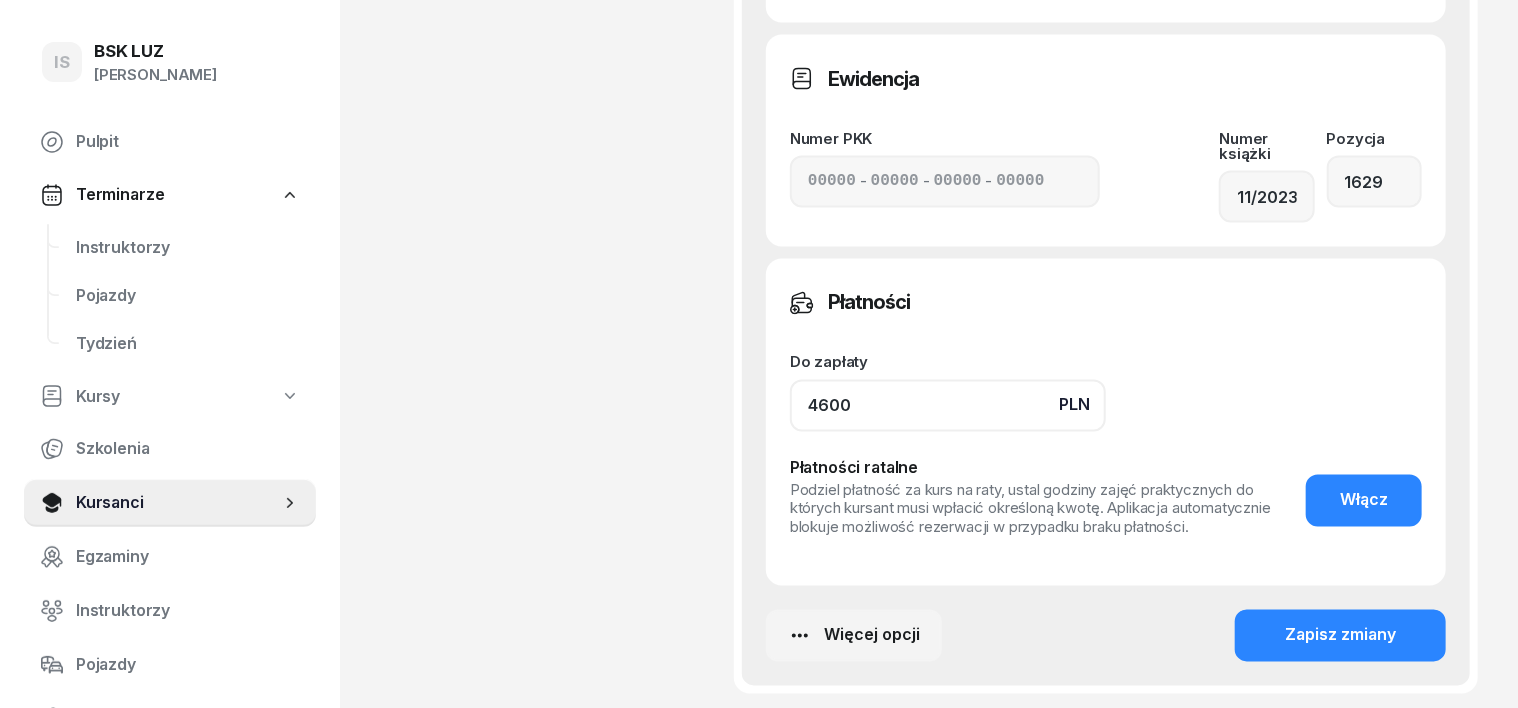 scroll, scrollTop: 1750, scrollLeft: 0, axis: vertical 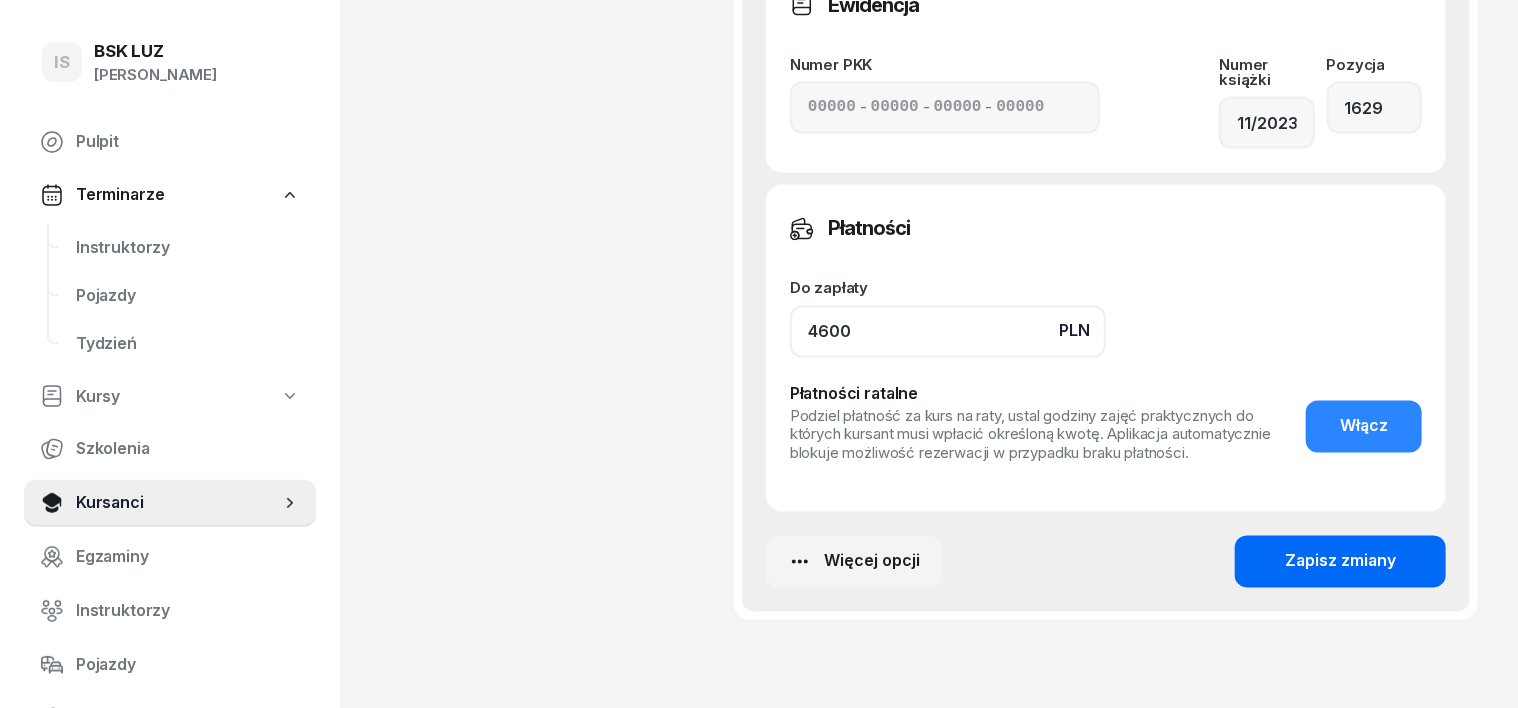 type on "4600" 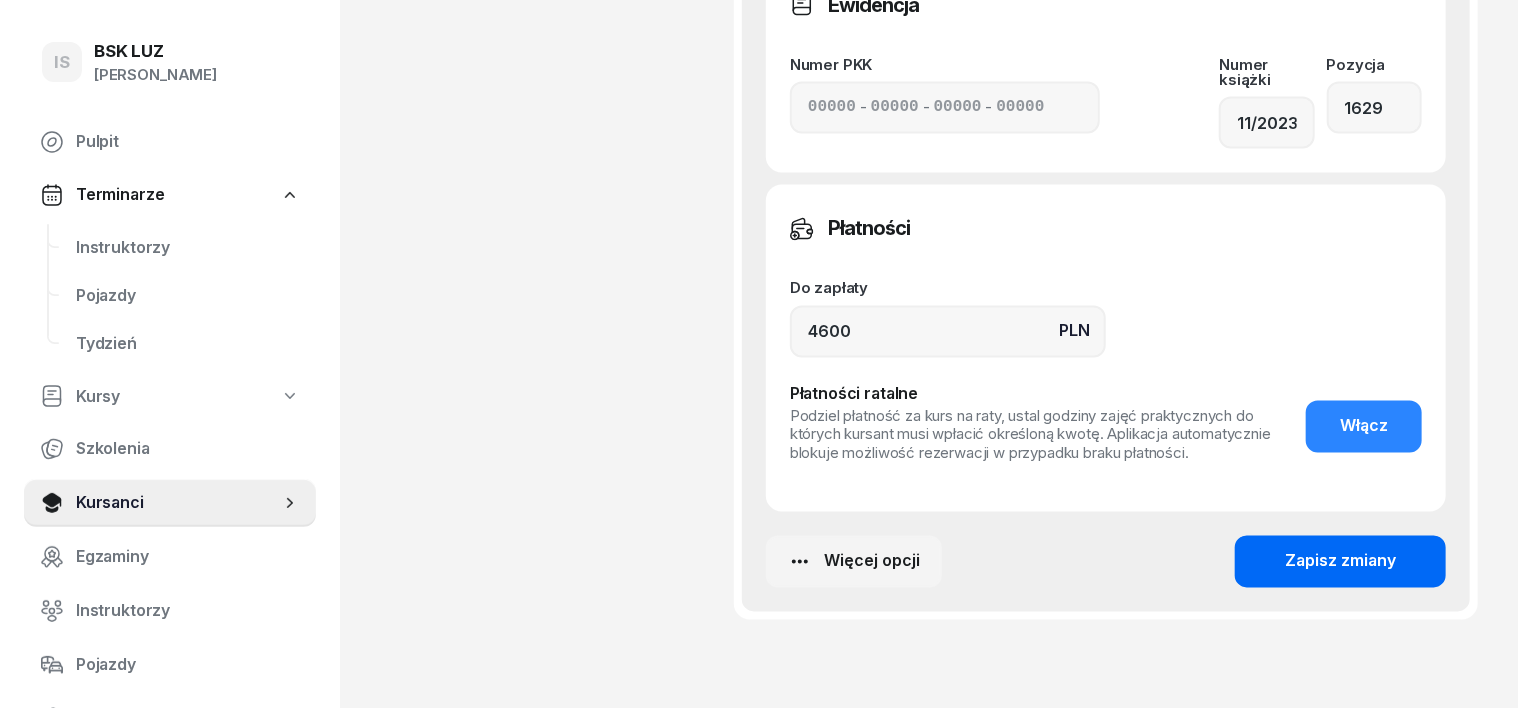 drag, startPoint x: 1368, startPoint y: 460, endPoint x: 1383, endPoint y: 454, distance: 16.155495 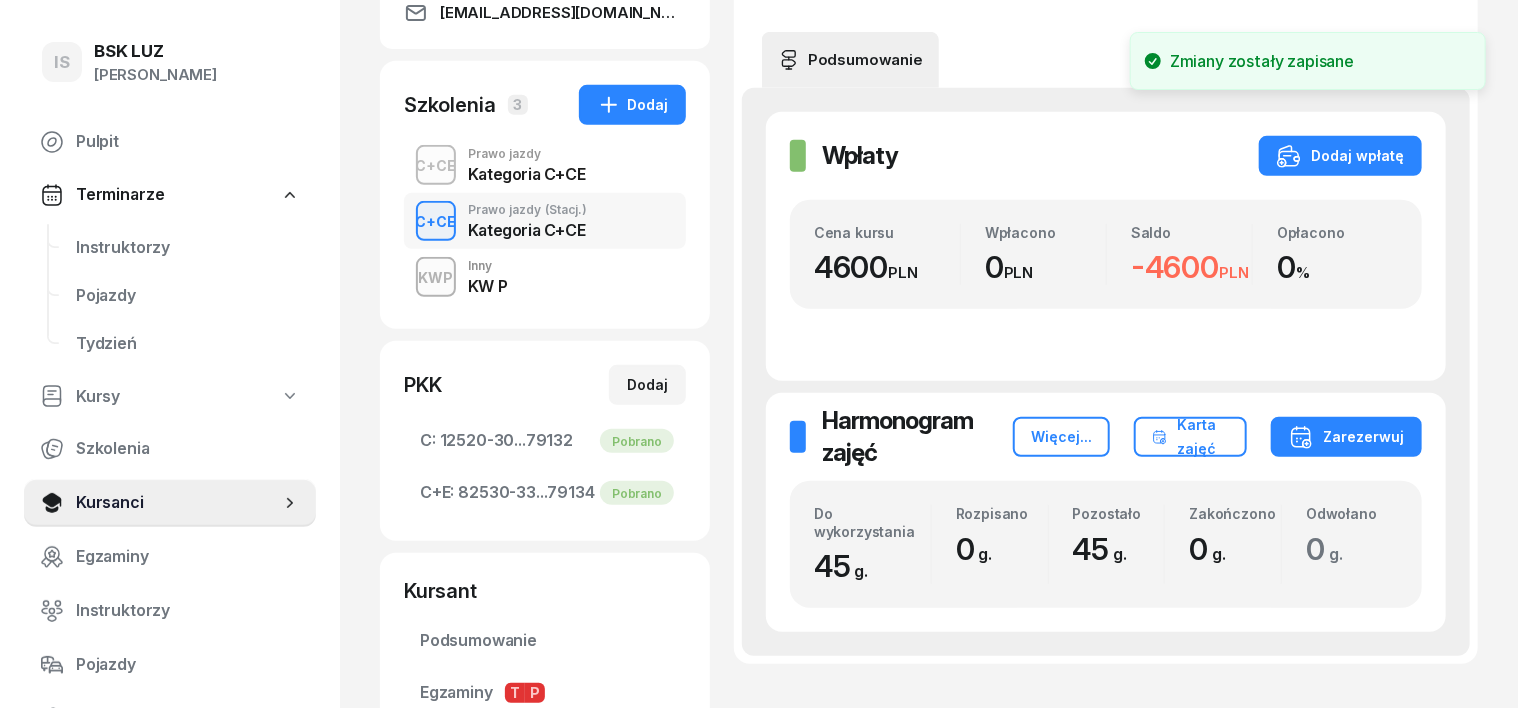 scroll, scrollTop: 0, scrollLeft: 0, axis: both 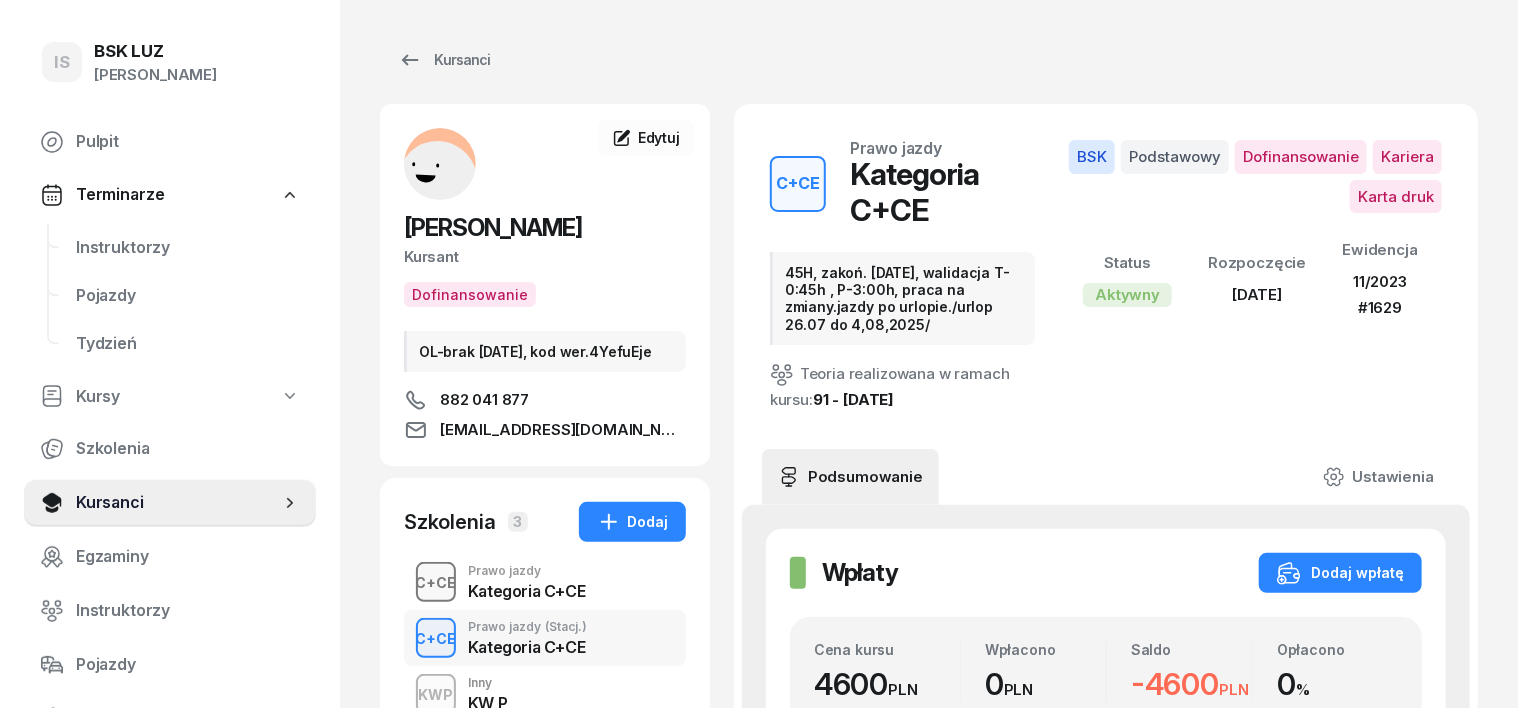 click on "C+CE" at bounding box center [436, 582] 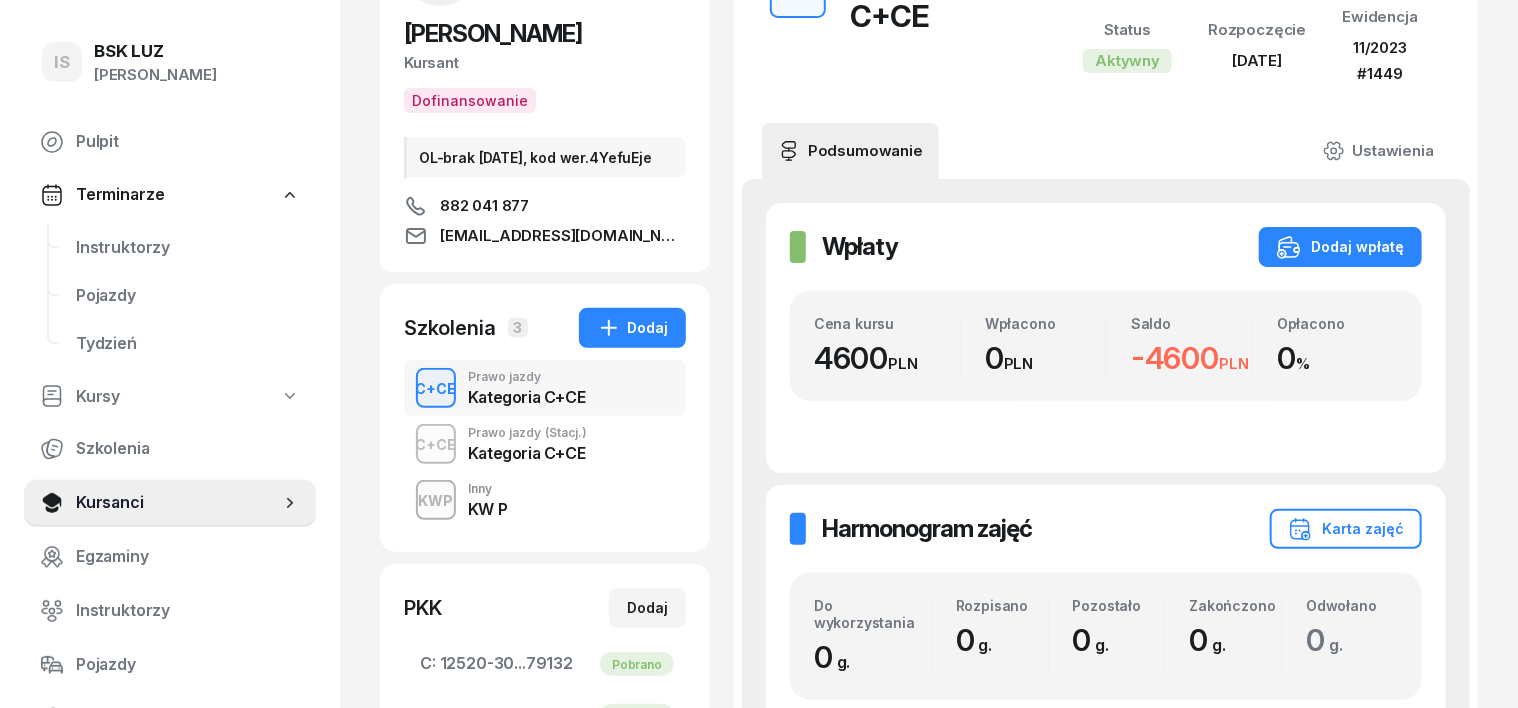 scroll, scrollTop: 250, scrollLeft: 0, axis: vertical 